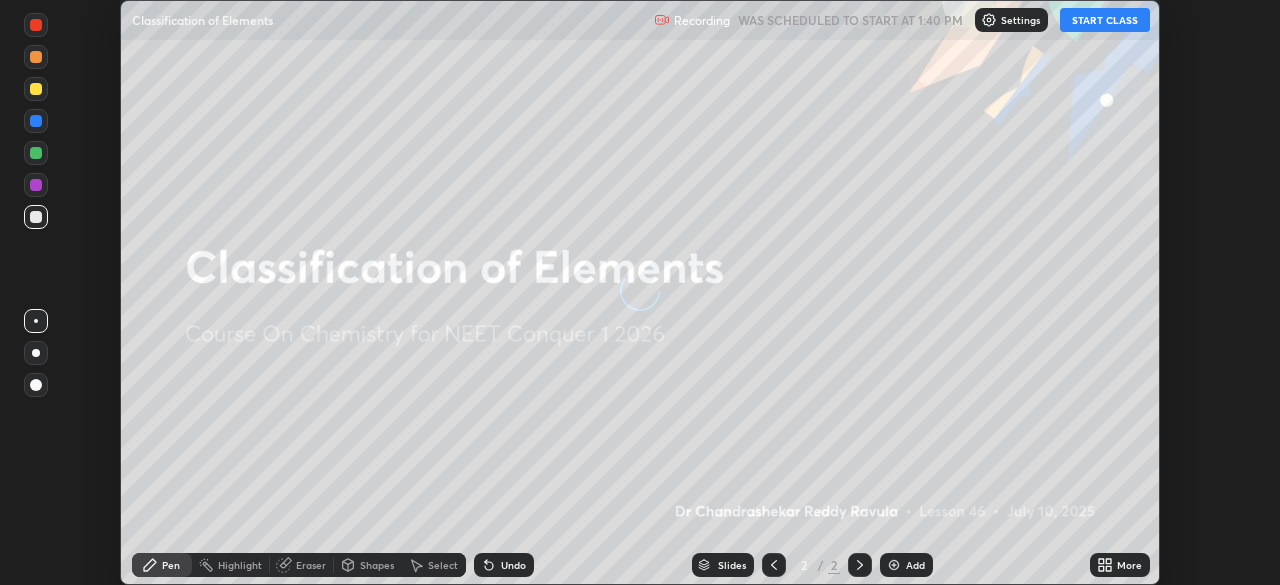 scroll, scrollTop: 0, scrollLeft: 0, axis: both 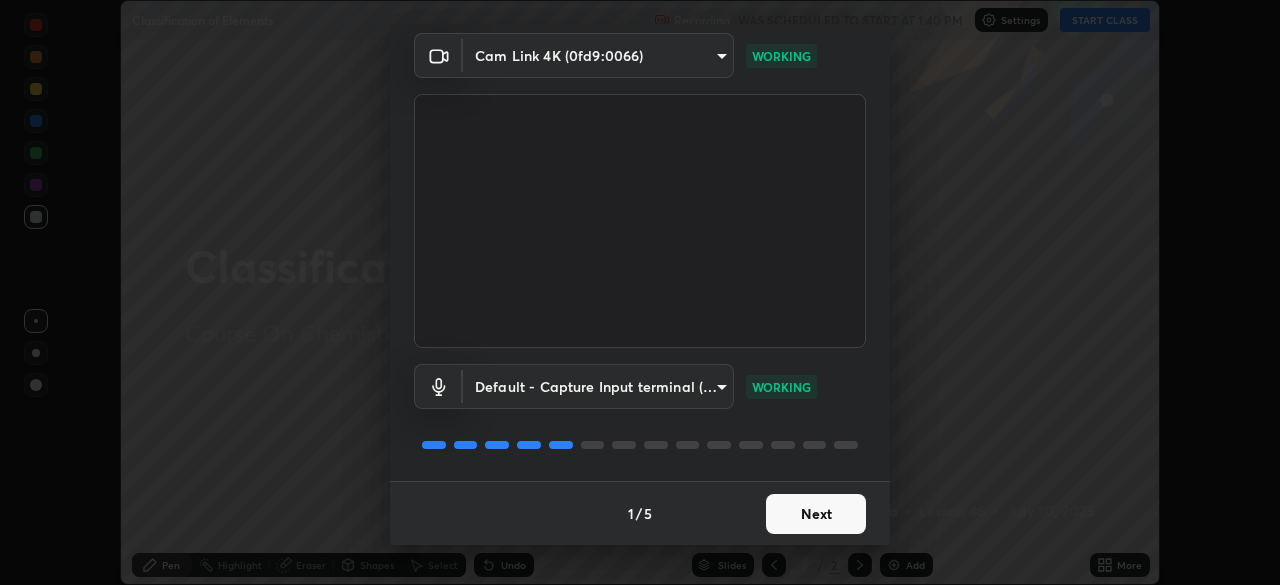 click on "Next" at bounding box center (816, 514) 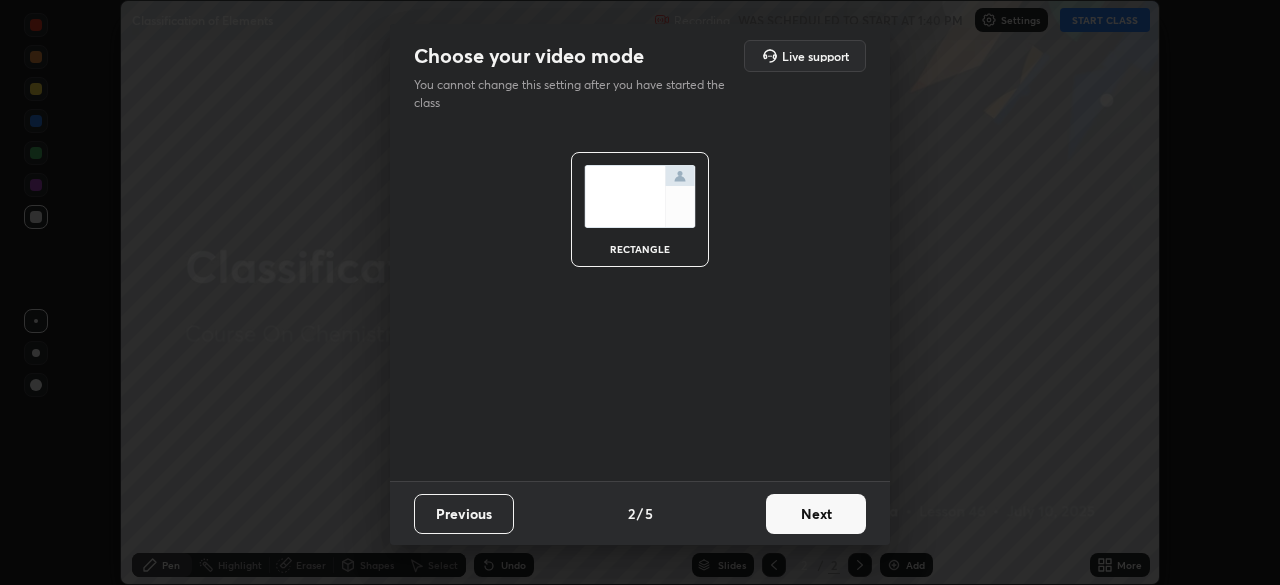 scroll, scrollTop: 0, scrollLeft: 0, axis: both 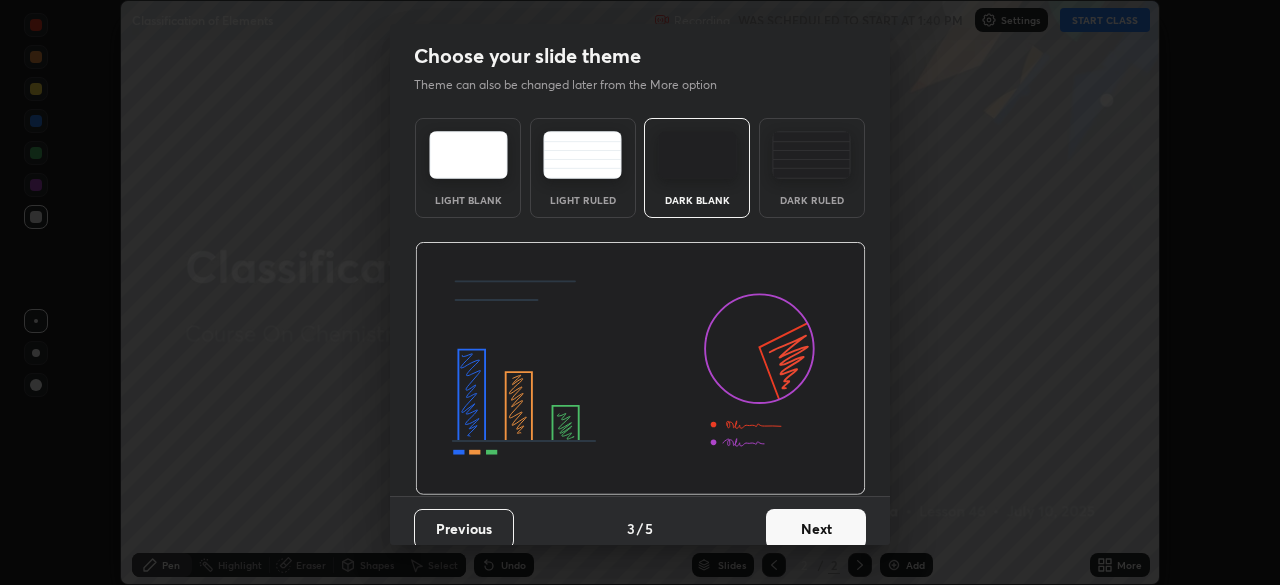 click on "Next" at bounding box center [816, 529] 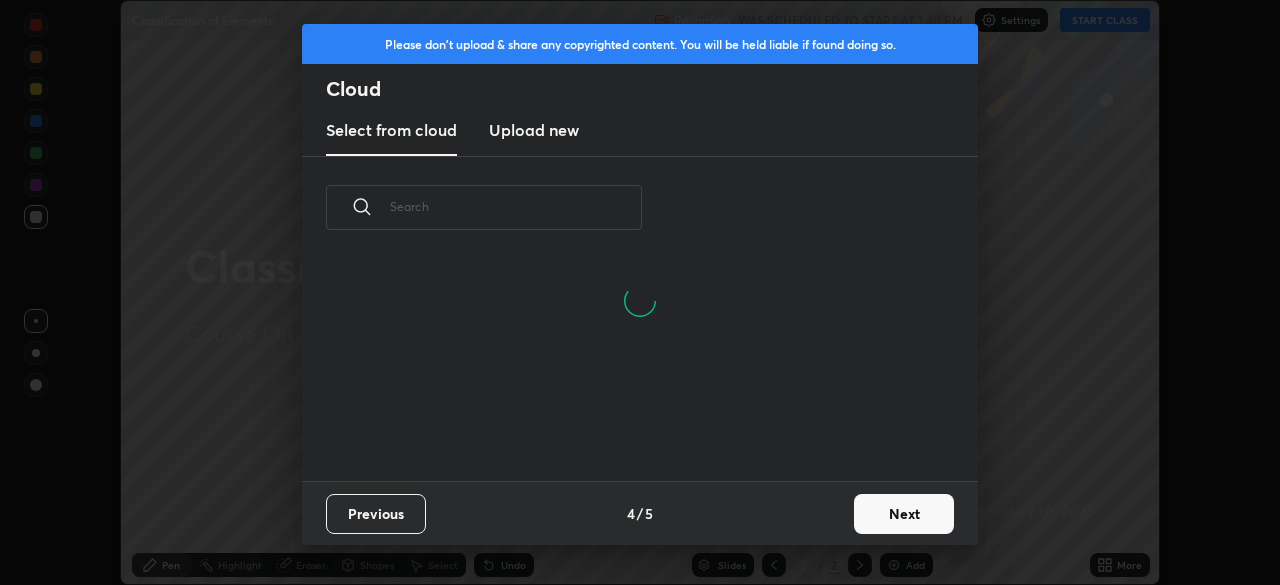 click on "Next" at bounding box center [904, 514] 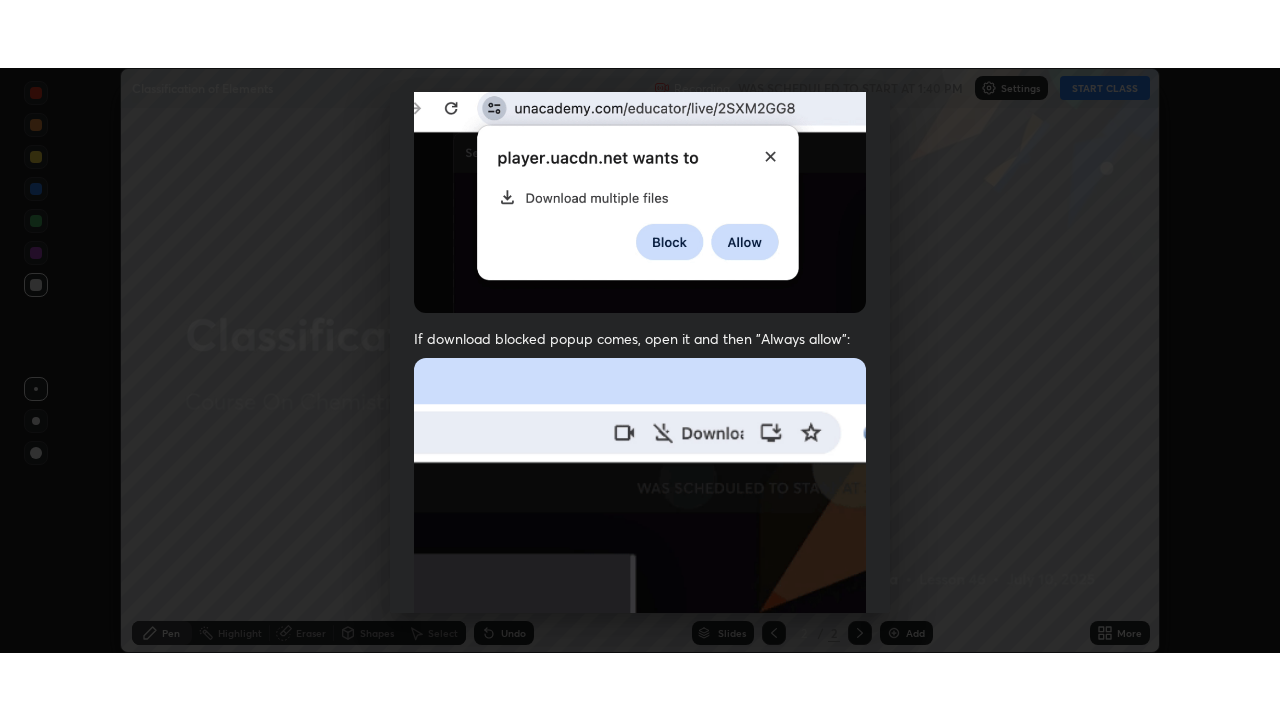 scroll, scrollTop: 479, scrollLeft: 0, axis: vertical 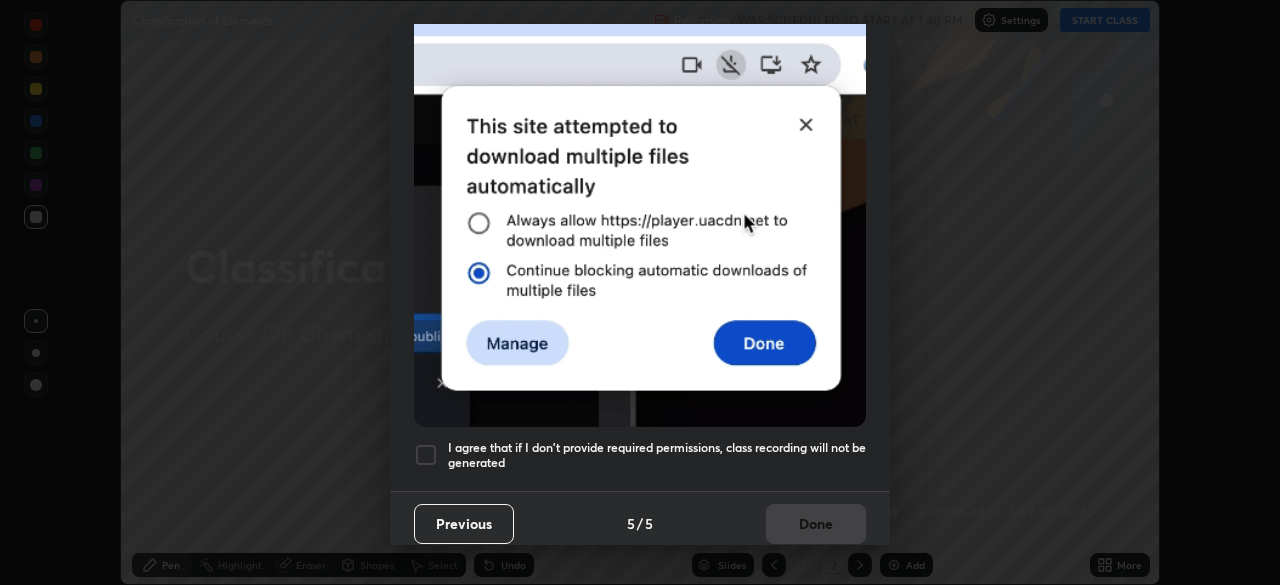 click at bounding box center [426, 455] 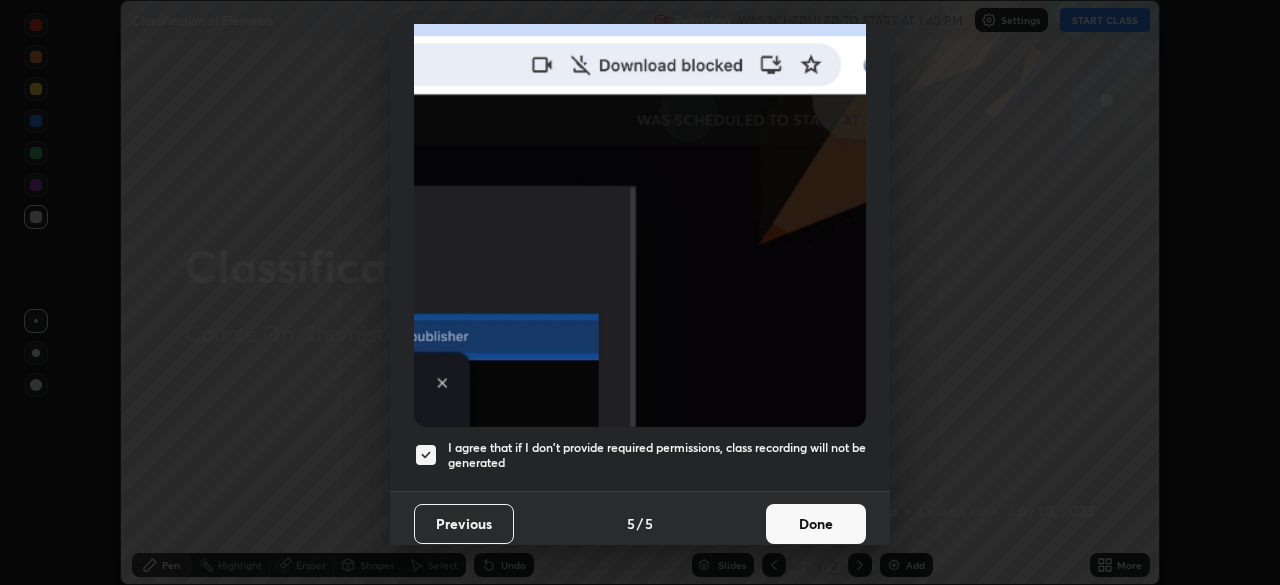 click on "Done" at bounding box center (816, 524) 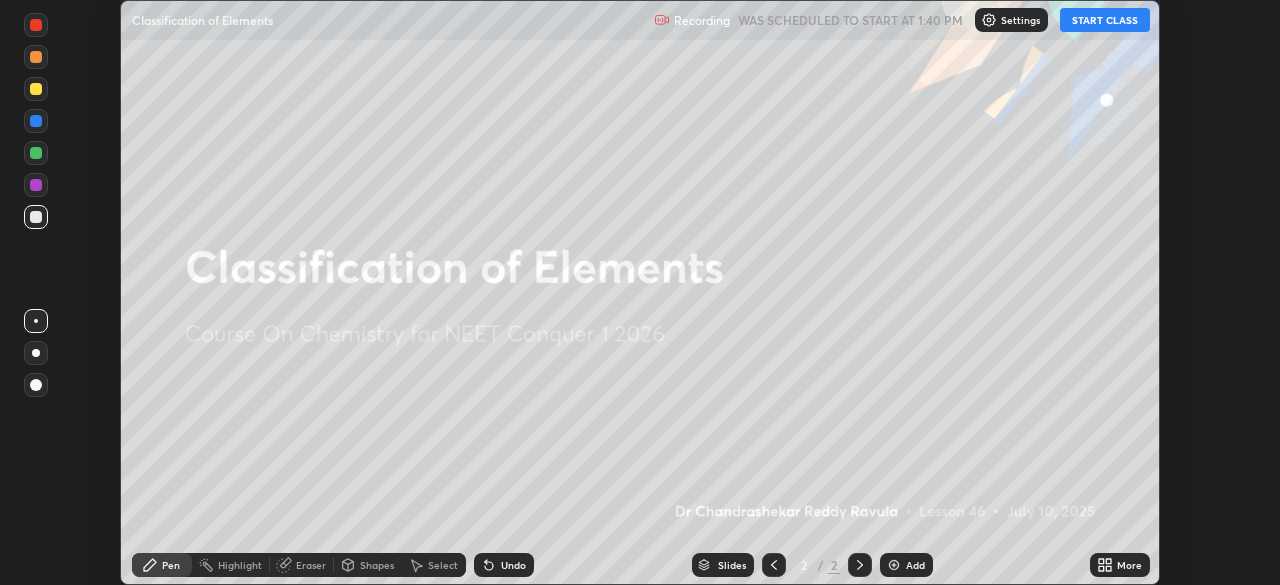 click on "START CLASS" at bounding box center (1105, 20) 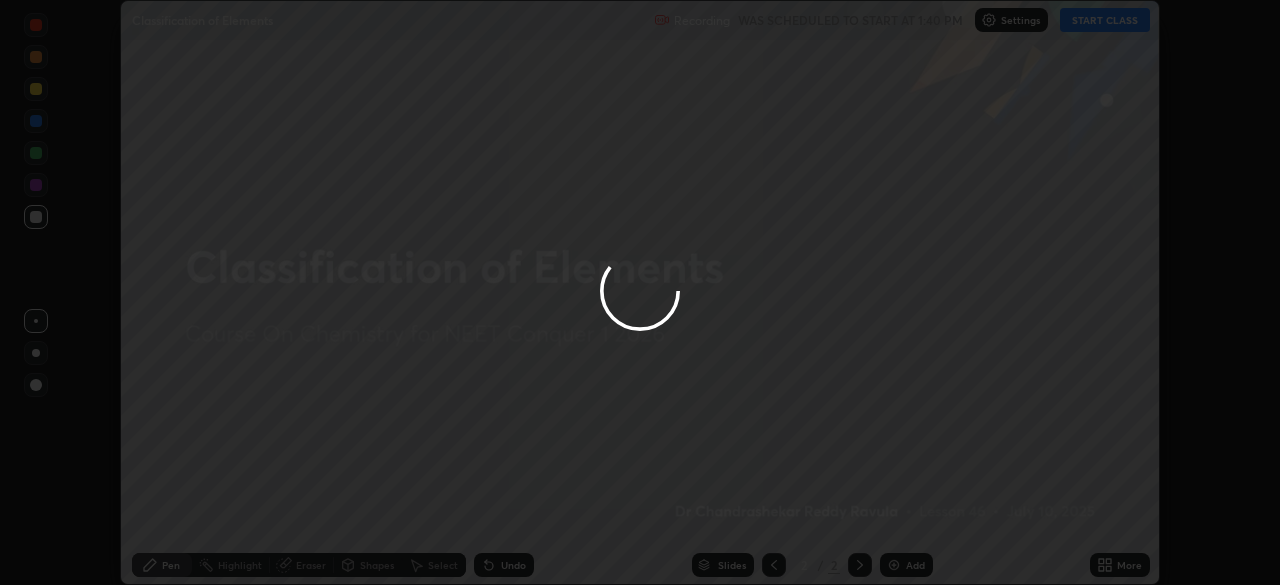 click at bounding box center (640, 292) 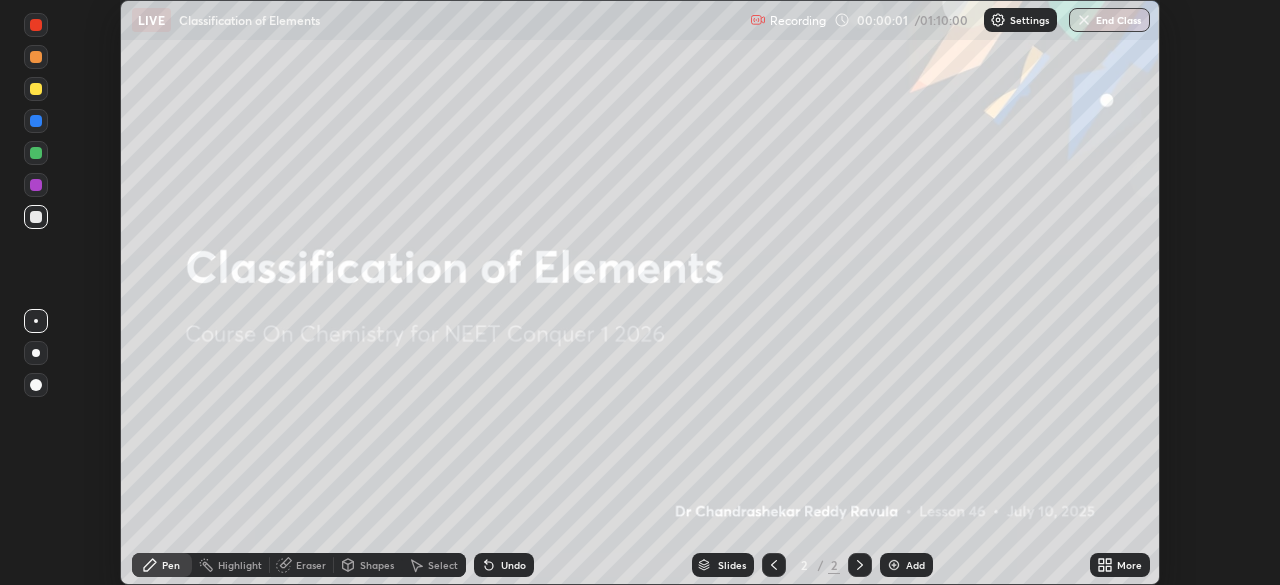 click on "More" at bounding box center (1129, 565) 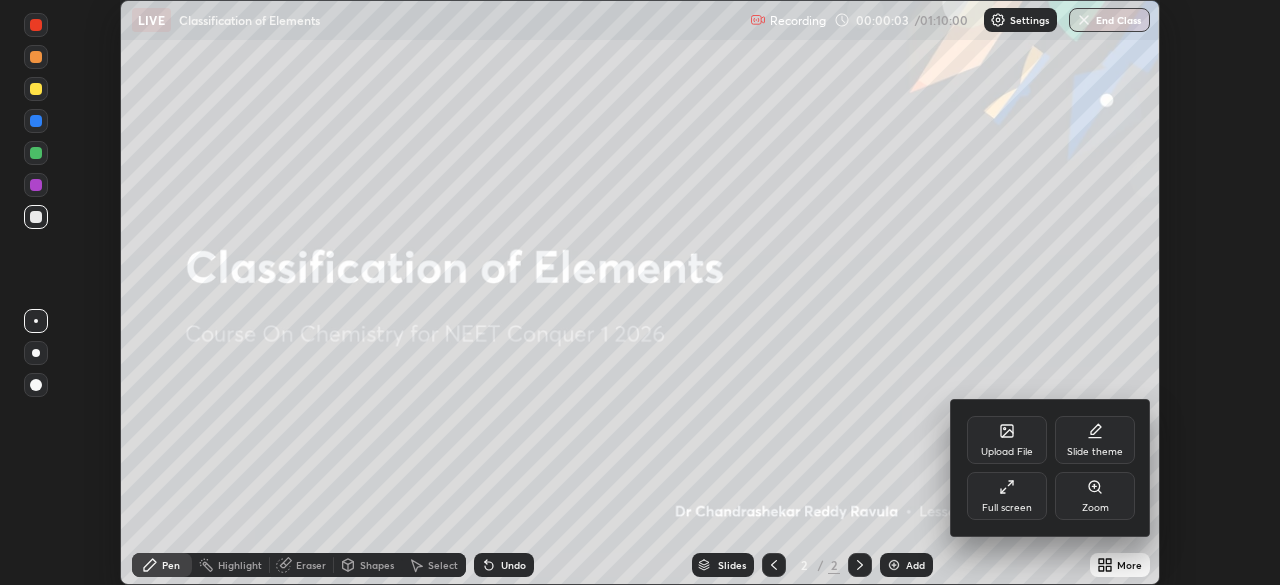click on "Full screen" at bounding box center [1007, 508] 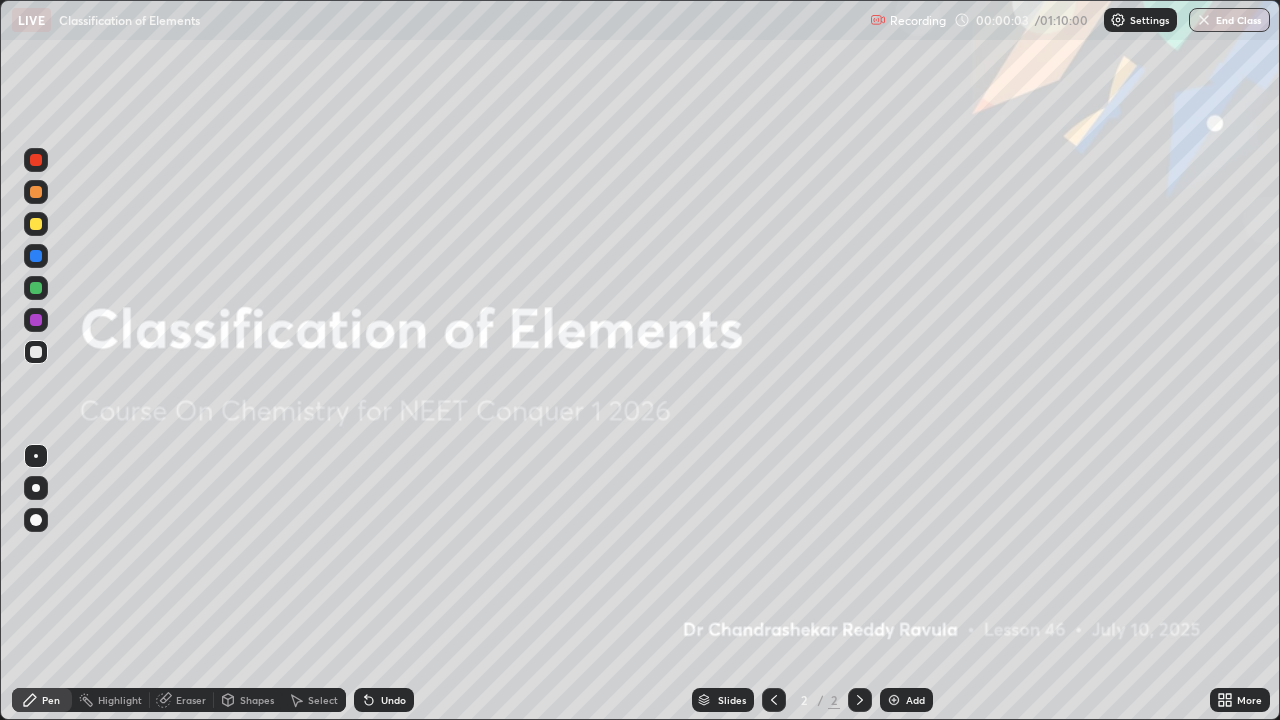scroll, scrollTop: 99280, scrollLeft: 98720, axis: both 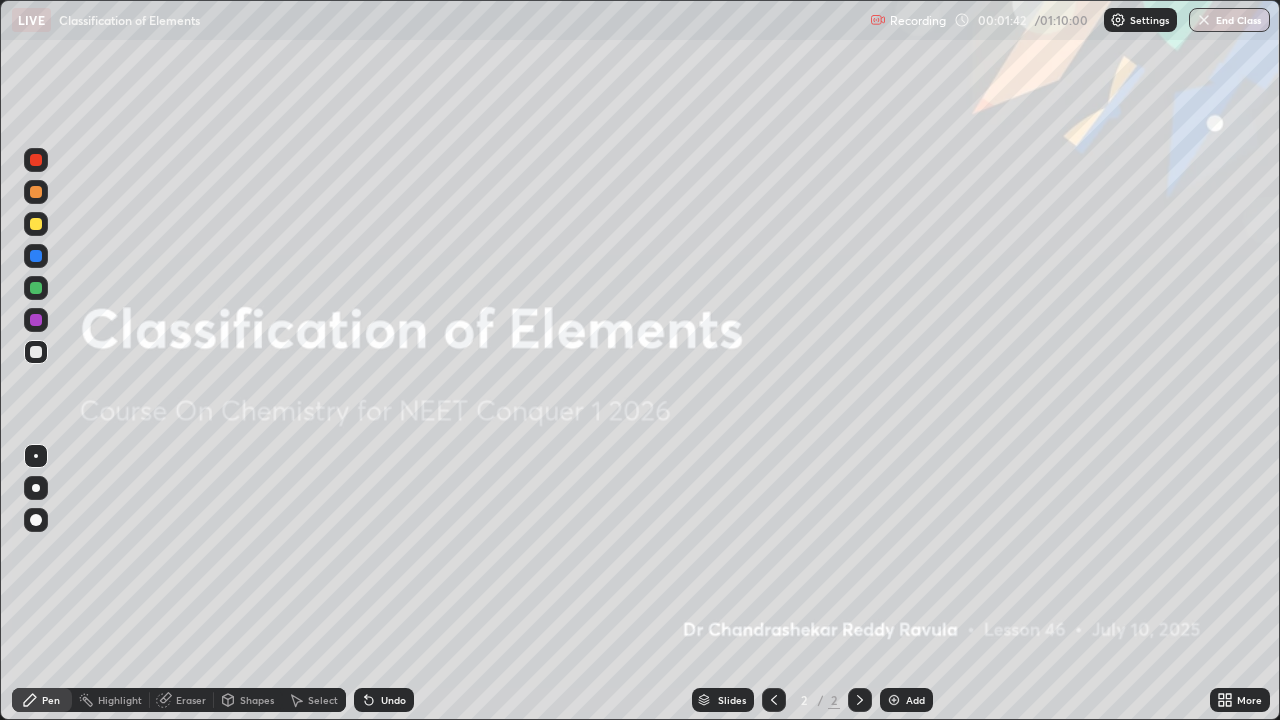 click at bounding box center [36, 488] 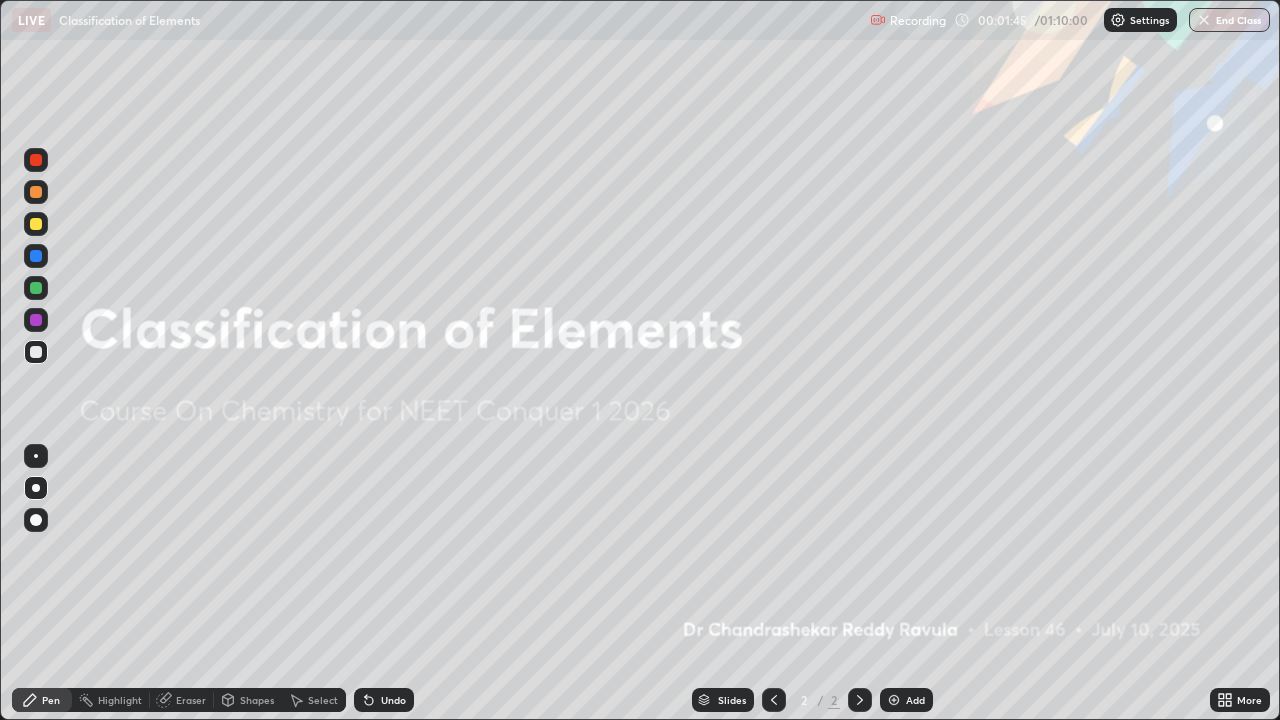 click 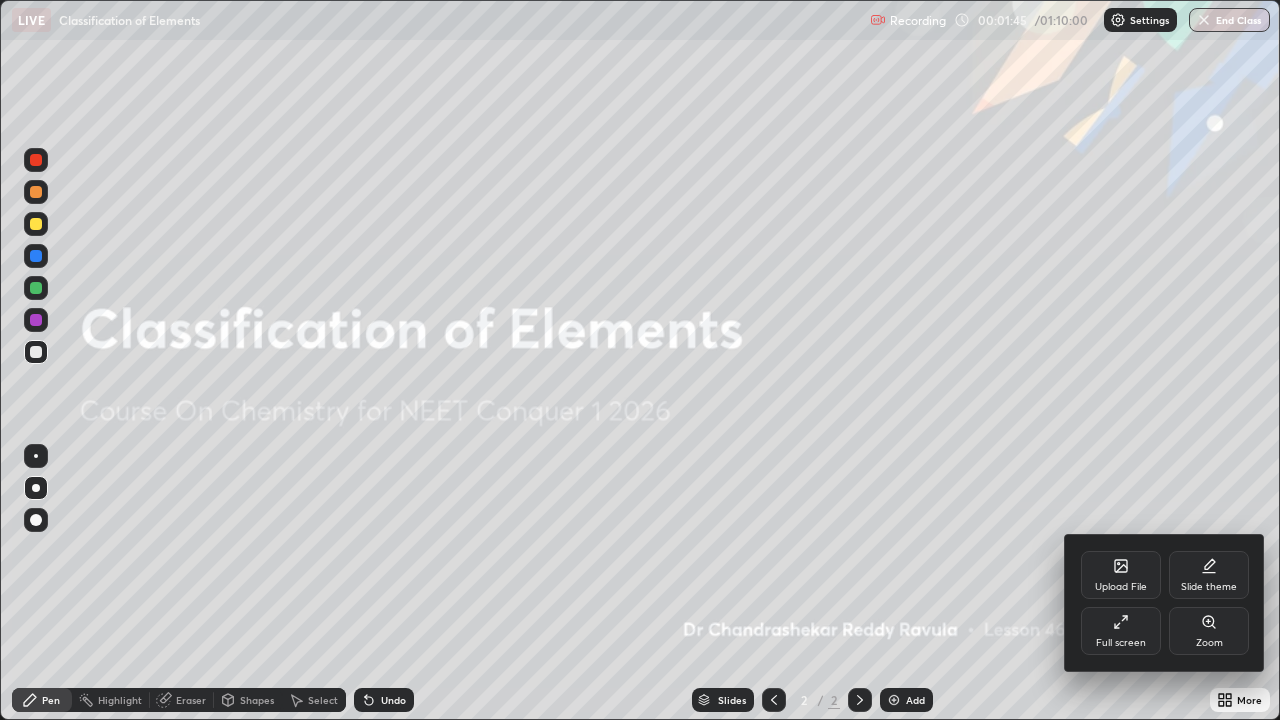click on "Upload File" at bounding box center [1121, 587] 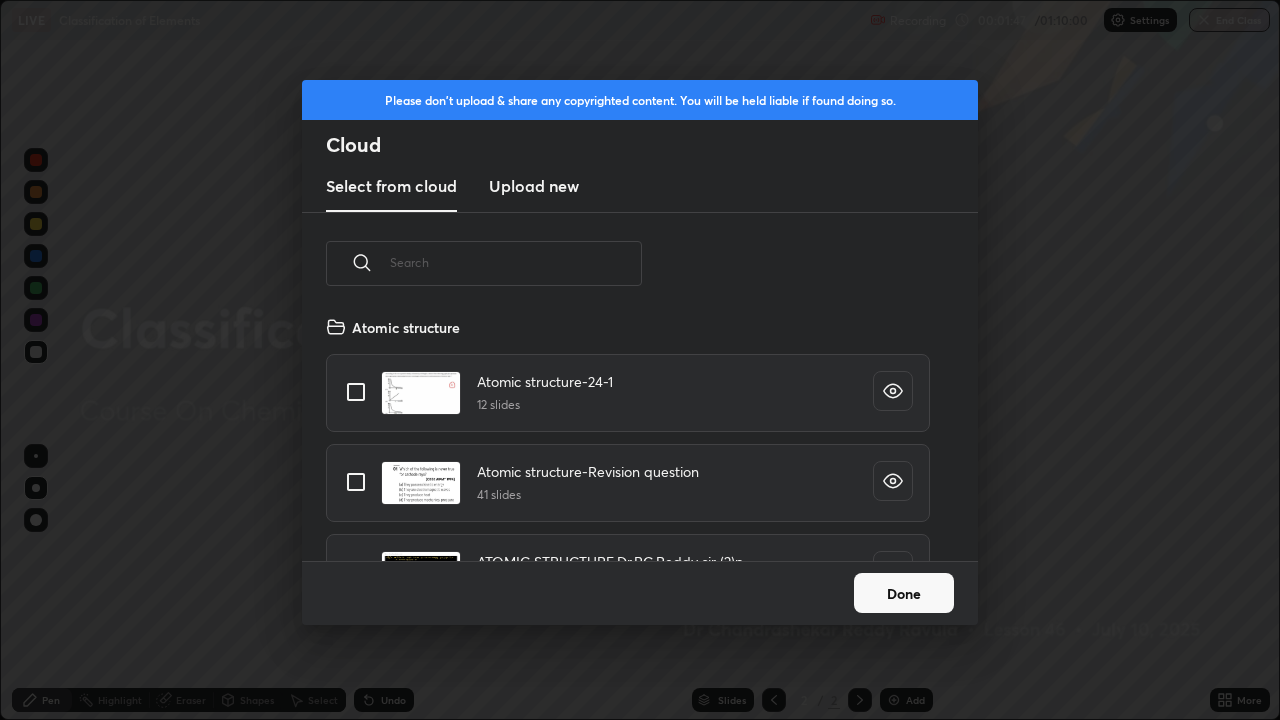 scroll, scrollTop: 7, scrollLeft: 11, axis: both 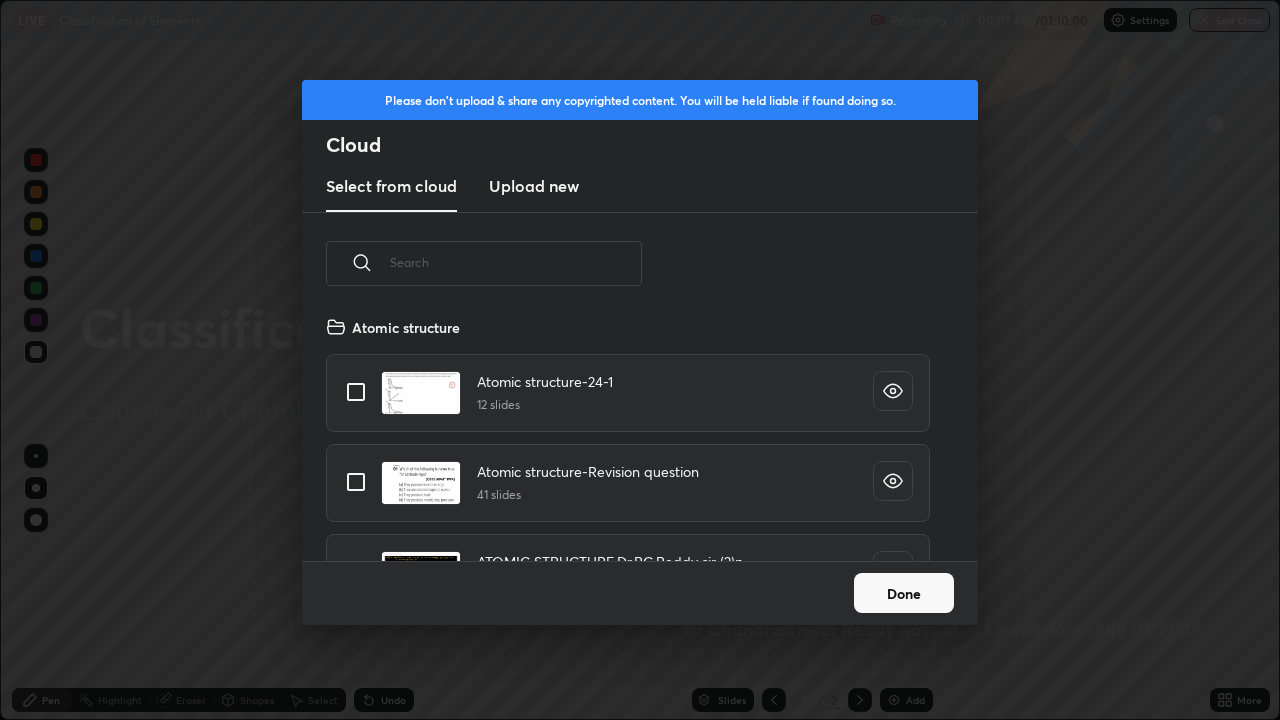 click at bounding box center [516, 262] 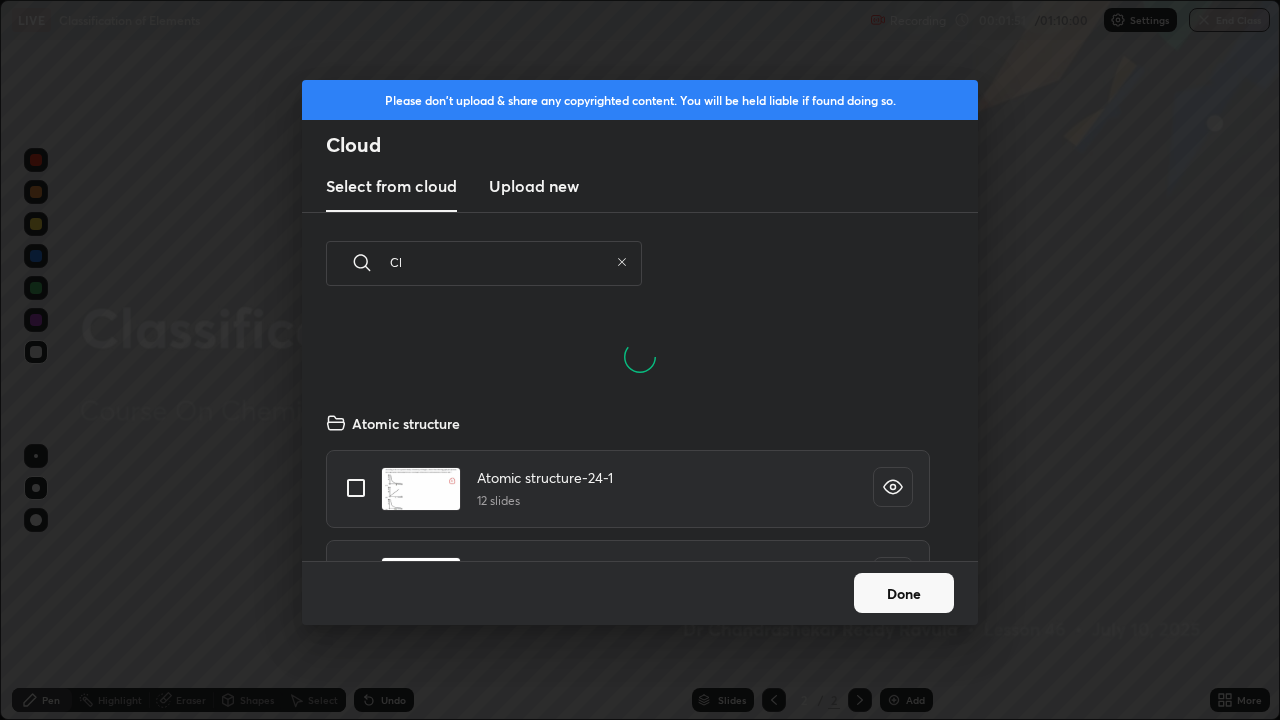 scroll, scrollTop: 150, scrollLeft: 642, axis: both 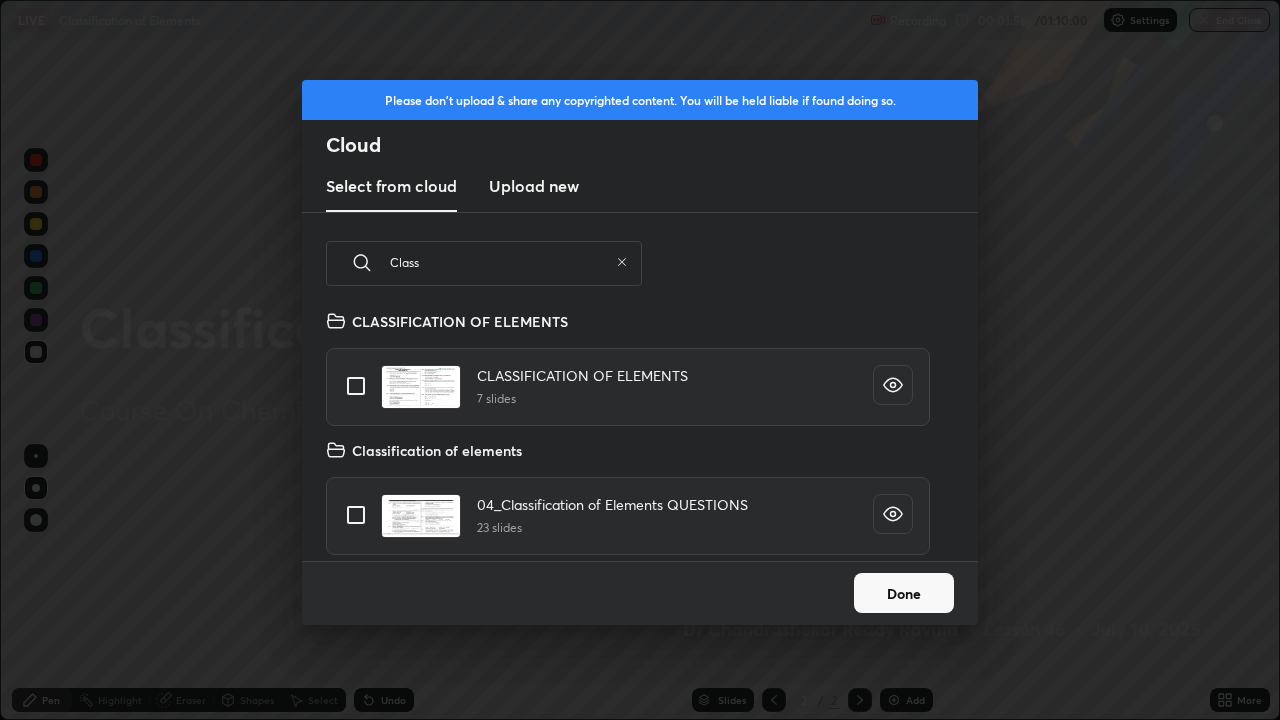 type on "Class" 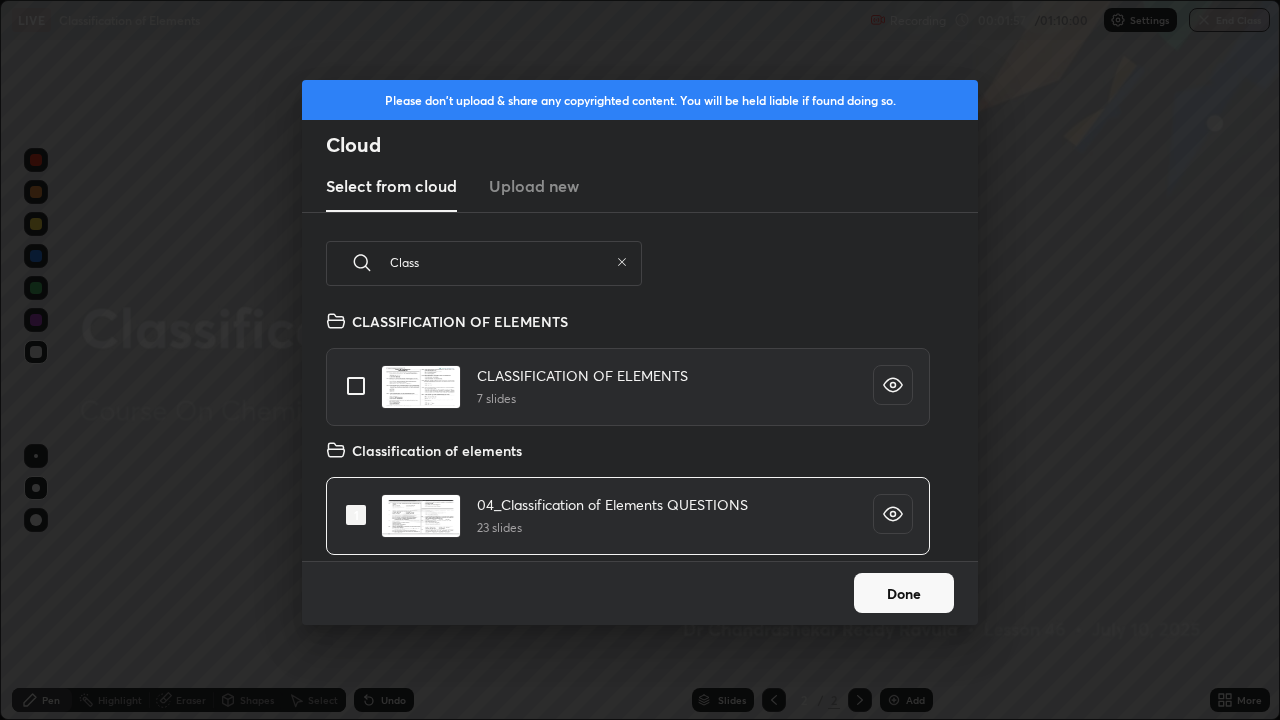 click on "Done" at bounding box center (904, 593) 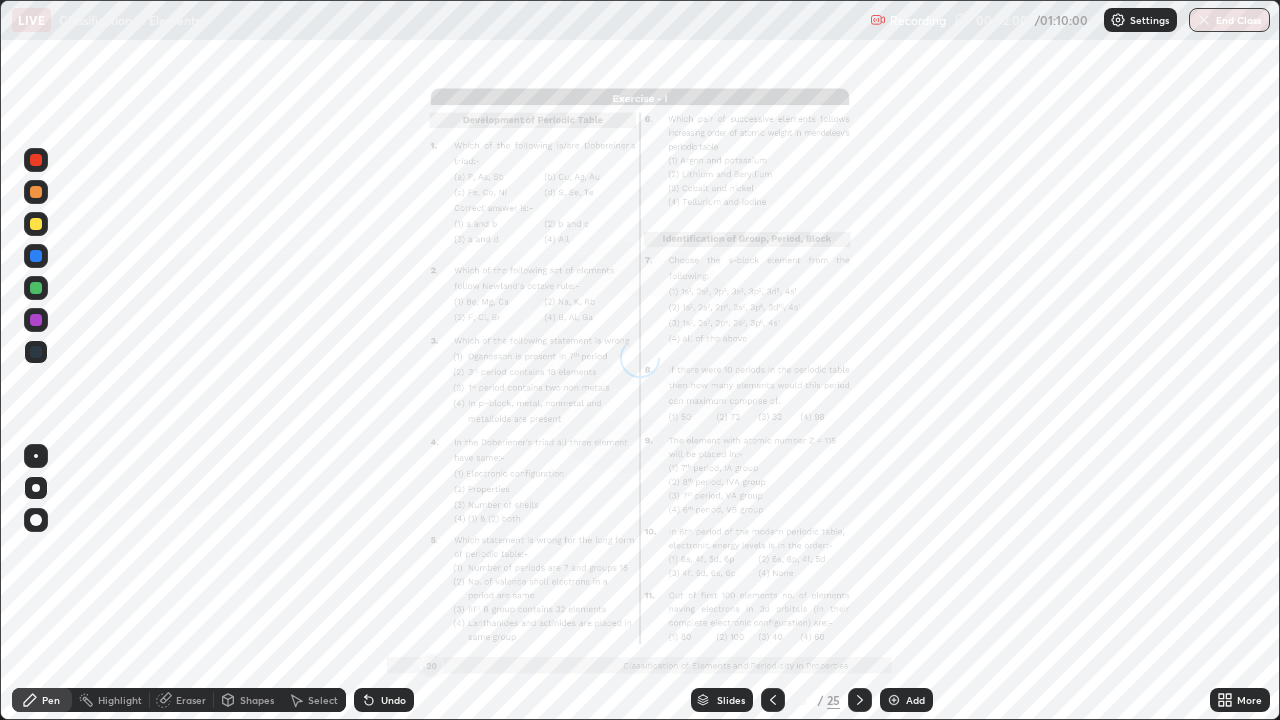 click 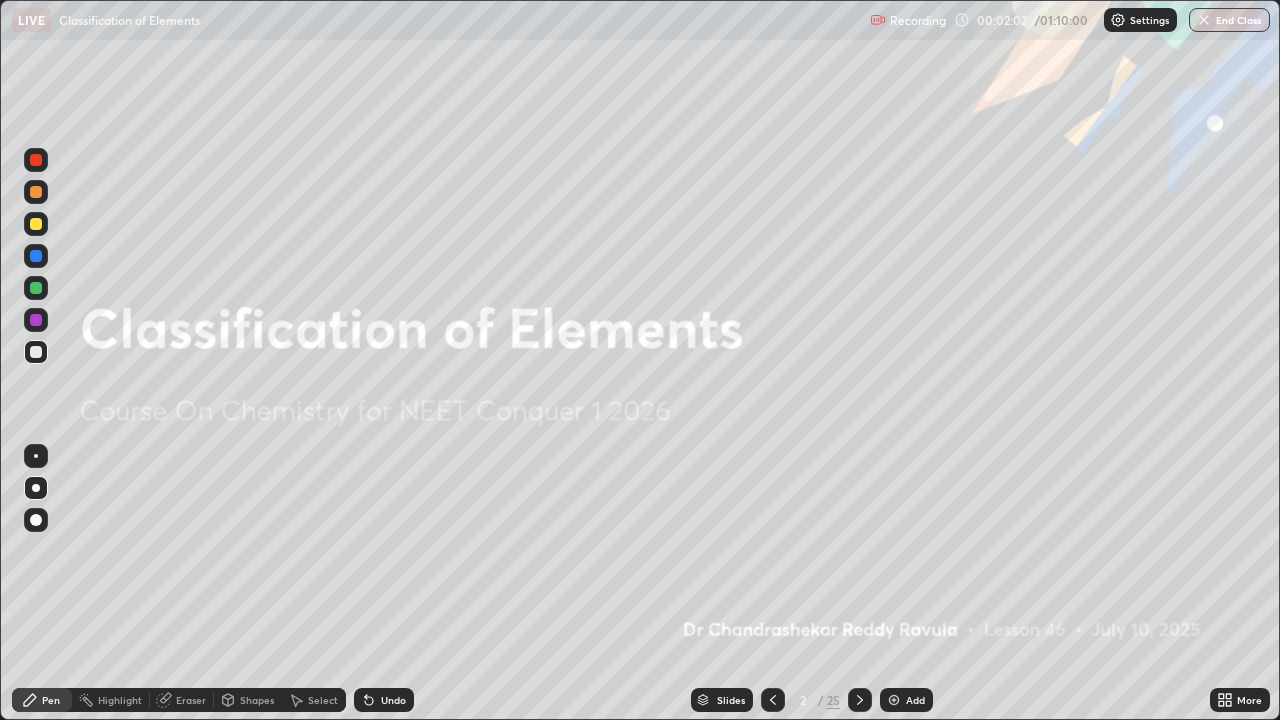 click on "Add" at bounding box center [915, 700] 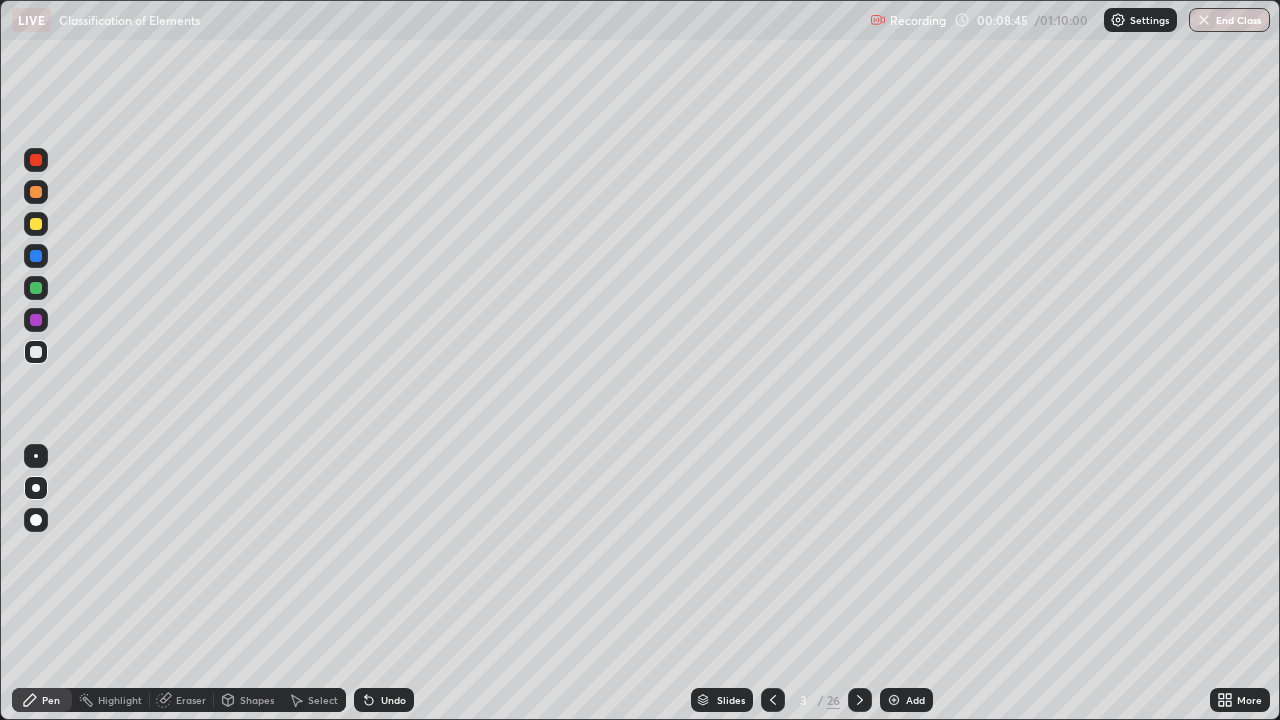 click at bounding box center (36, 256) 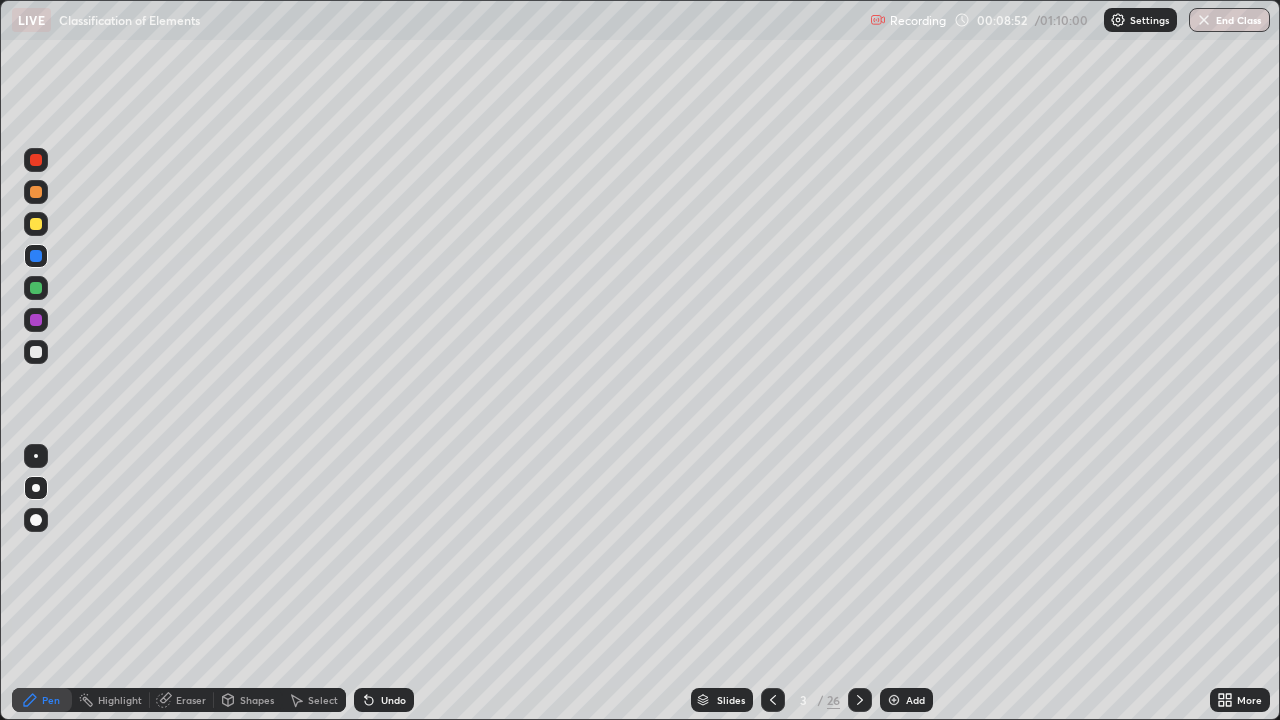 click at bounding box center (36, 320) 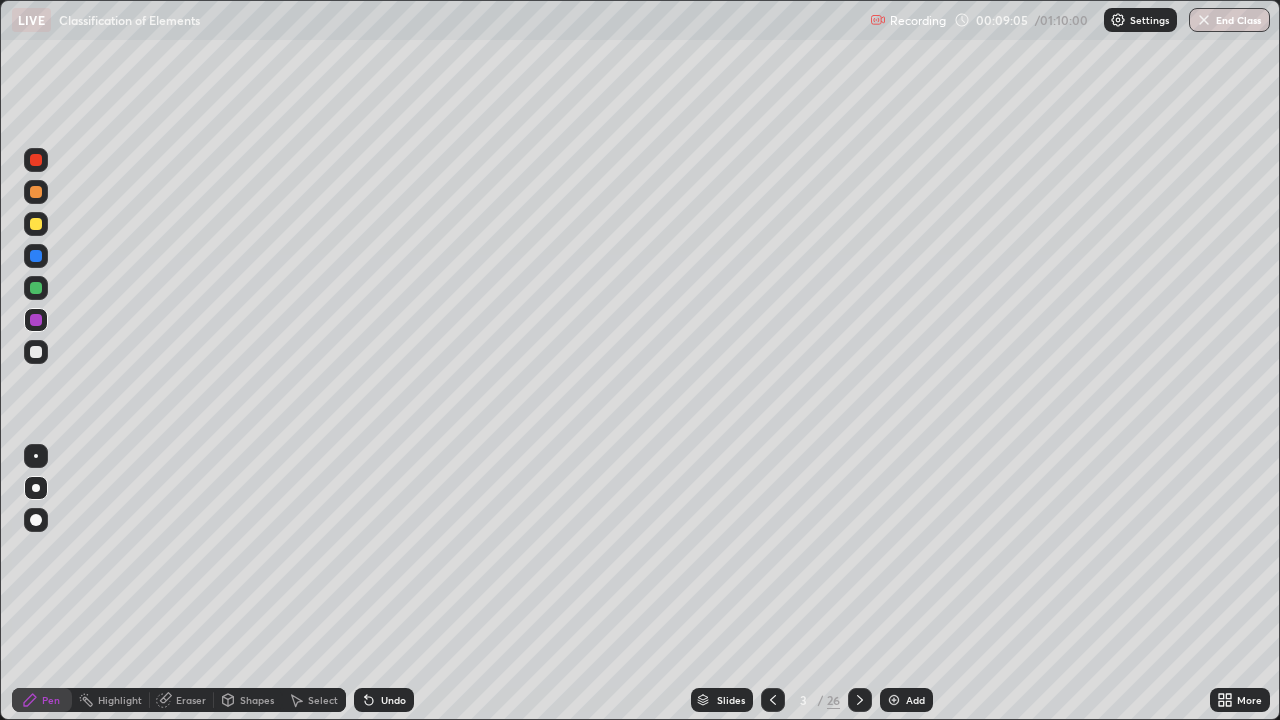click at bounding box center (36, 352) 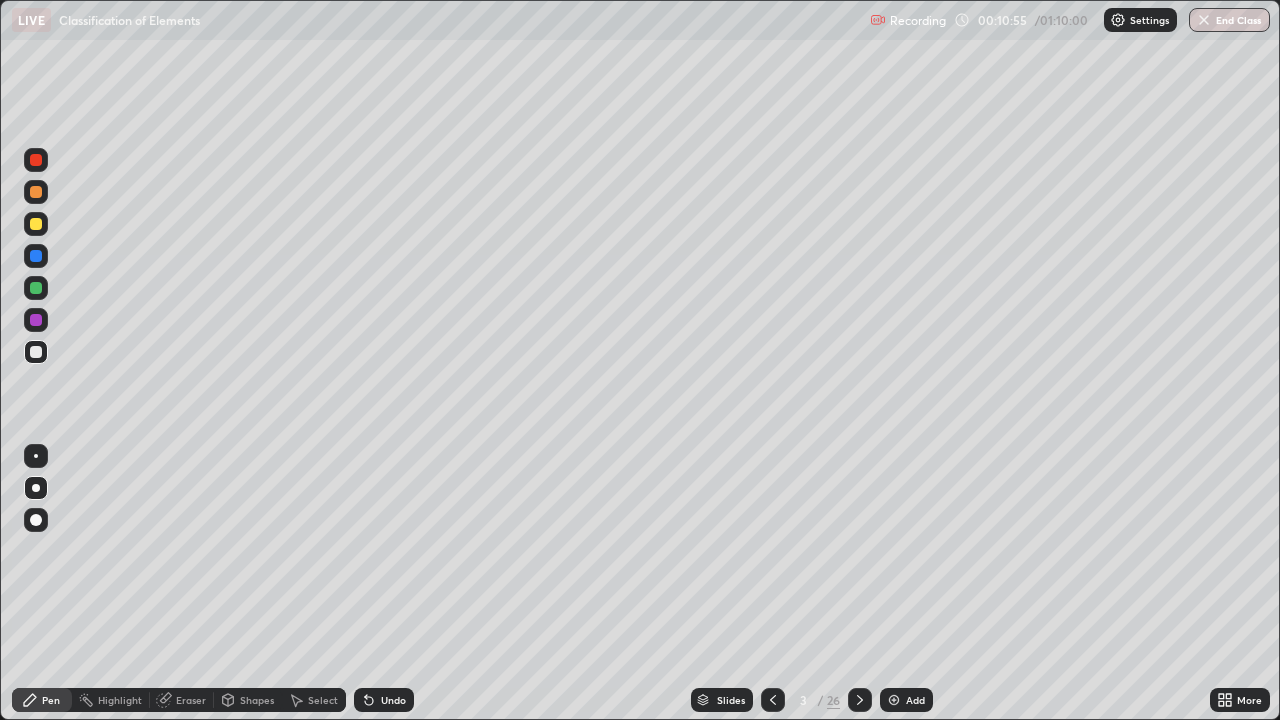click at bounding box center [36, 224] 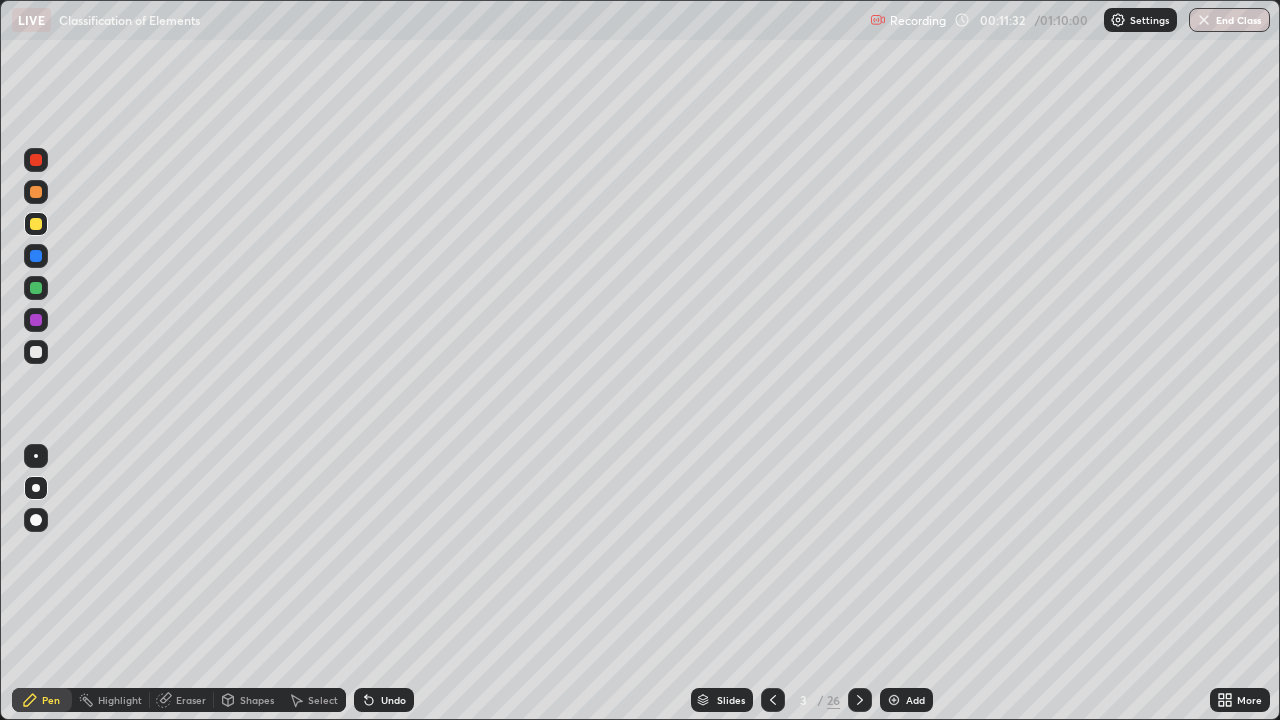 click at bounding box center [36, 192] 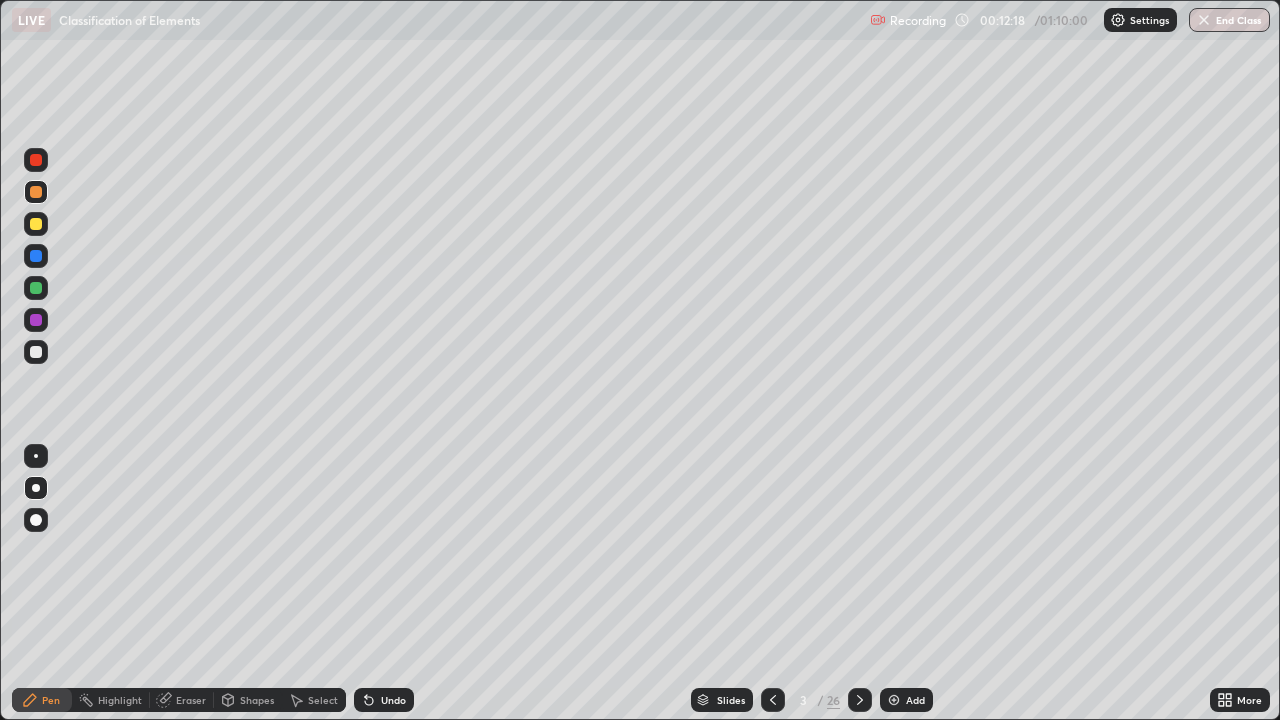 click at bounding box center [36, 352] 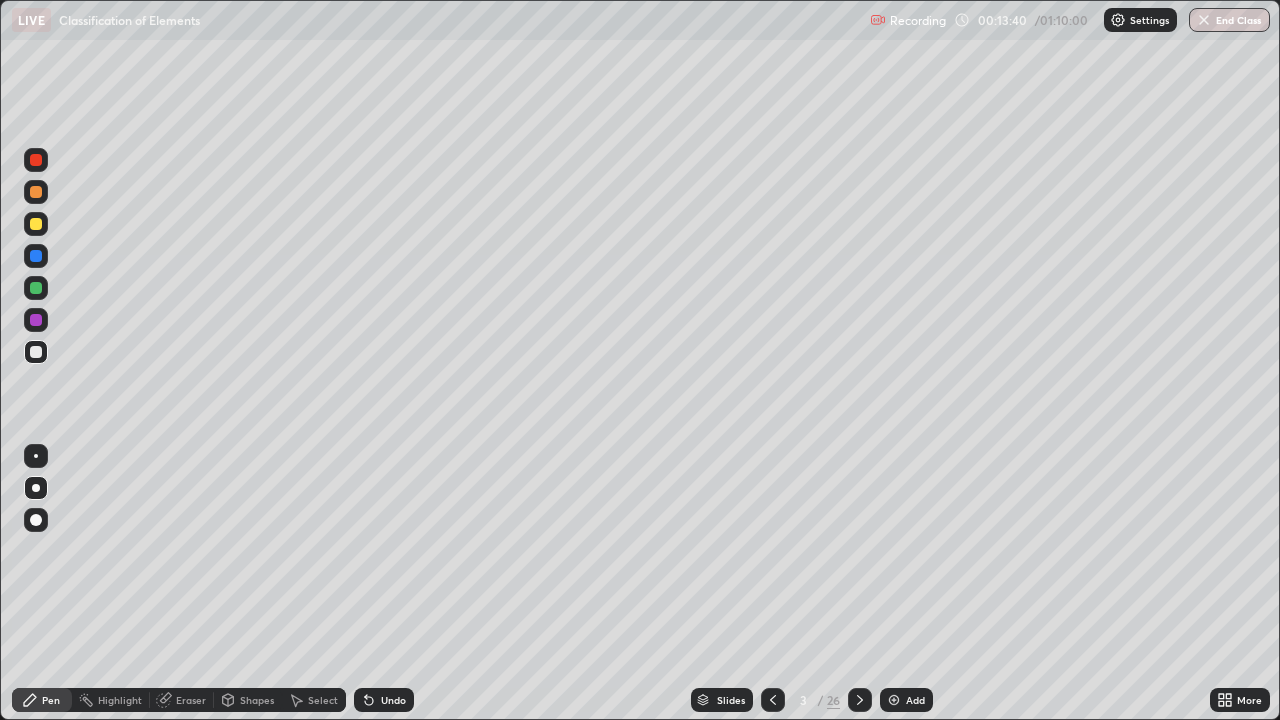 click at bounding box center [36, 224] 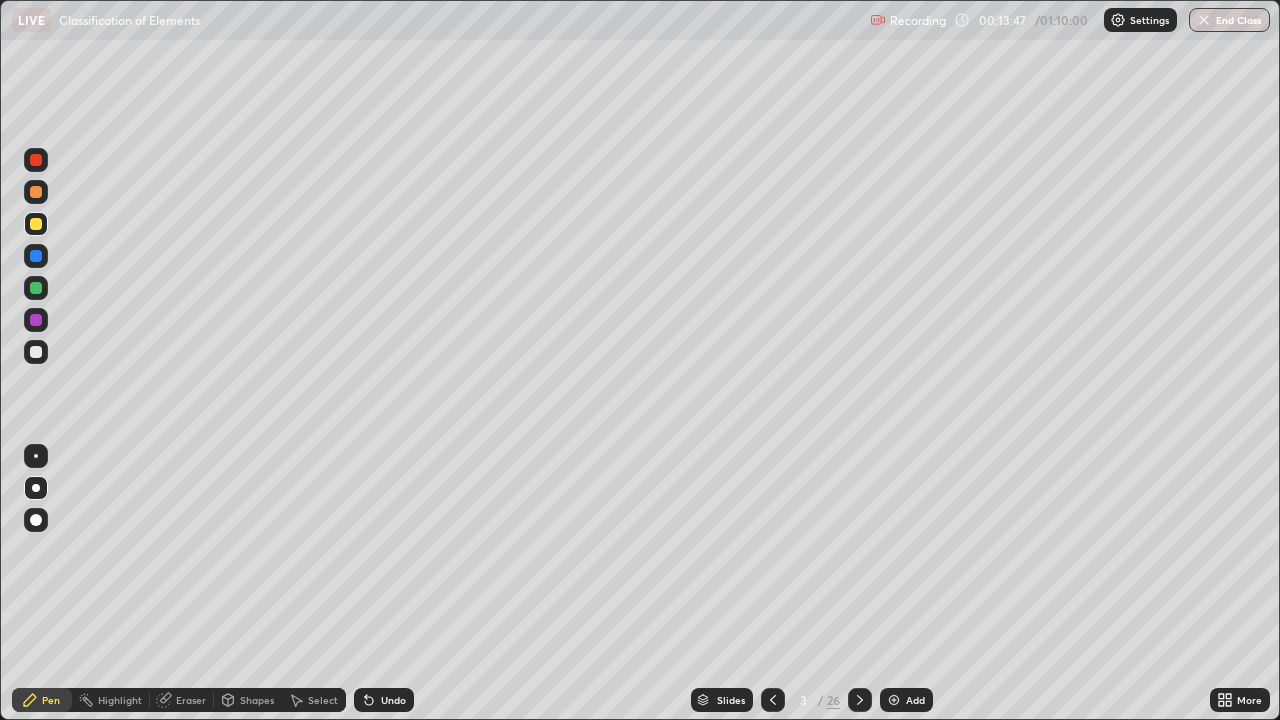 click at bounding box center (36, 288) 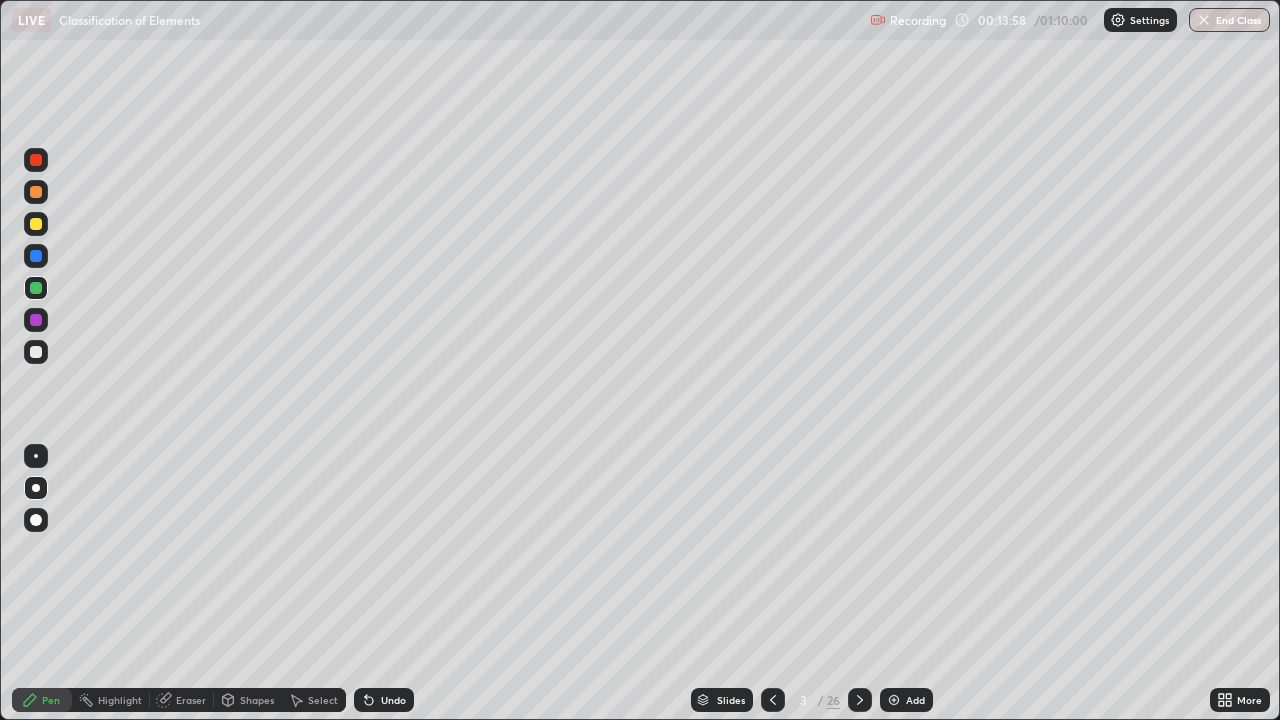 click at bounding box center [36, 224] 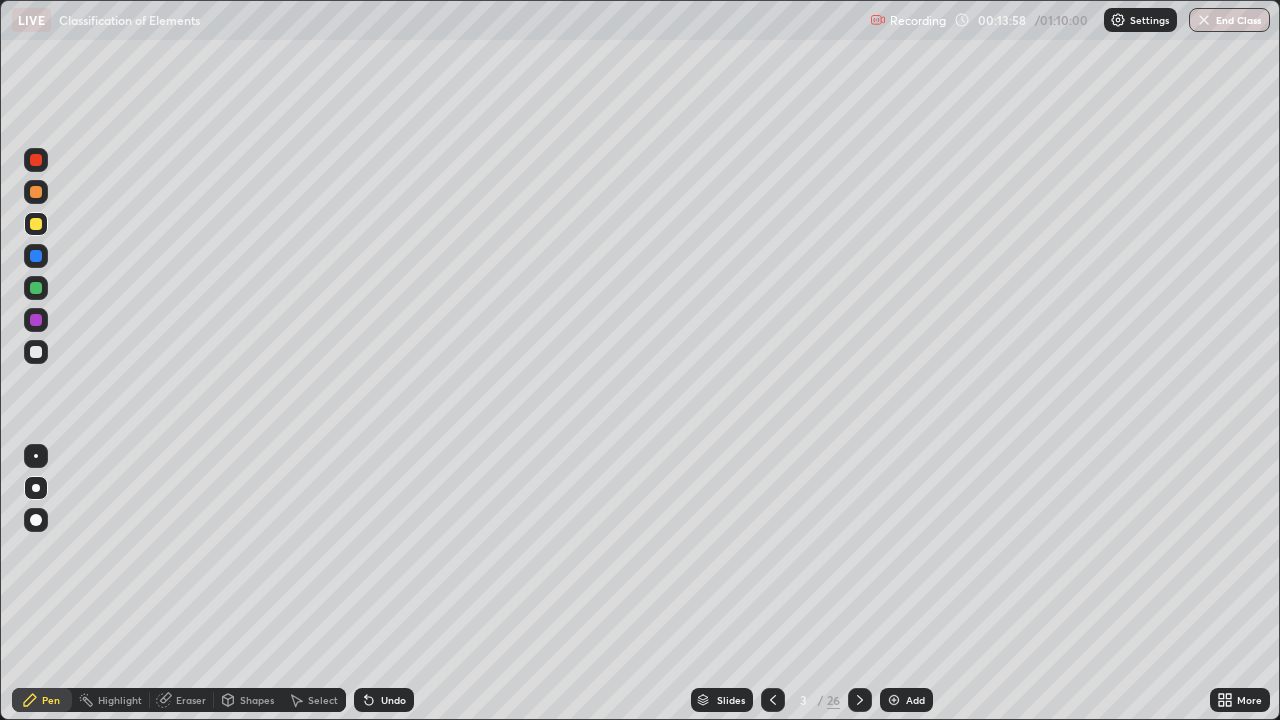 click at bounding box center [36, 192] 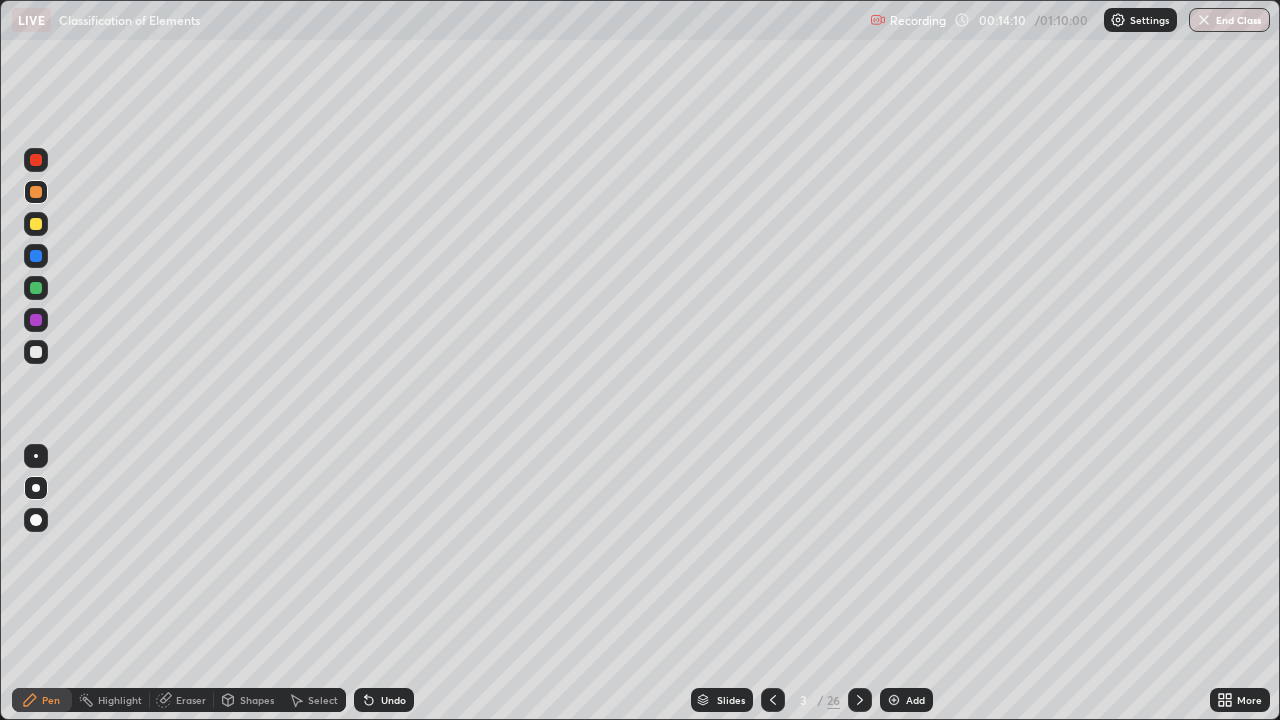 click on "Slides 3 / 26 Add" at bounding box center (812, 700) 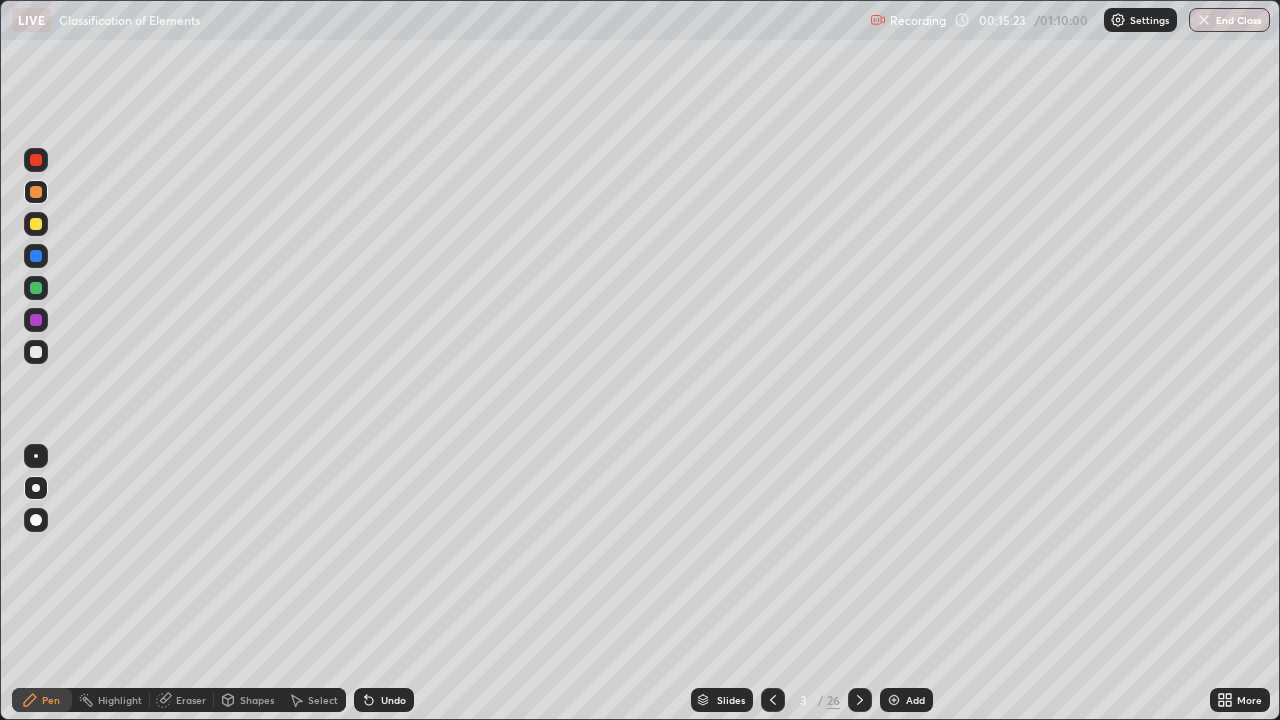 click at bounding box center [36, 224] 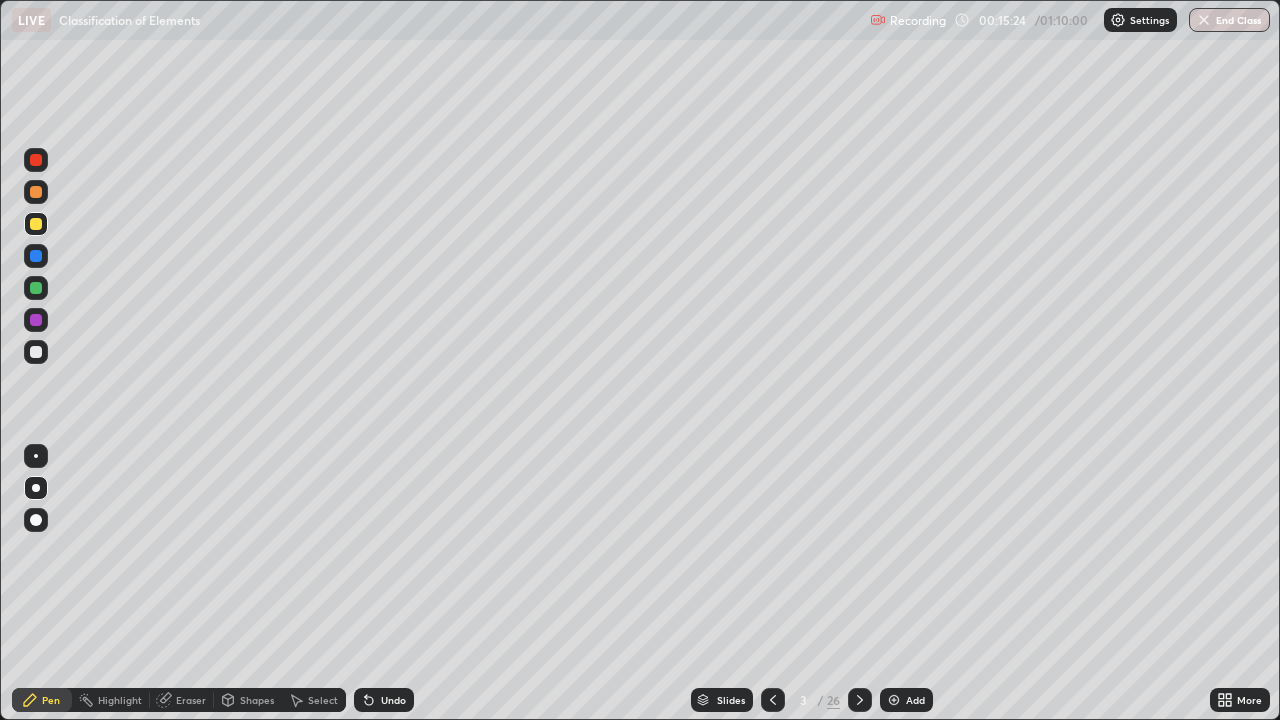 click at bounding box center (36, 160) 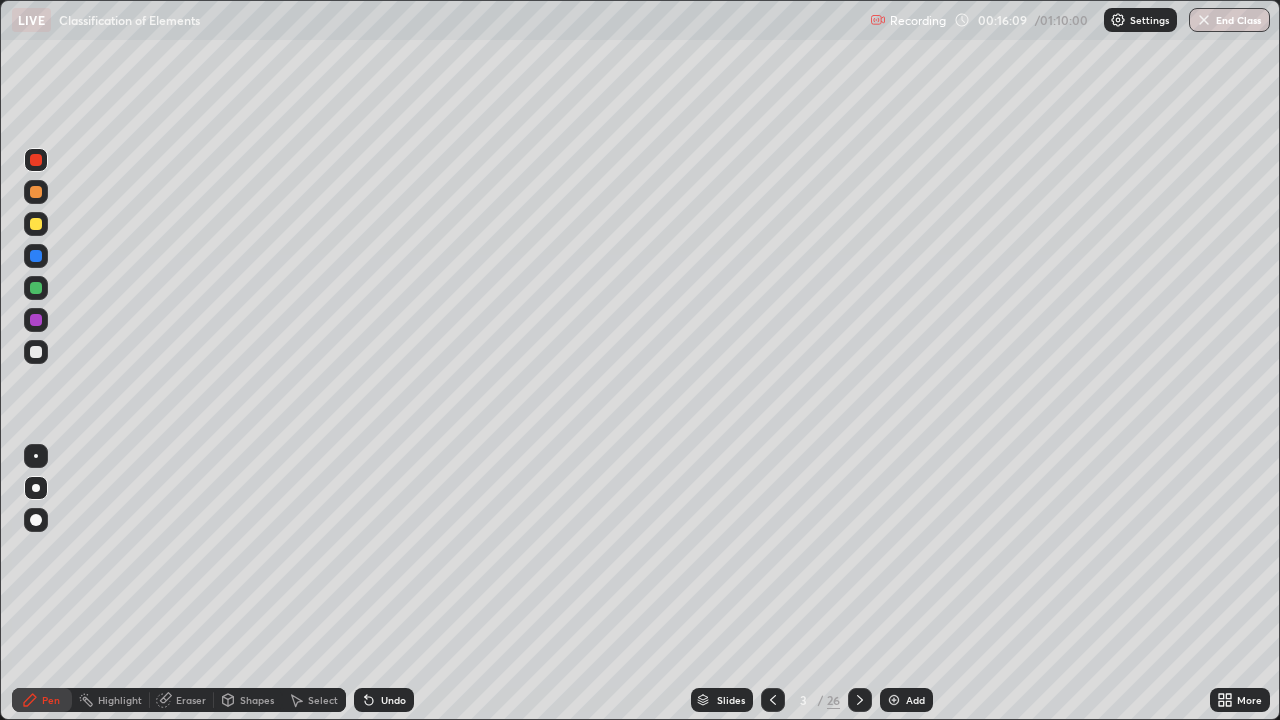 click 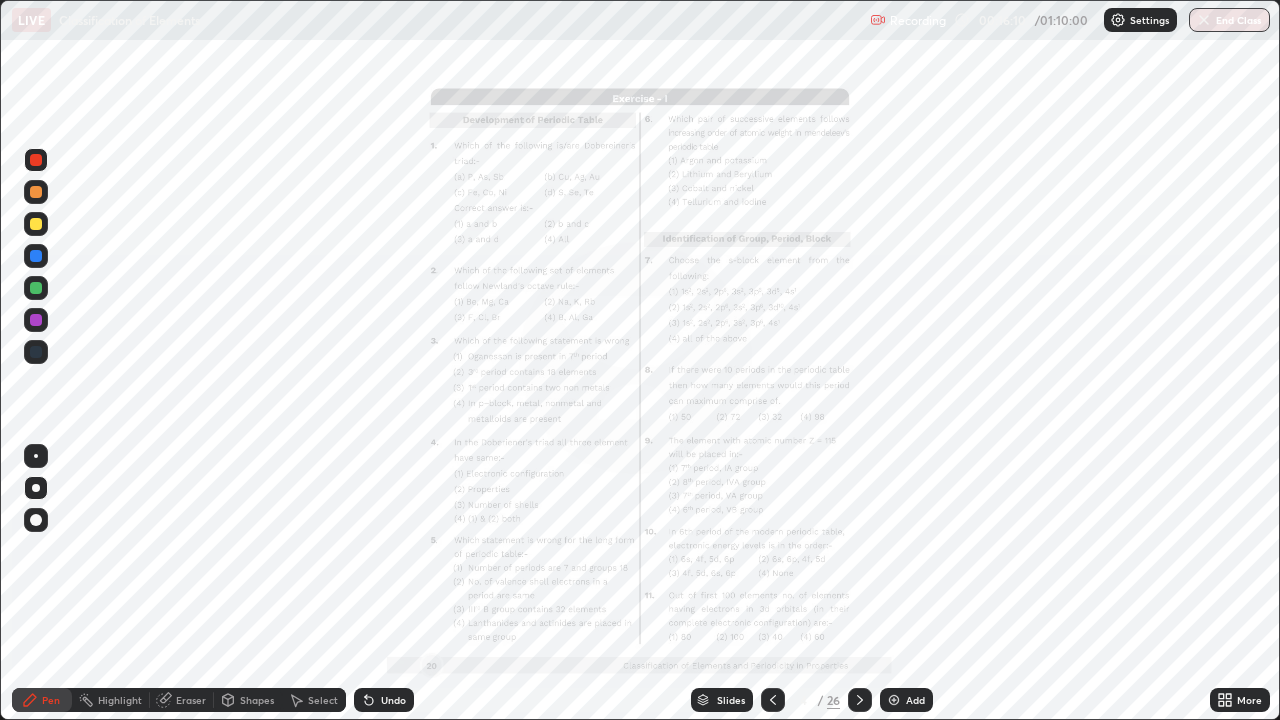 click at bounding box center (773, 700) 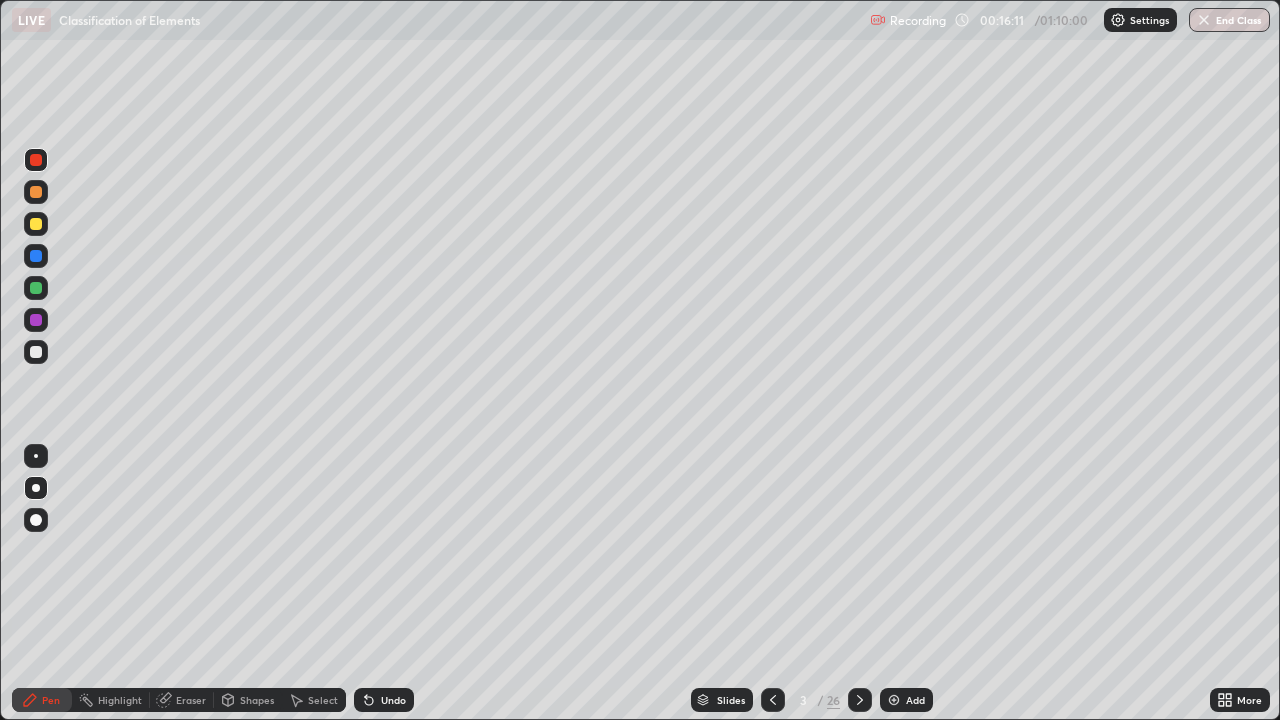 click at bounding box center (894, 700) 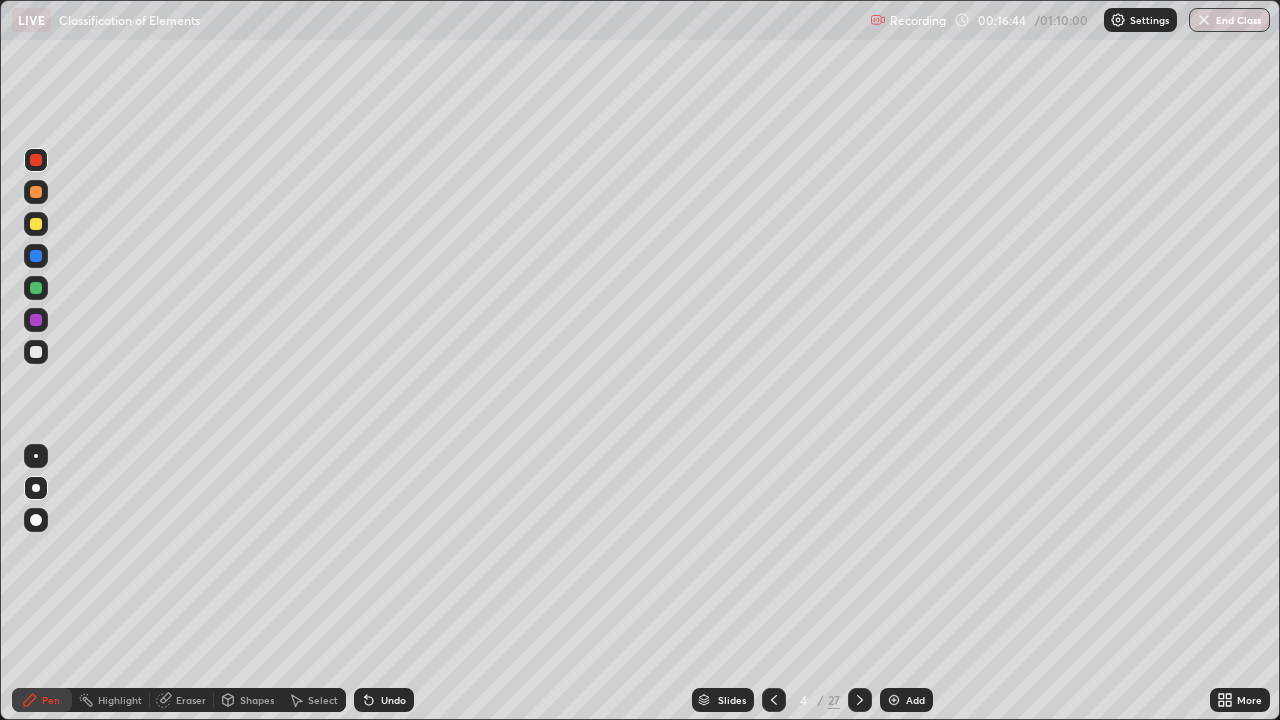 click at bounding box center [36, 352] 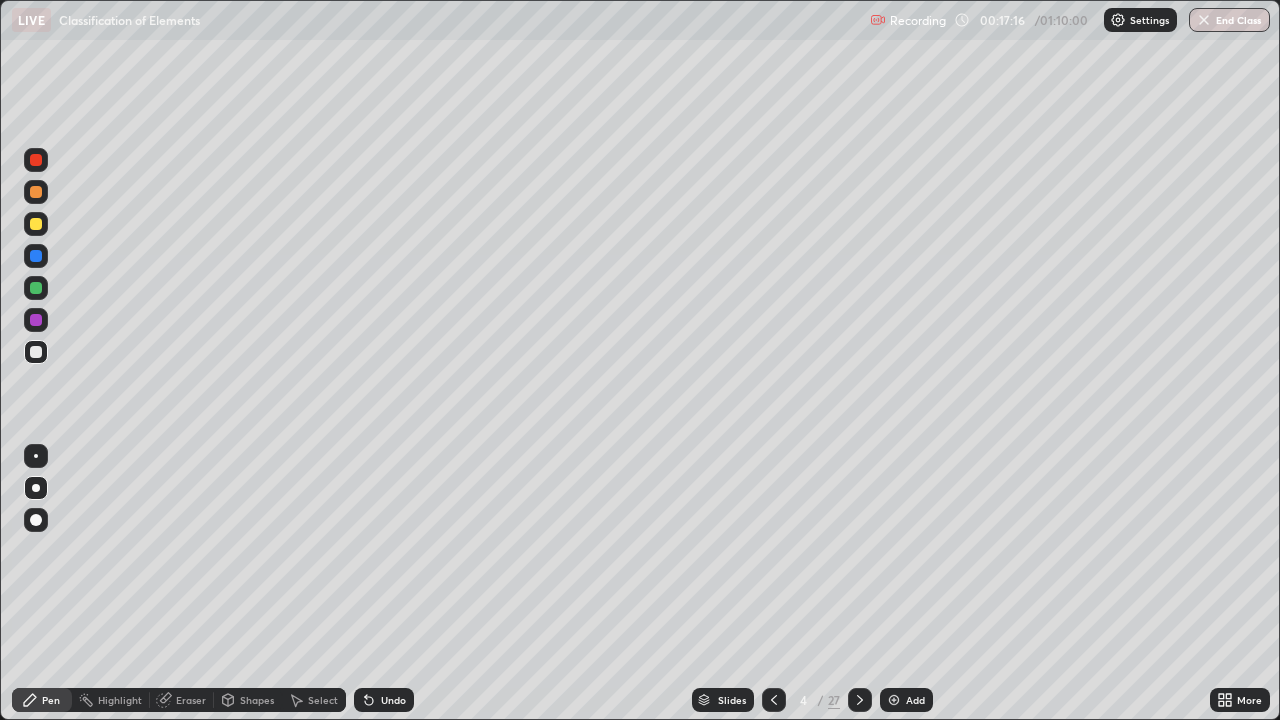 click at bounding box center (36, 320) 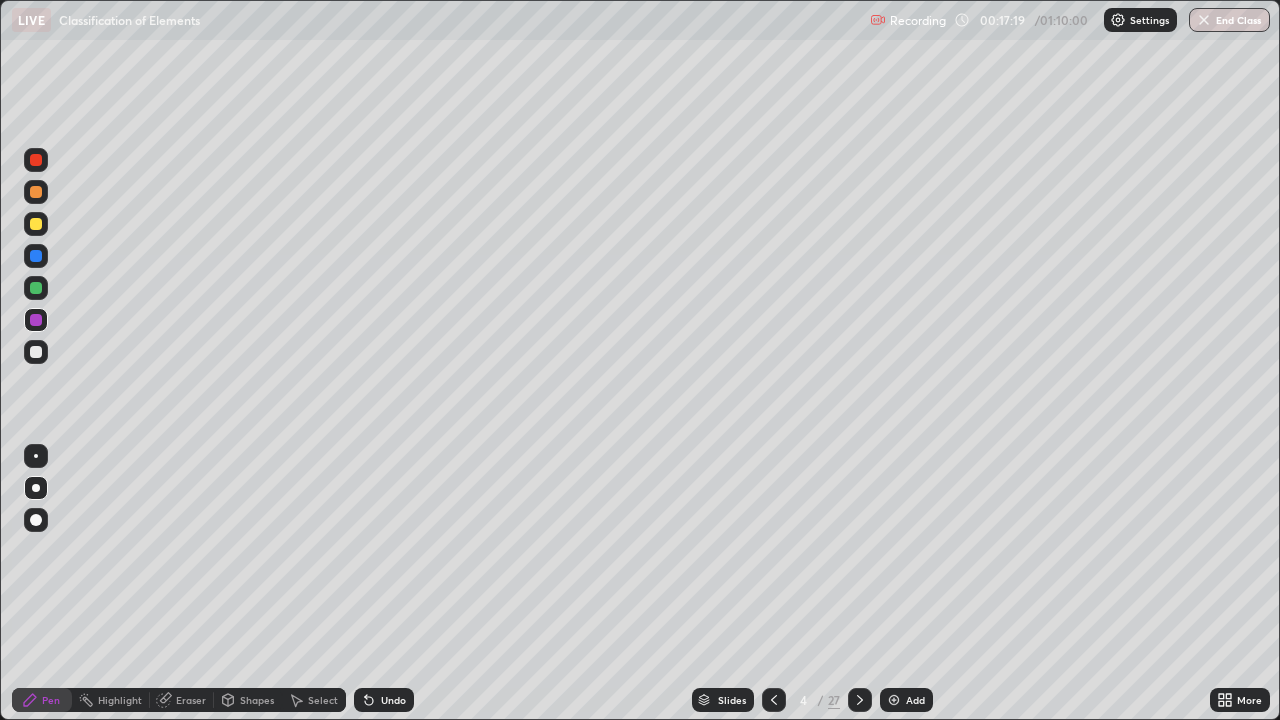 click 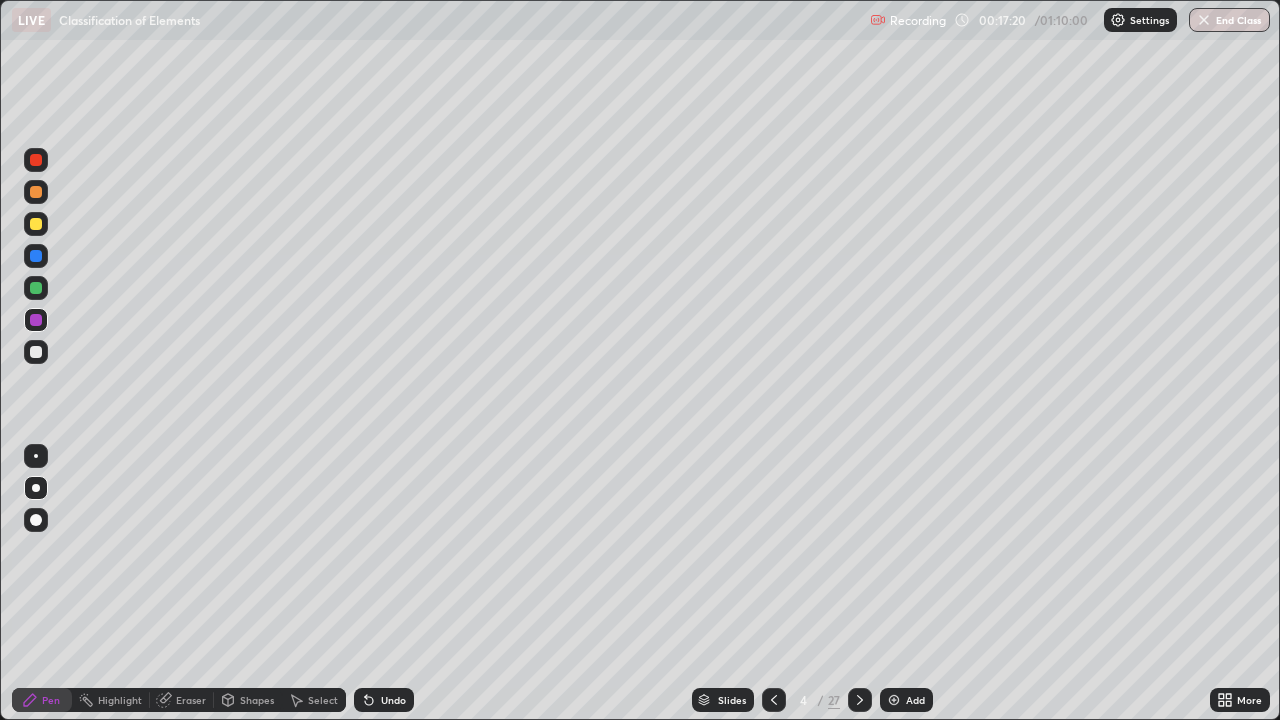 click 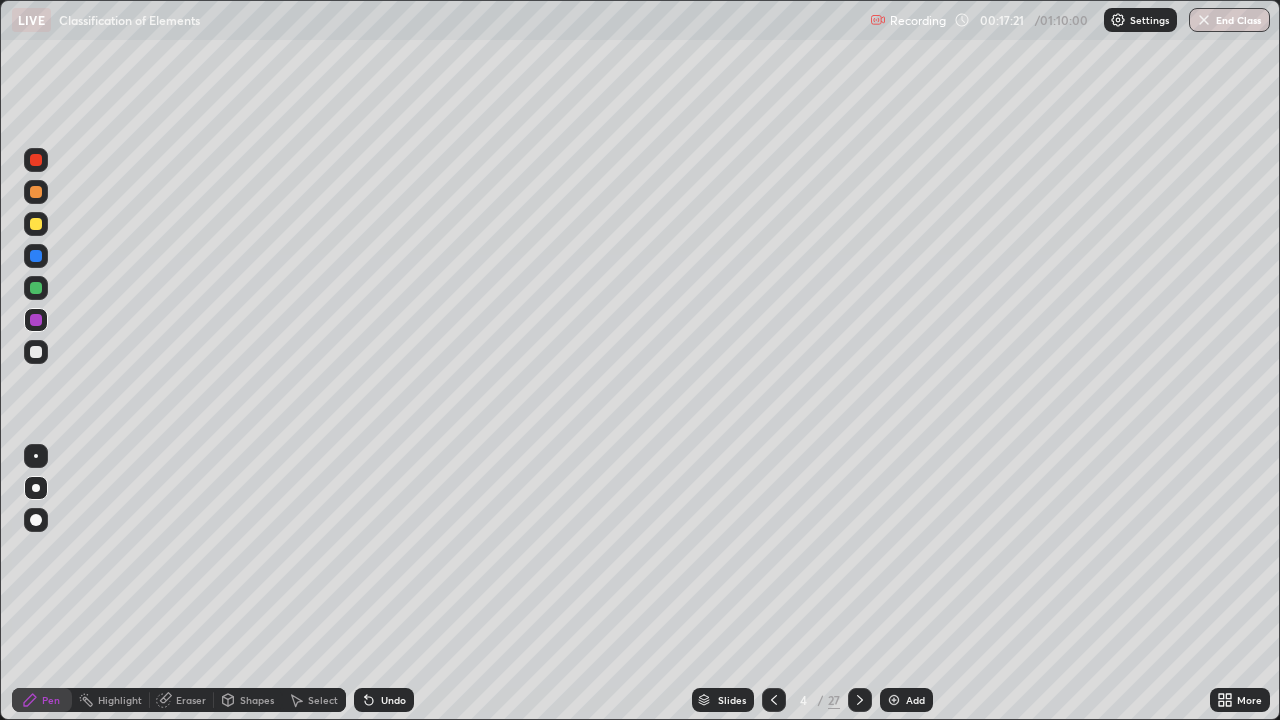 click on "Undo" at bounding box center (393, 700) 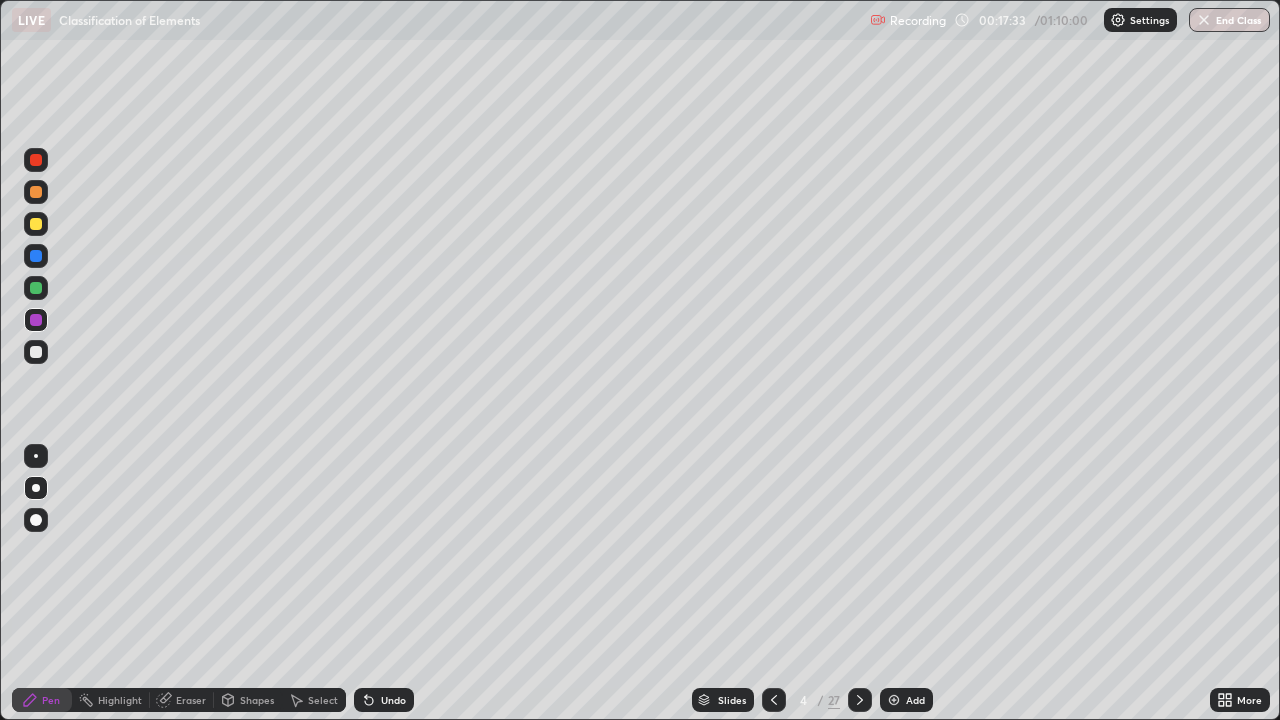 click at bounding box center [36, 224] 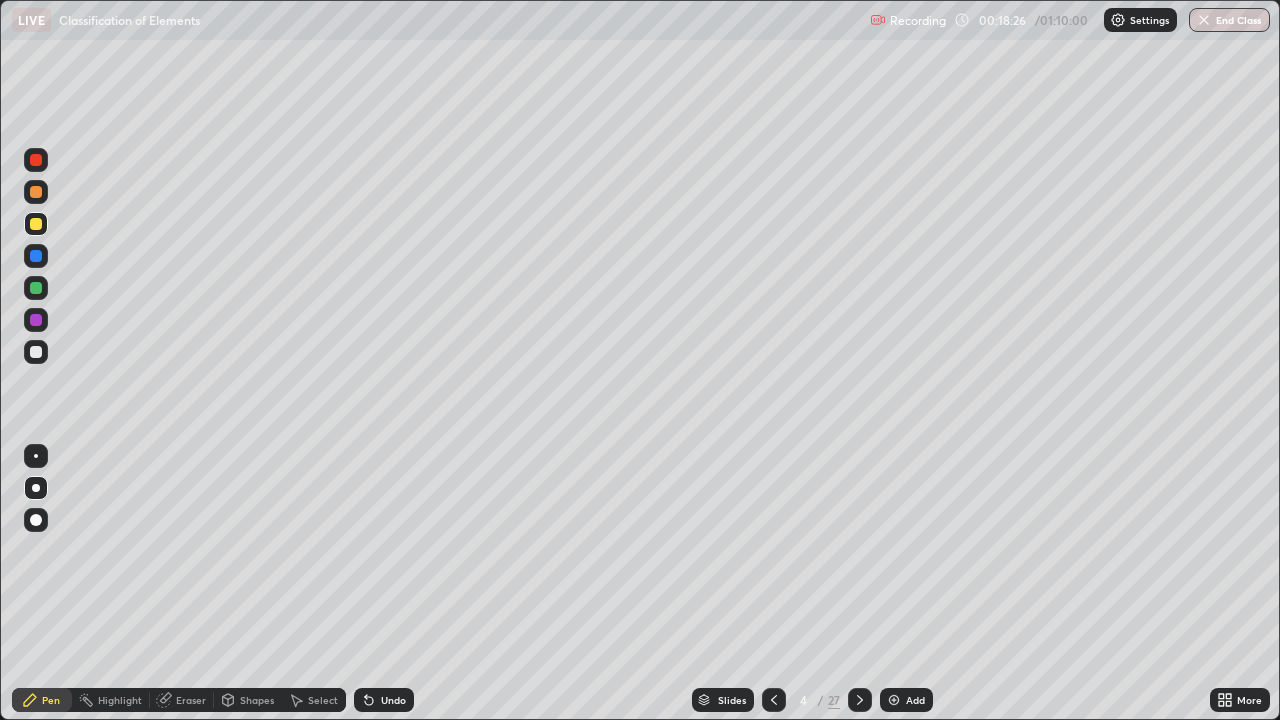 click 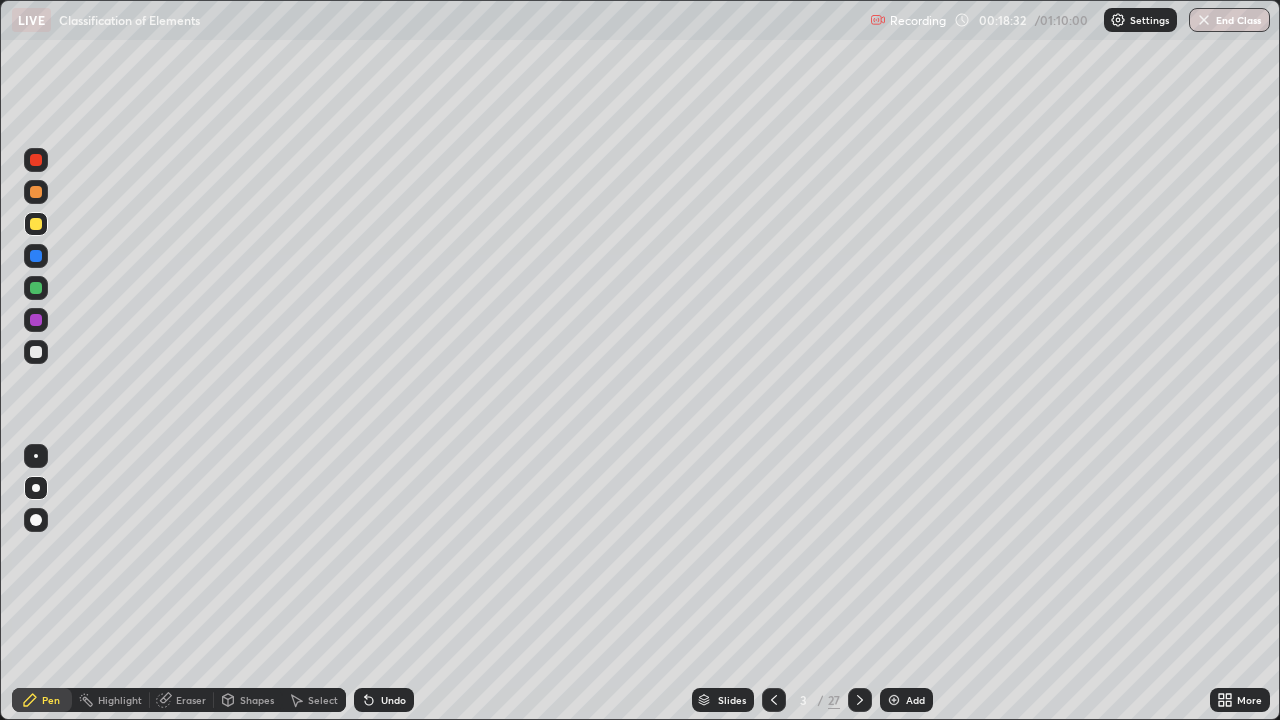 click 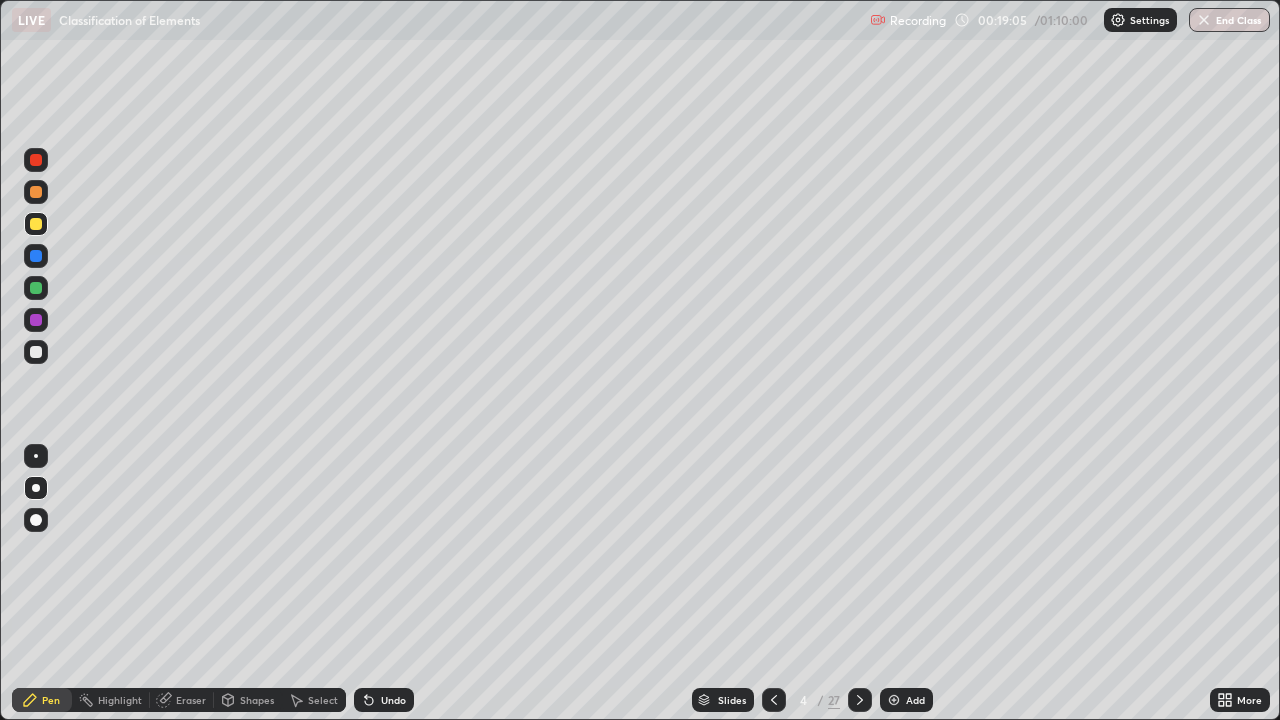 click on "Undo" at bounding box center [393, 700] 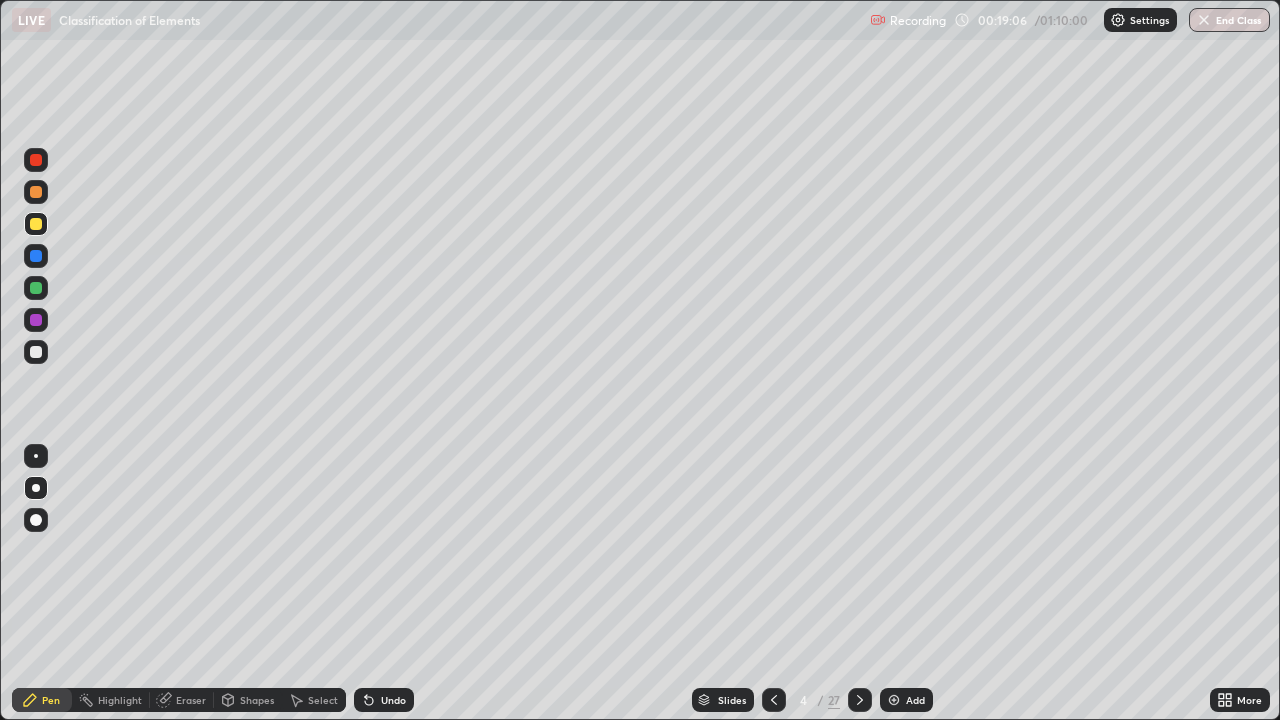 click on "Undo" at bounding box center [393, 700] 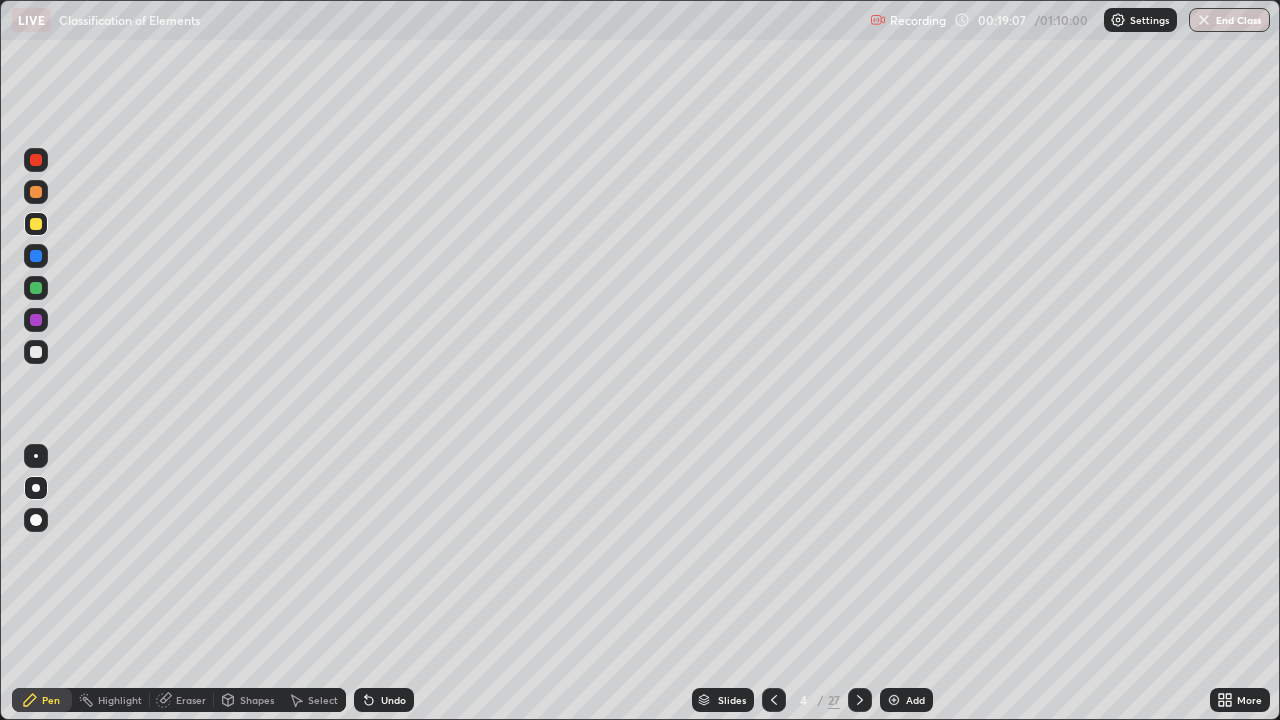 click on "Undo" at bounding box center [384, 700] 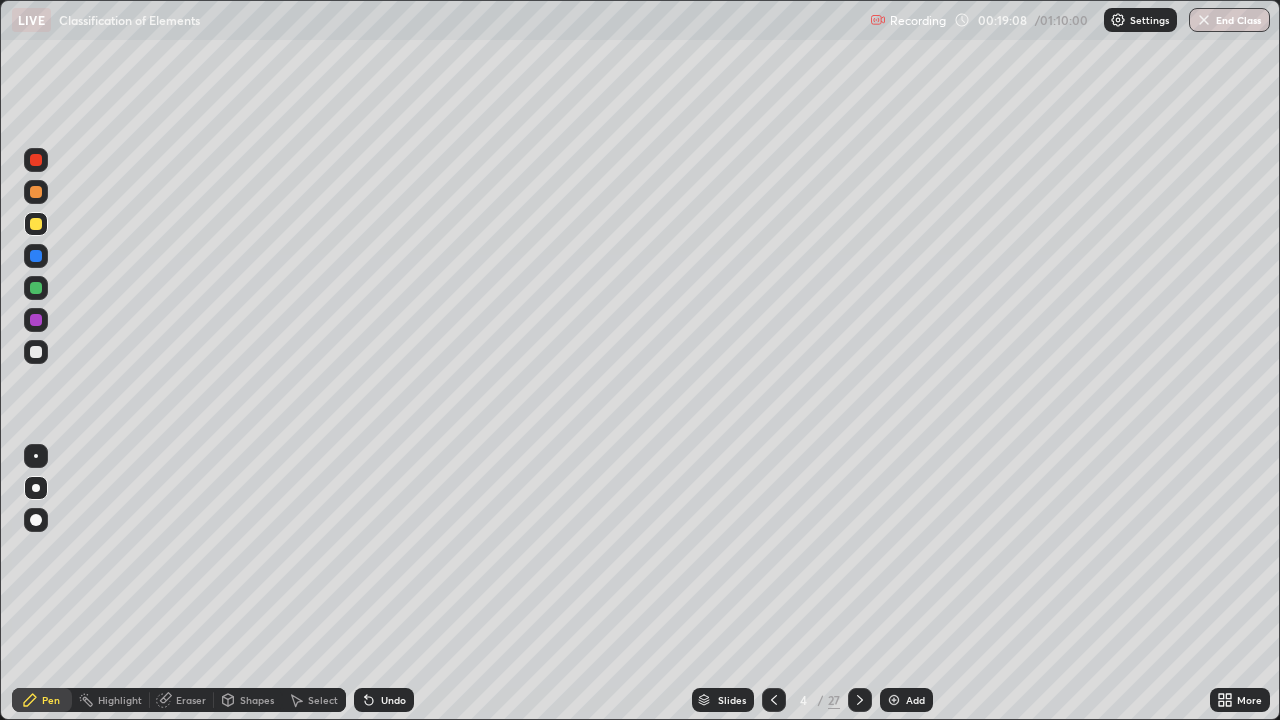 click on "Undo" at bounding box center (384, 700) 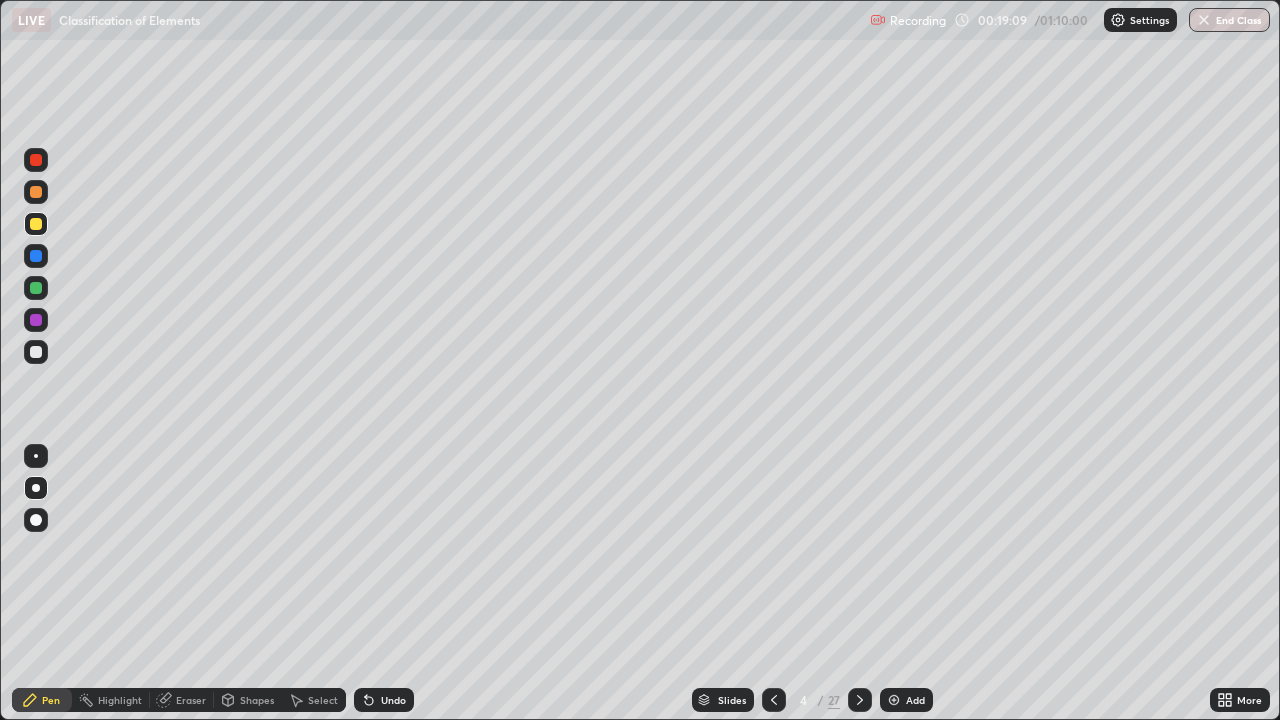 click on "Undo" at bounding box center (384, 700) 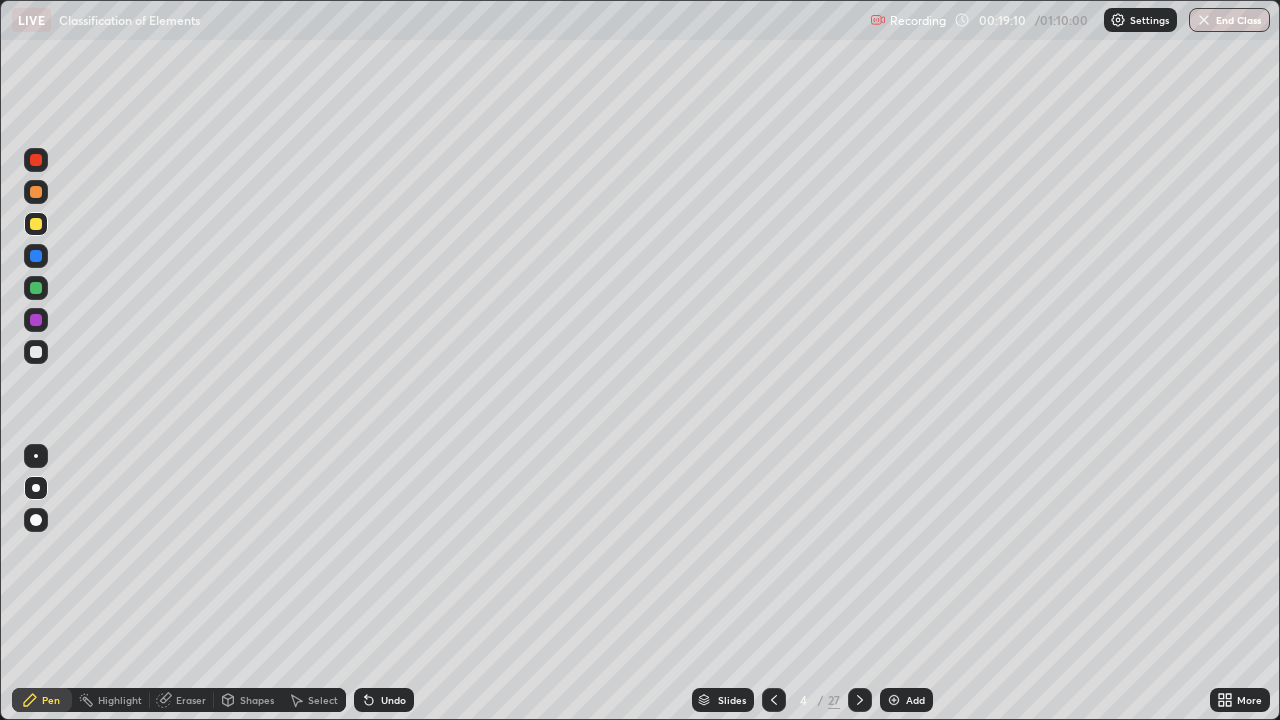 click on "Undo" at bounding box center [384, 700] 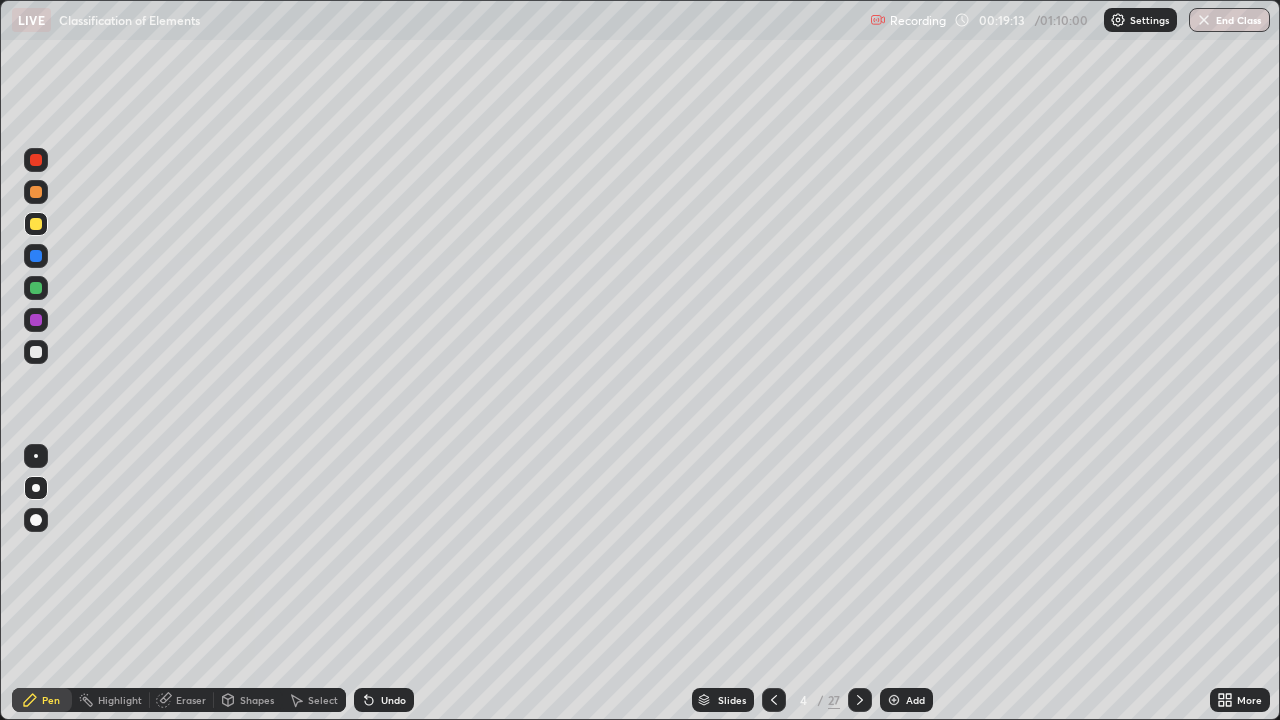 click at bounding box center [36, 320] 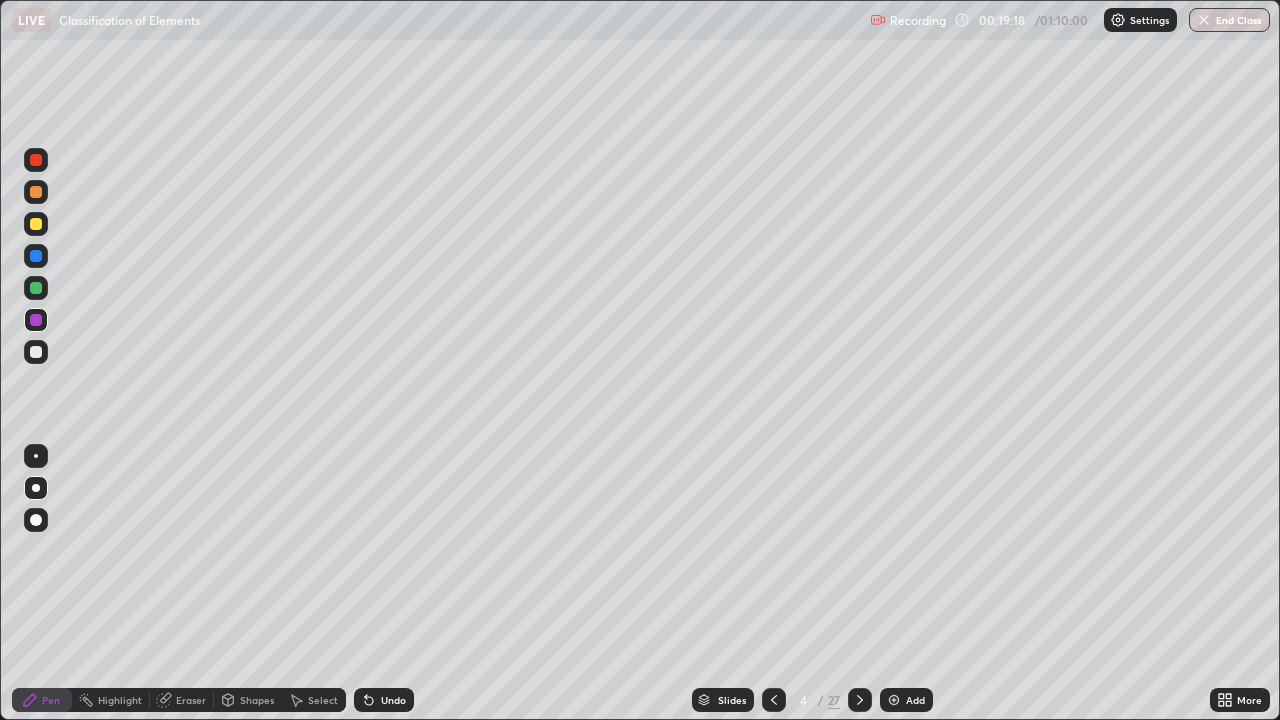 click at bounding box center (894, 700) 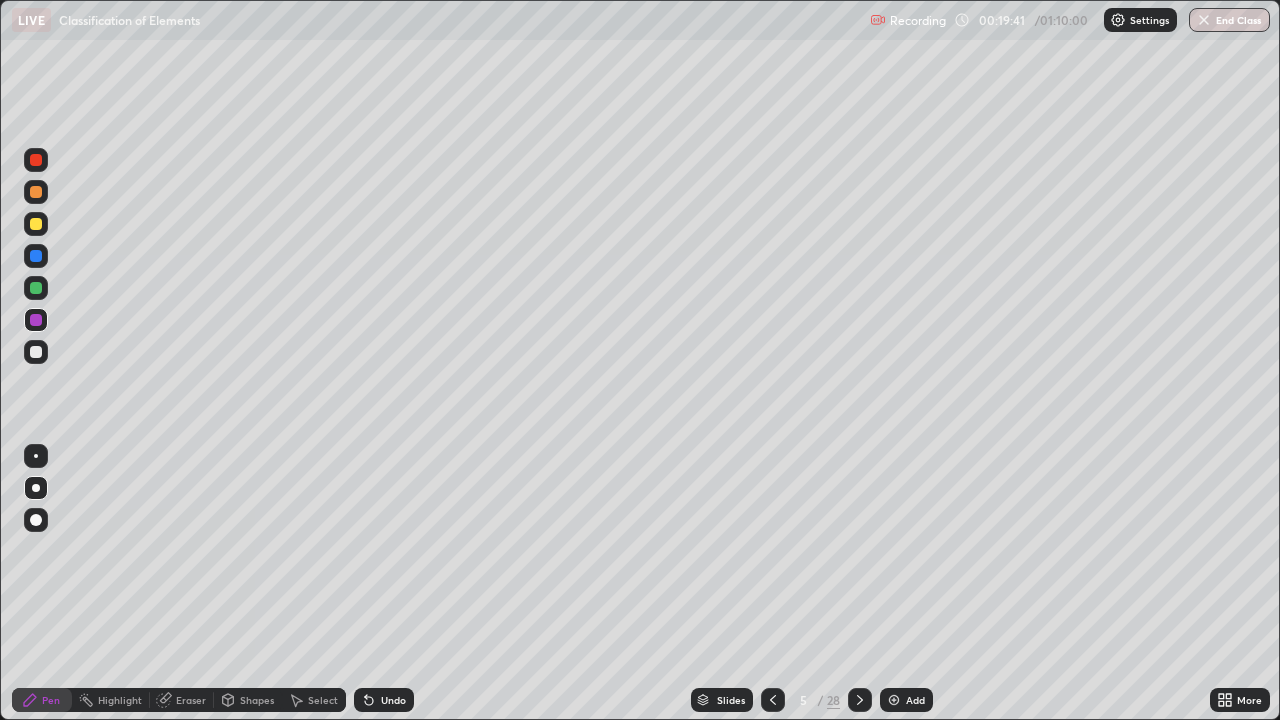 click at bounding box center (36, 352) 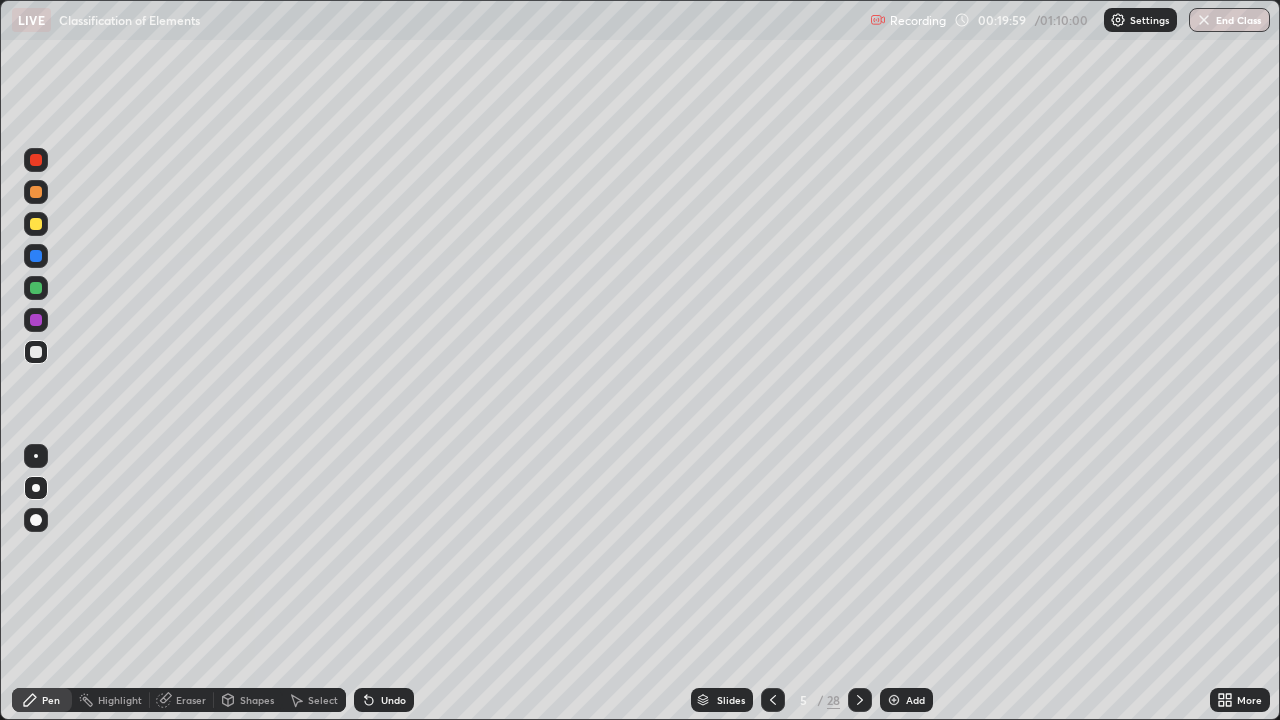 click at bounding box center (36, 160) 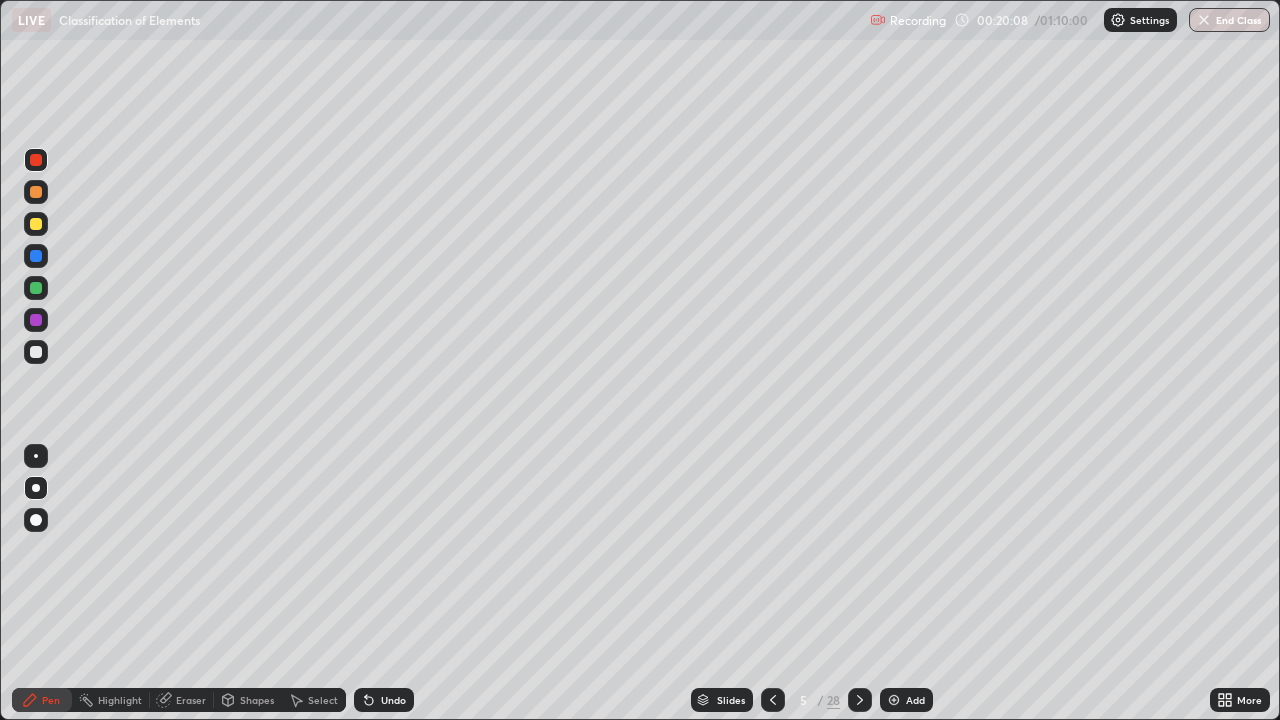 click at bounding box center [36, 224] 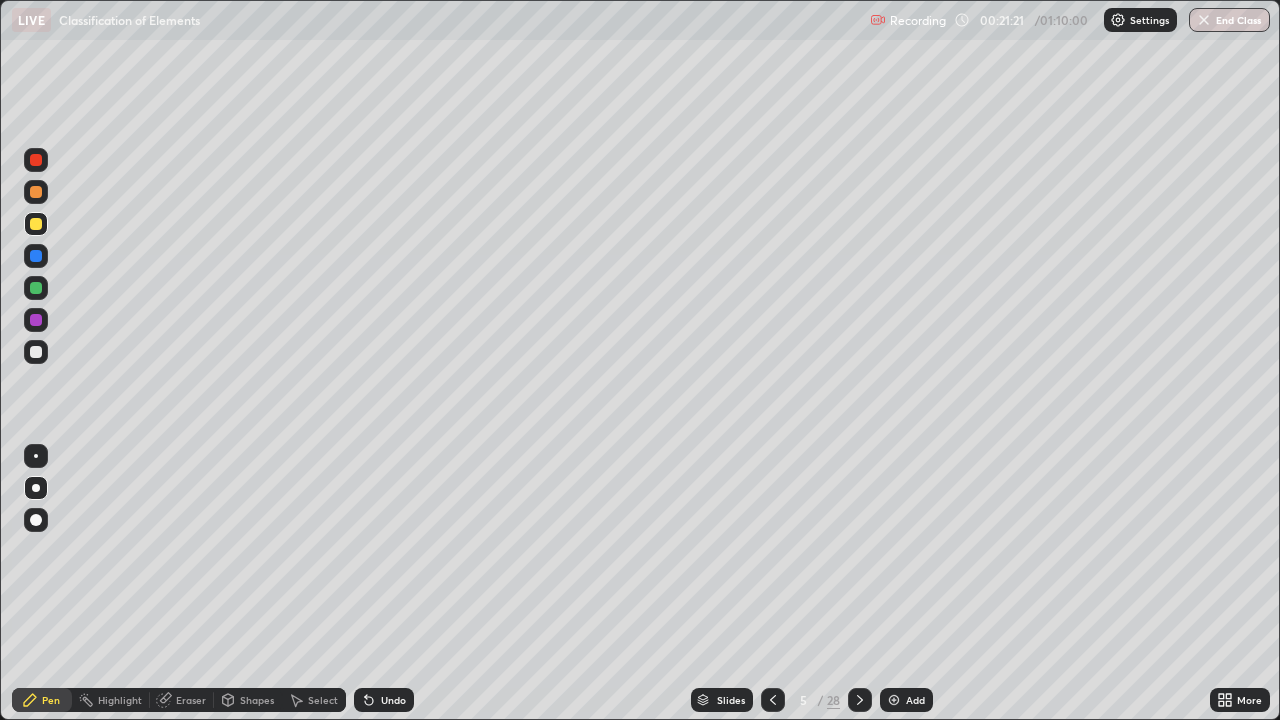click at bounding box center (36, 320) 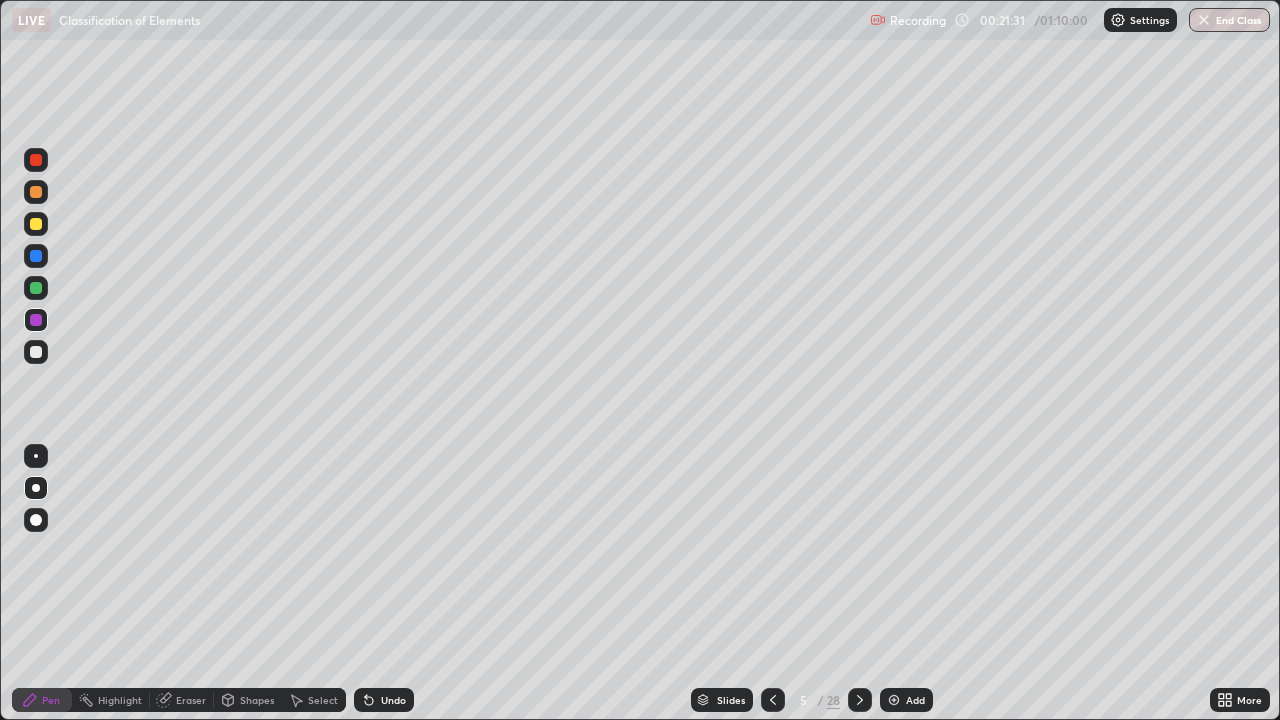 click at bounding box center [36, 288] 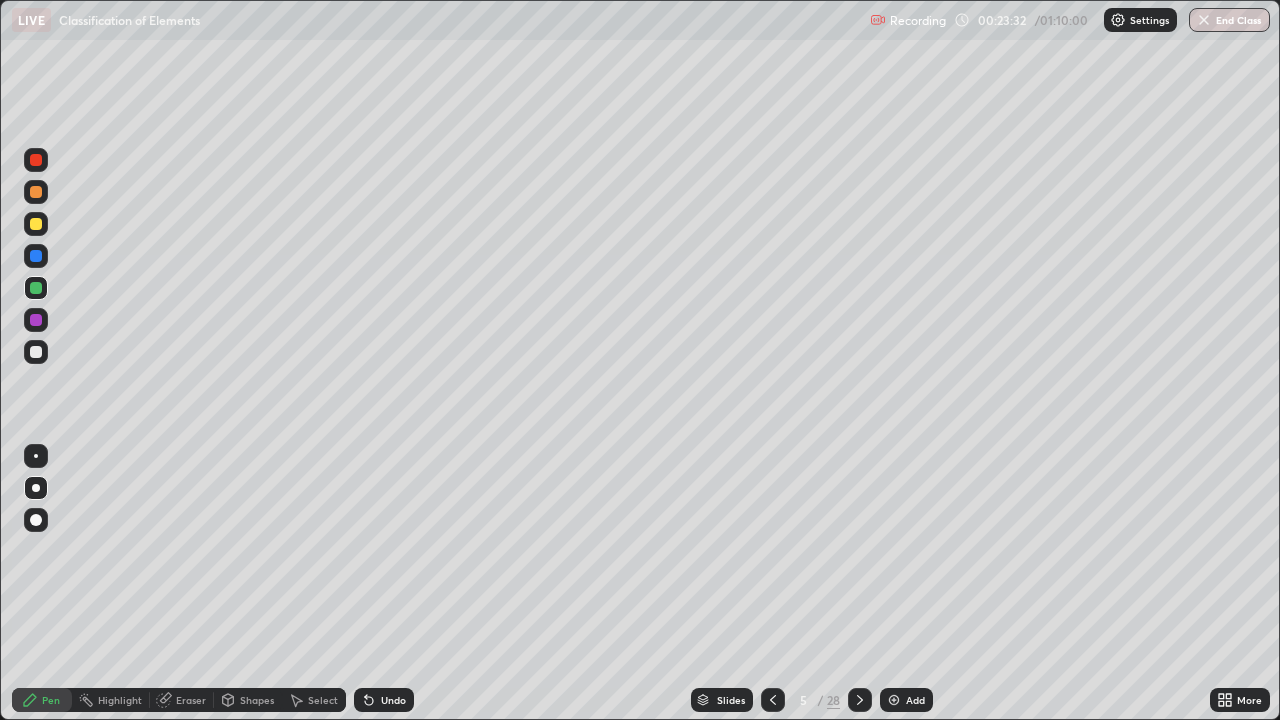 click on "More" at bounding box center [1240, 700] 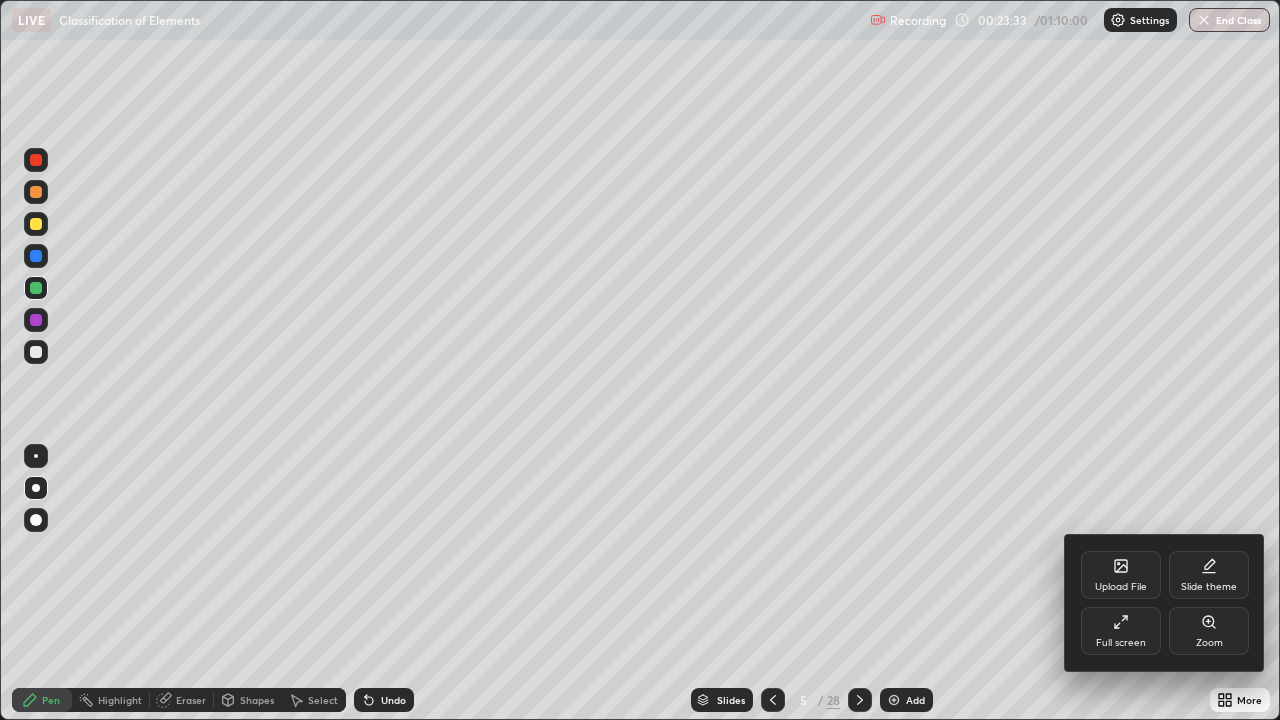 click on "Upload File" at bounding box center (1121, 587) 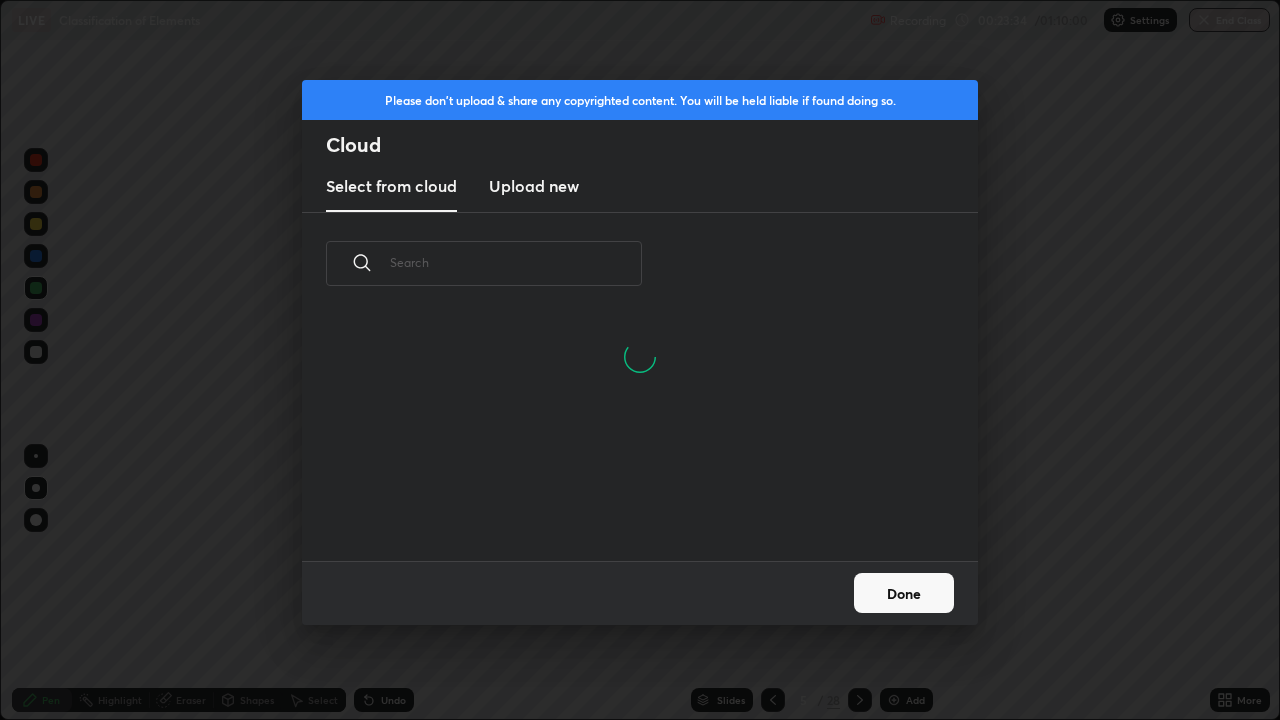 click at bounding box center (516, 262) 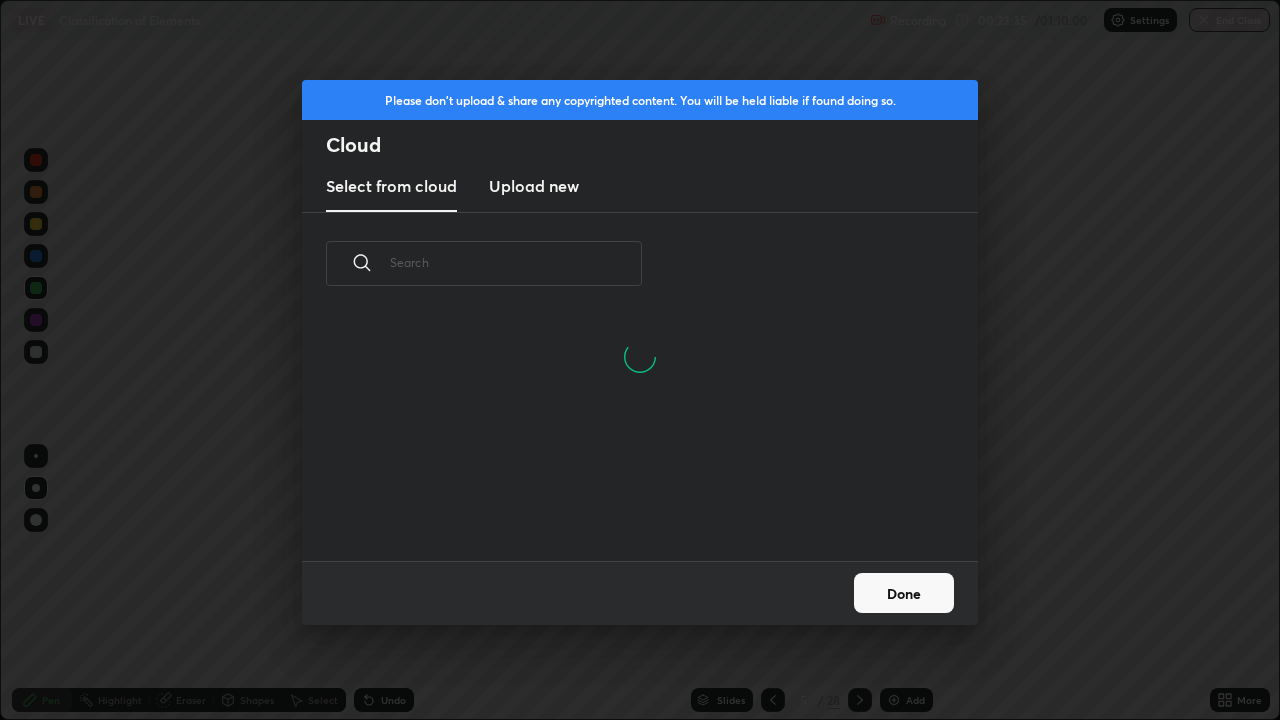 scroll, scrollTop: 7, scrollLeft: 11, axis: both 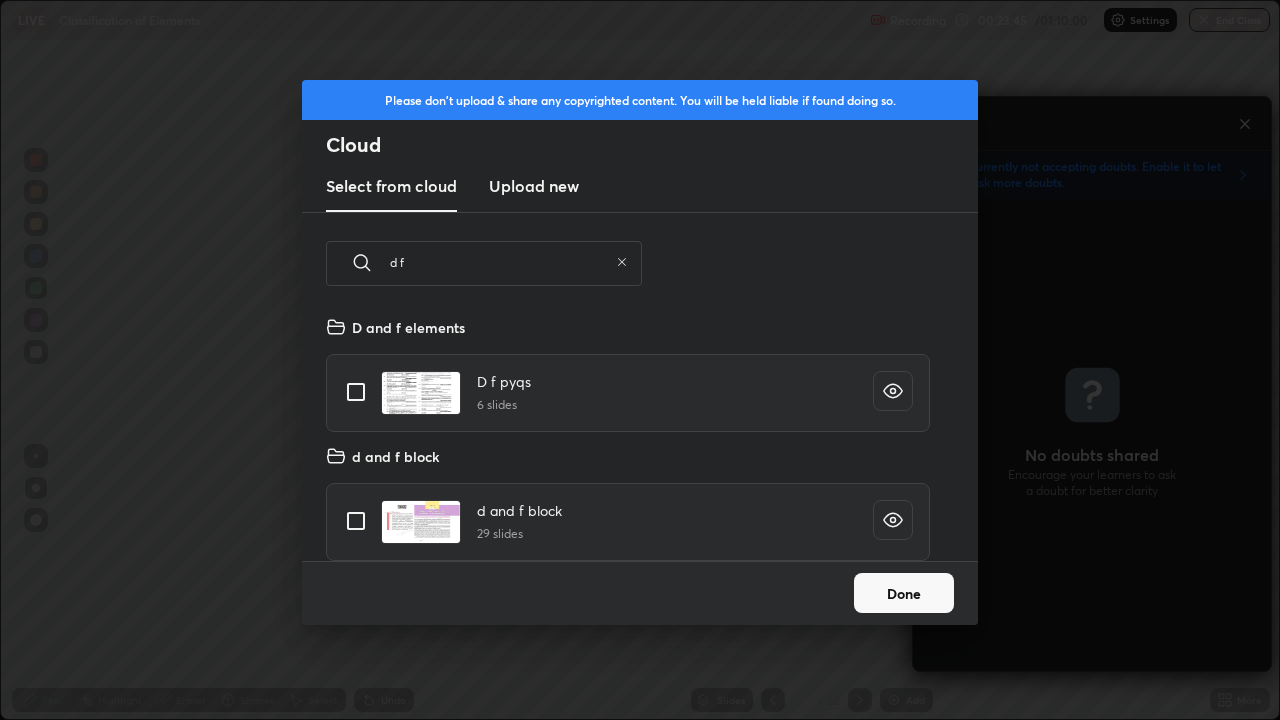 type on "d f" 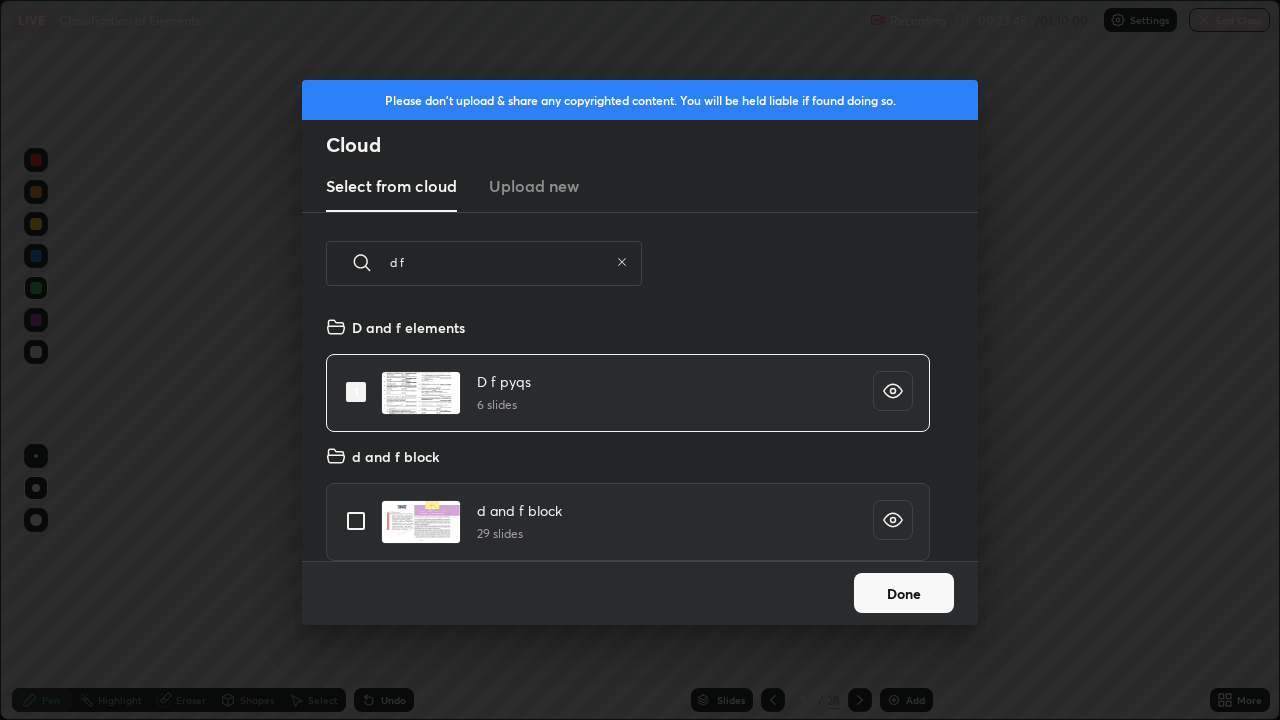 click at bounding box center (356, 521) 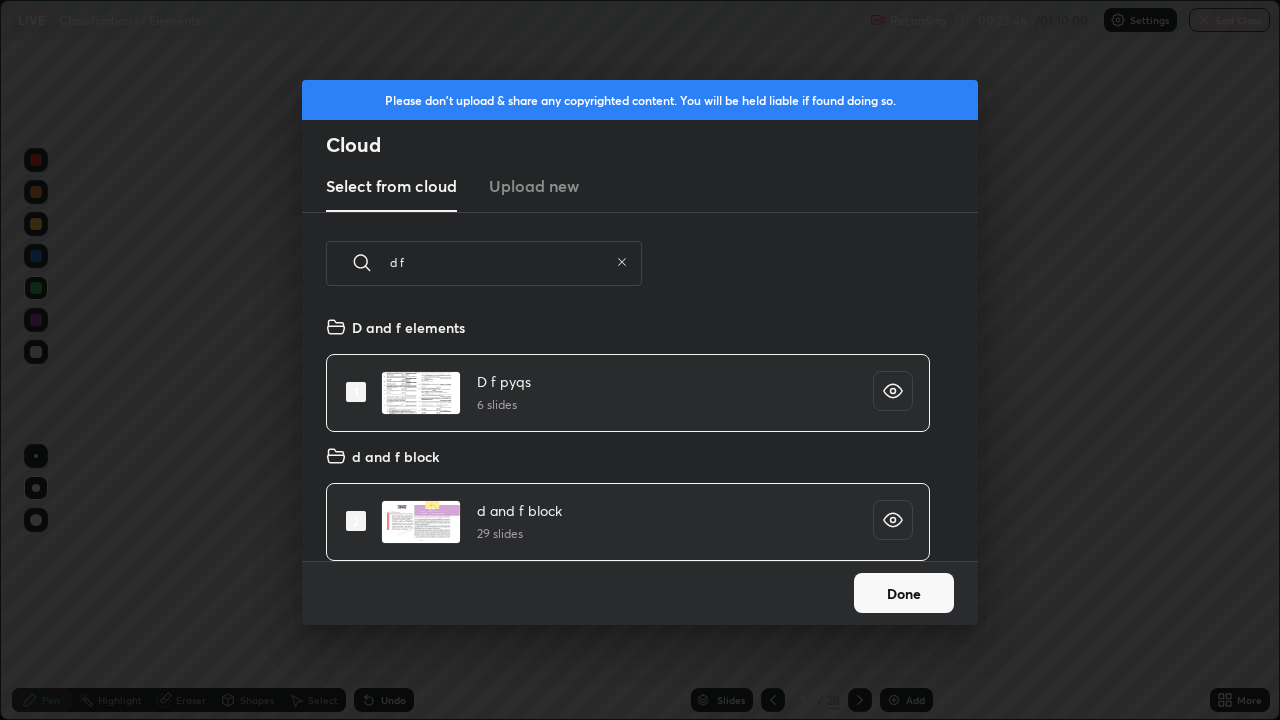 click on "Done" at bounding box center (904, 593) 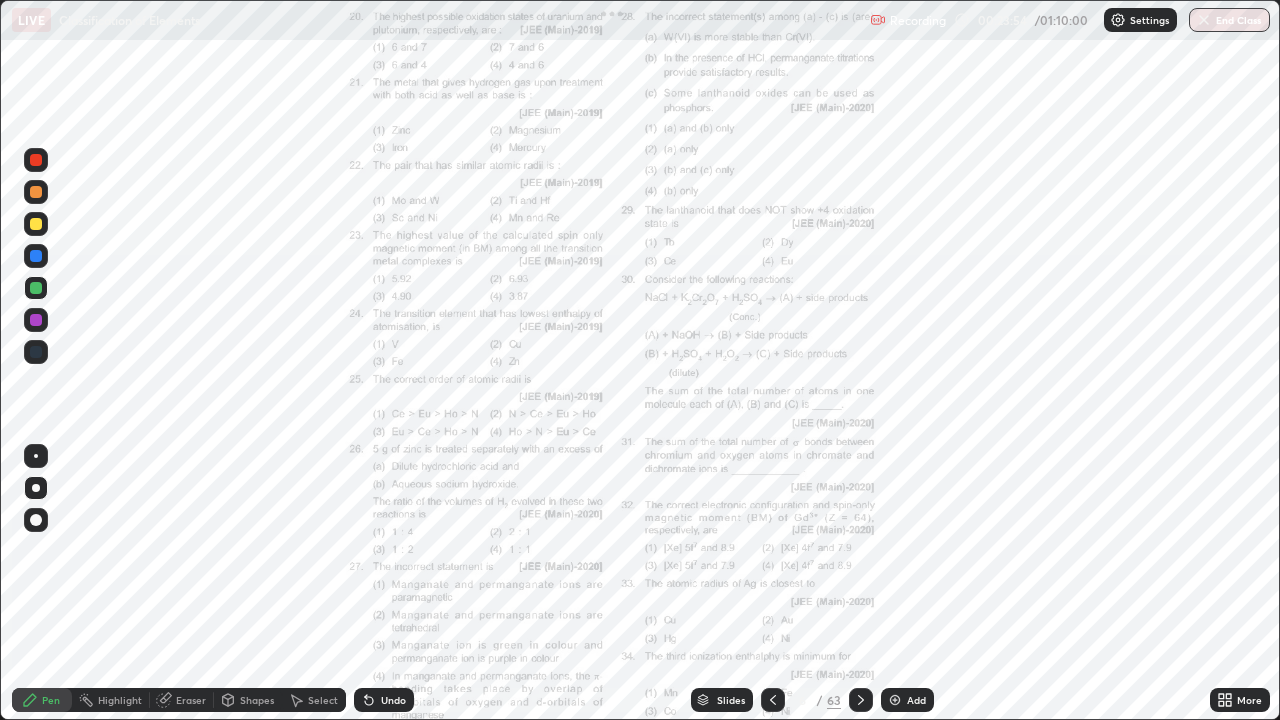 click on "More" at bounding box center [1249, 700] 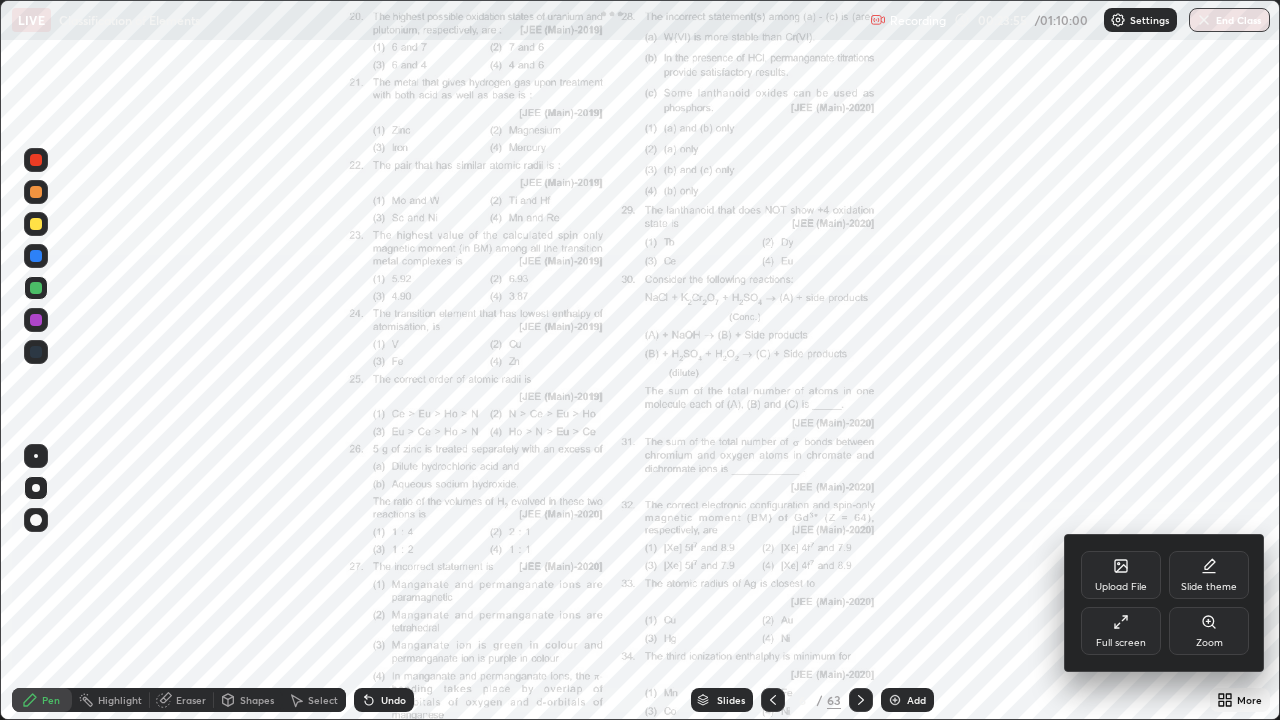 click on "Zoom" at bounding box center [1209, 631] 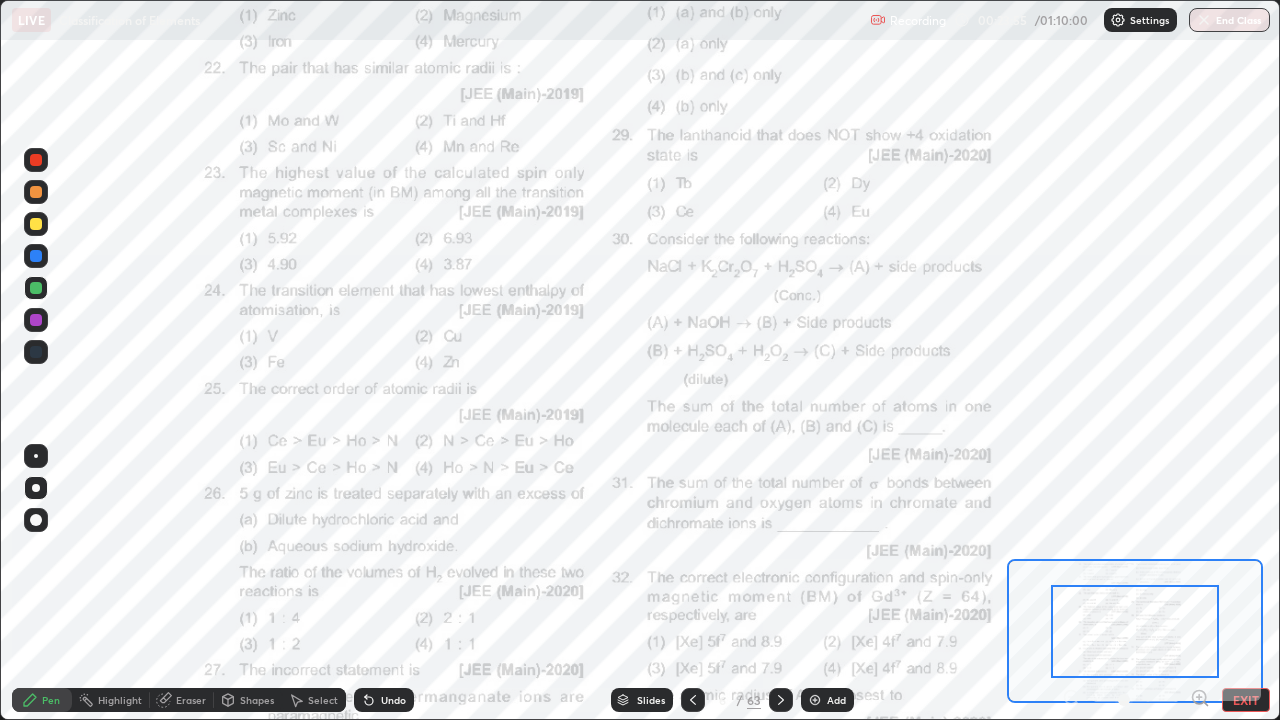 click 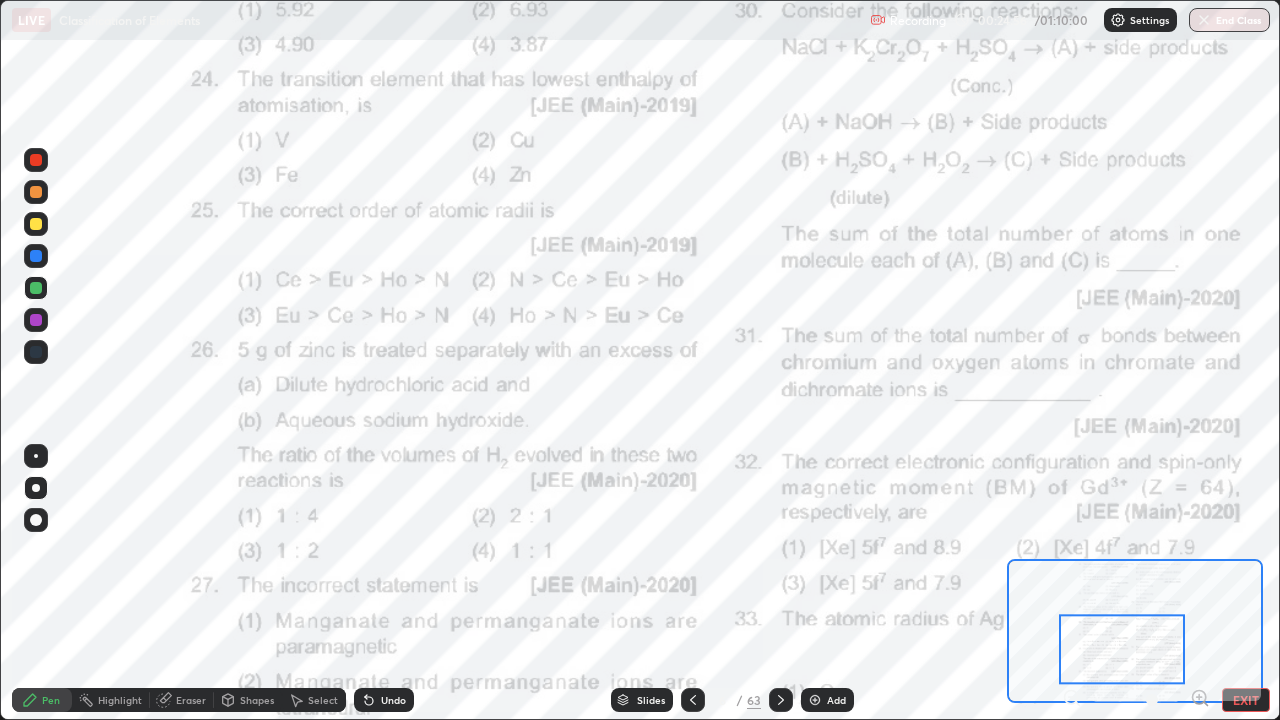 click on "Slides" at bounding box center [651, 700] 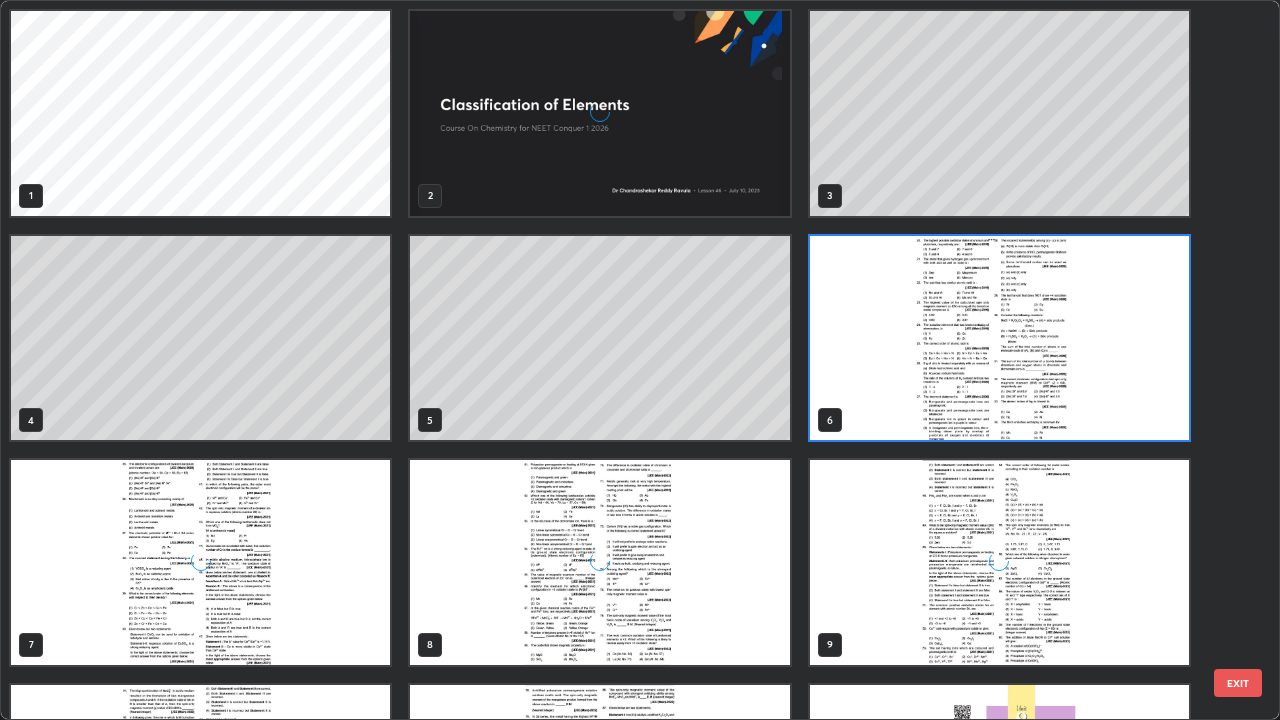 scroll, scrollTop: 7, scrollLeft: 11, axis: both 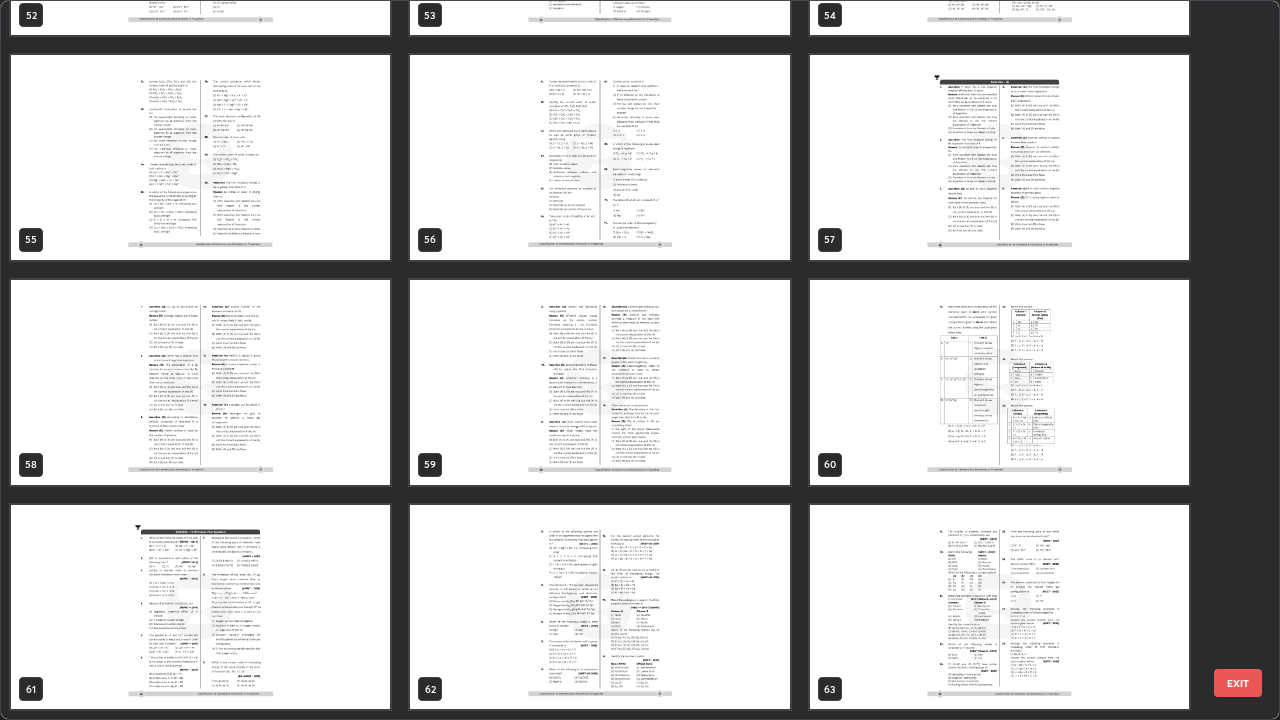 click at bounding box center [999, 607] 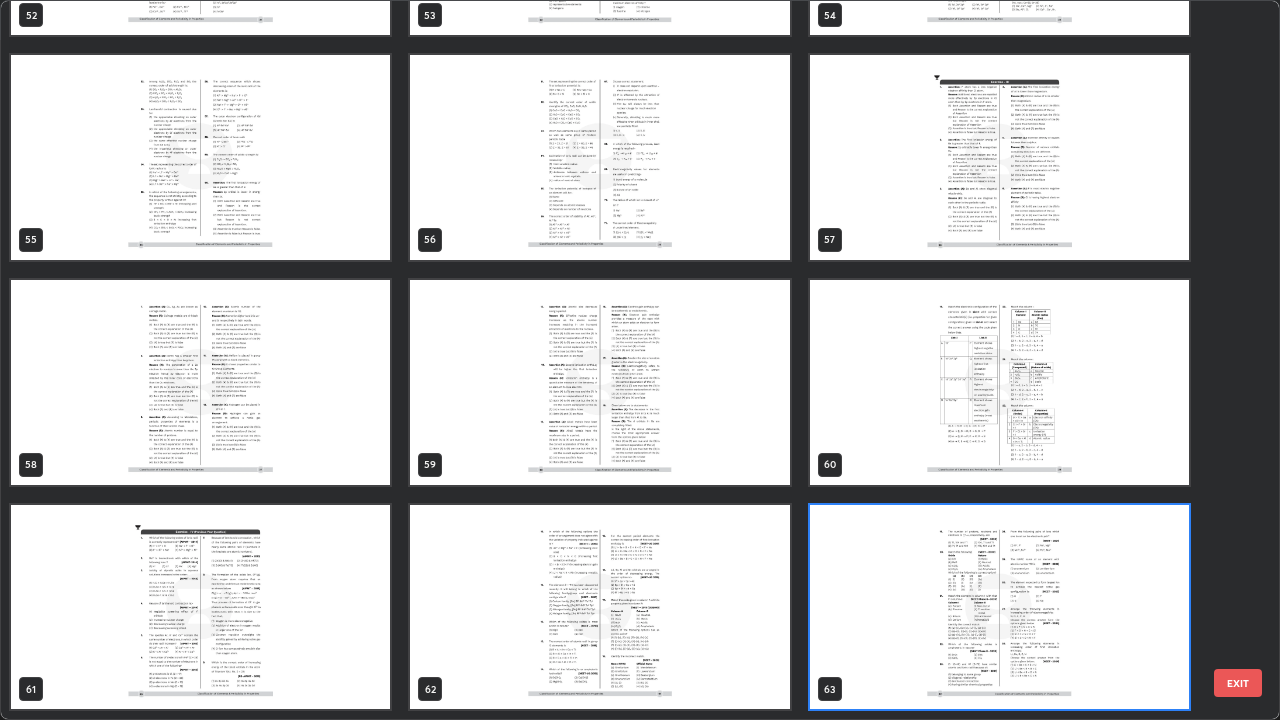 click at bounding box center [999, 607] 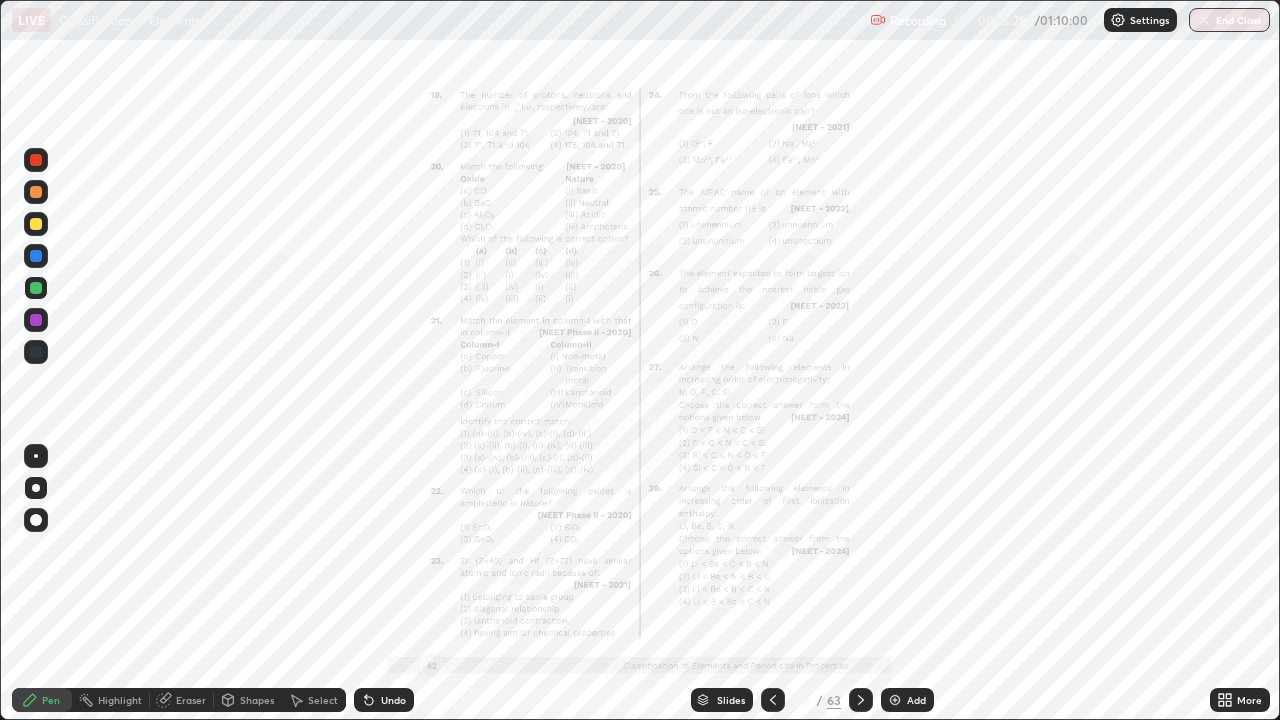 click 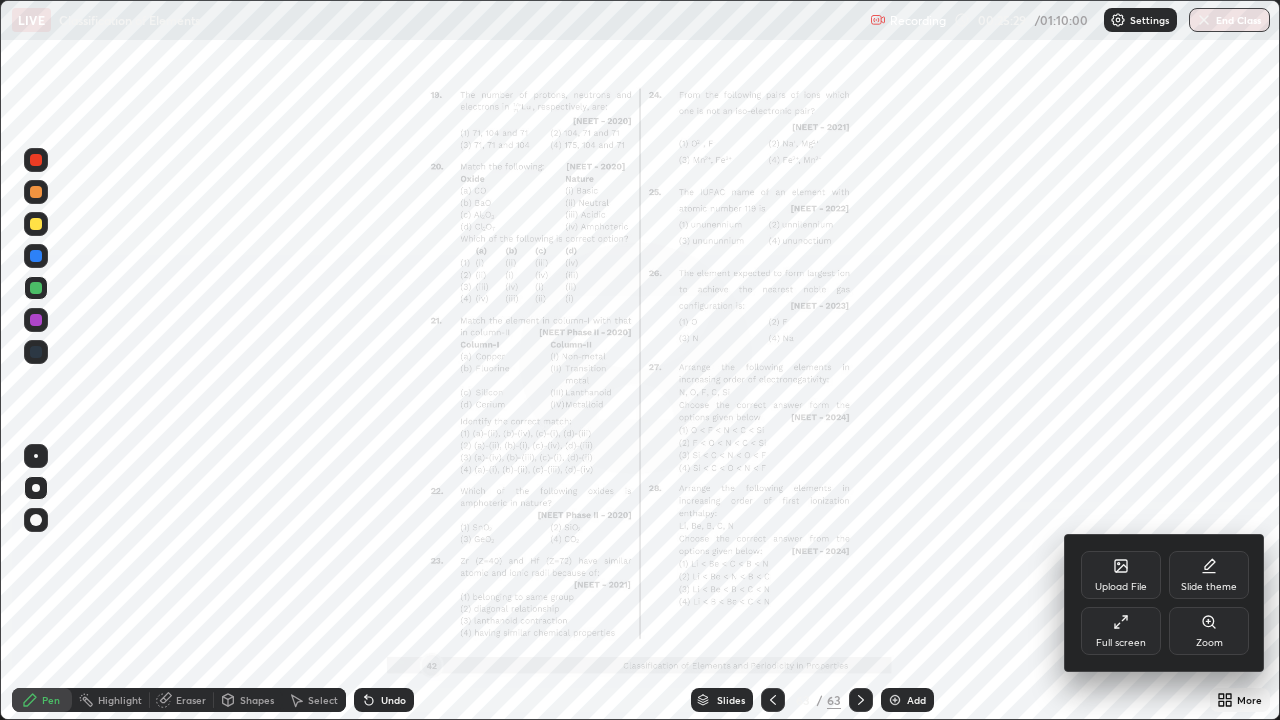 click on "Zoom" at bounding box center (1209, 631) 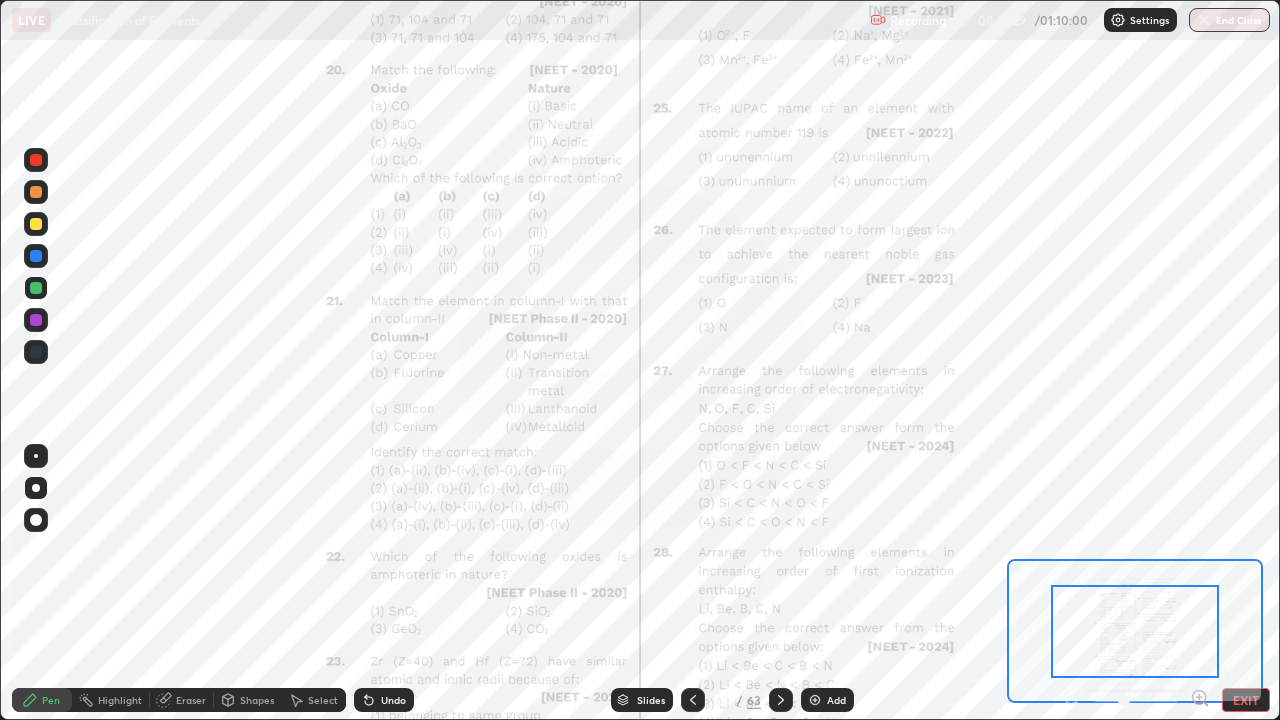 click 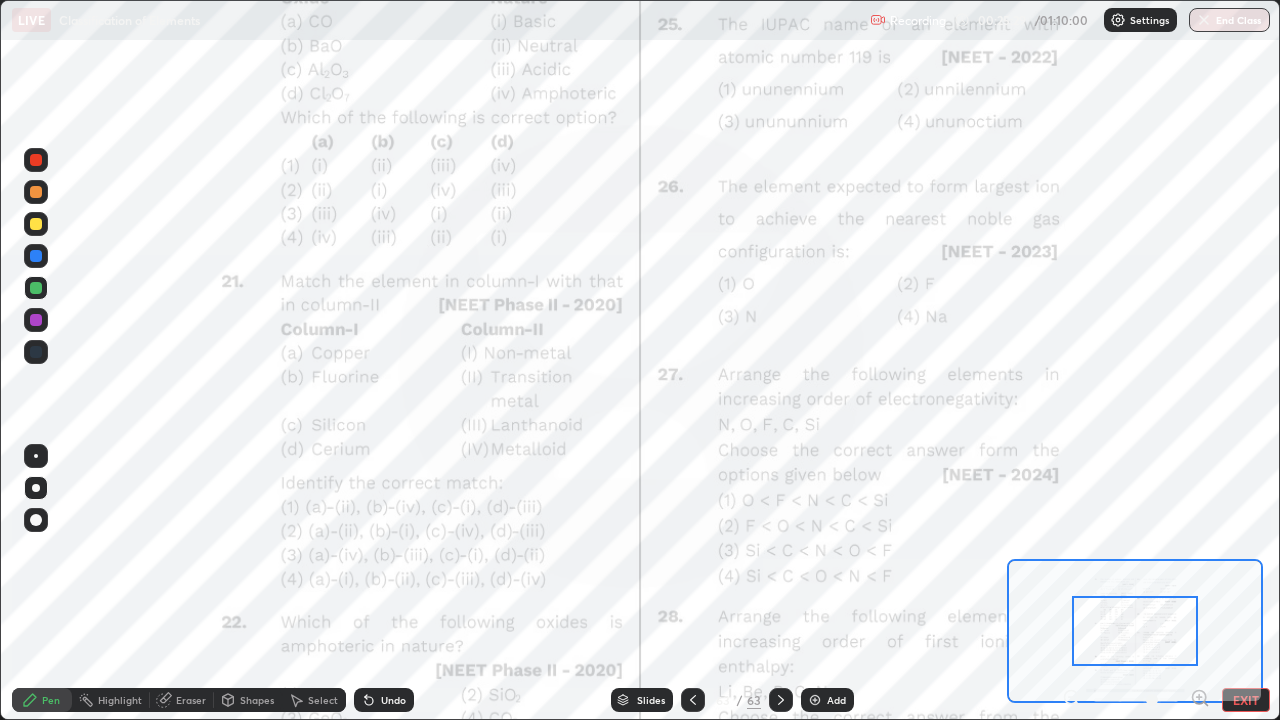 click 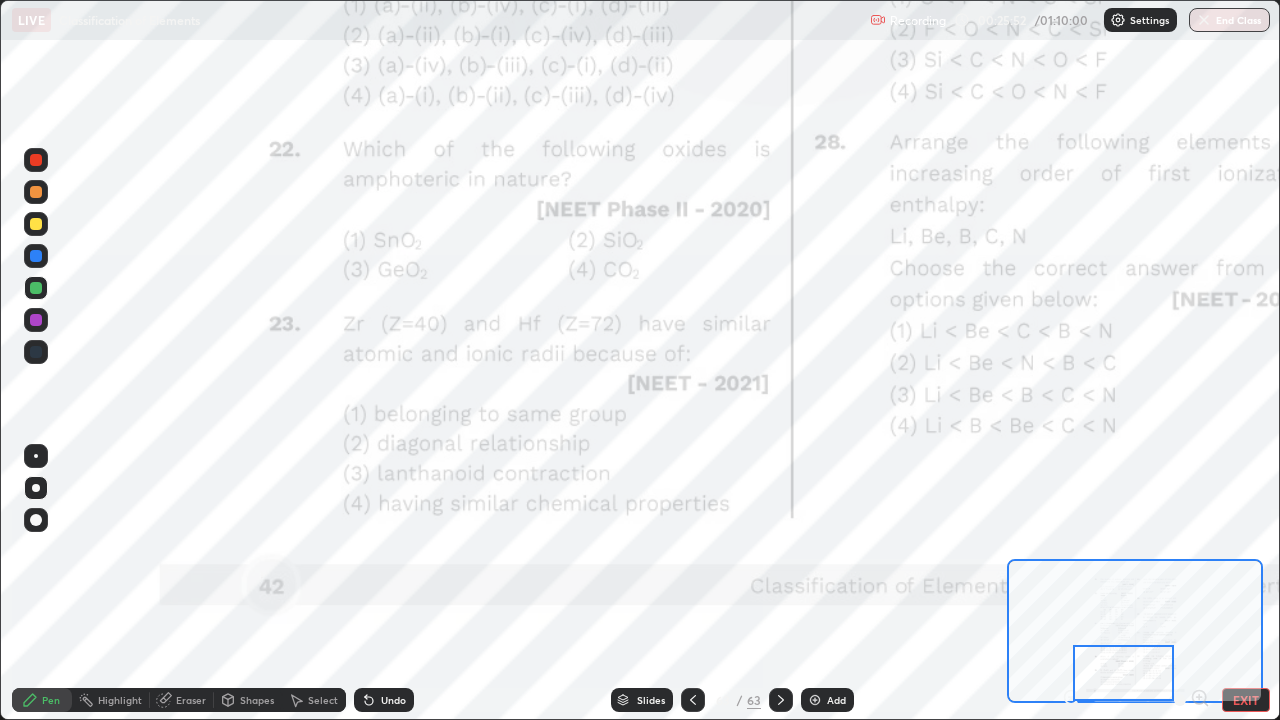 click 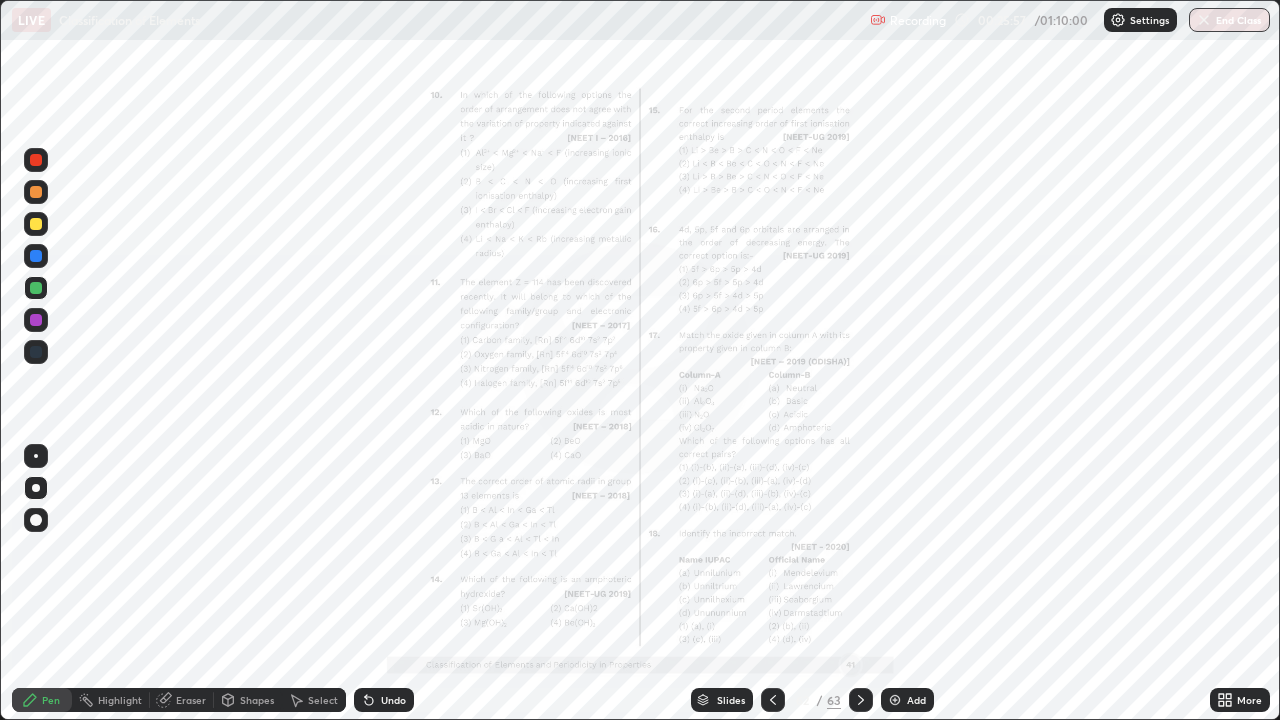 click on "More" at bounding box center (1249, 700) 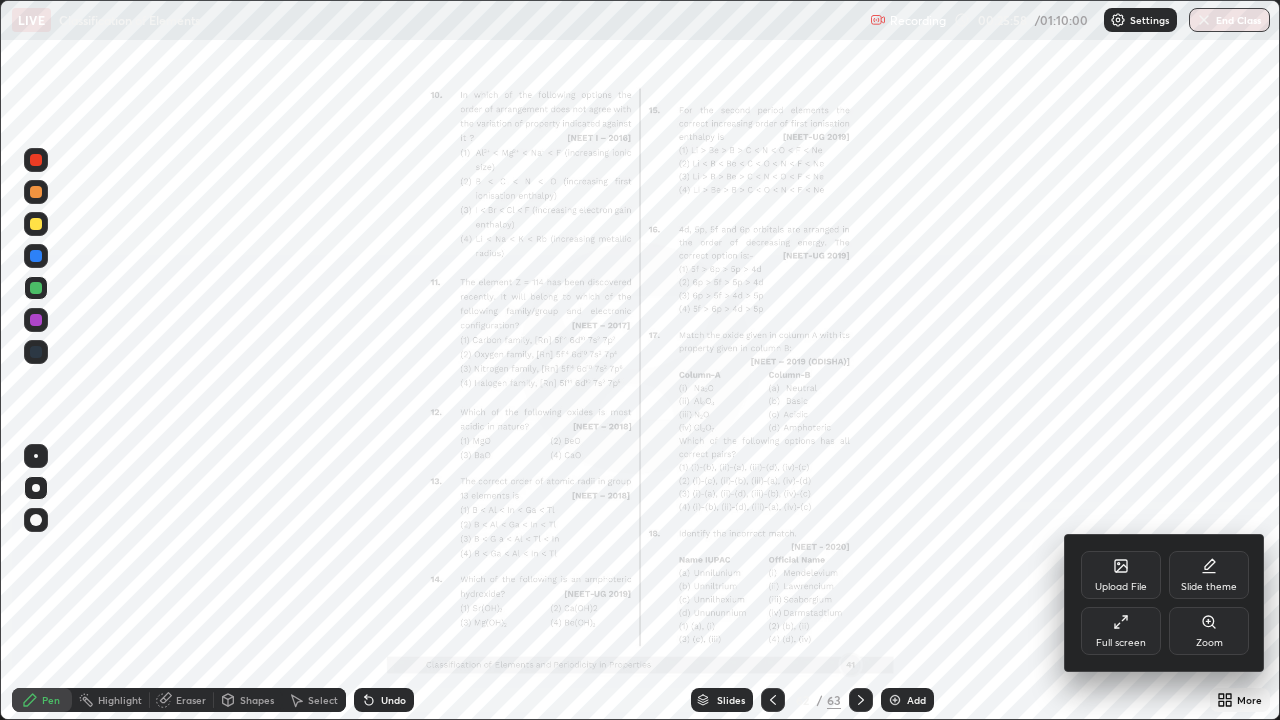 click on "Zoom" at bounding box center [1209, 643] 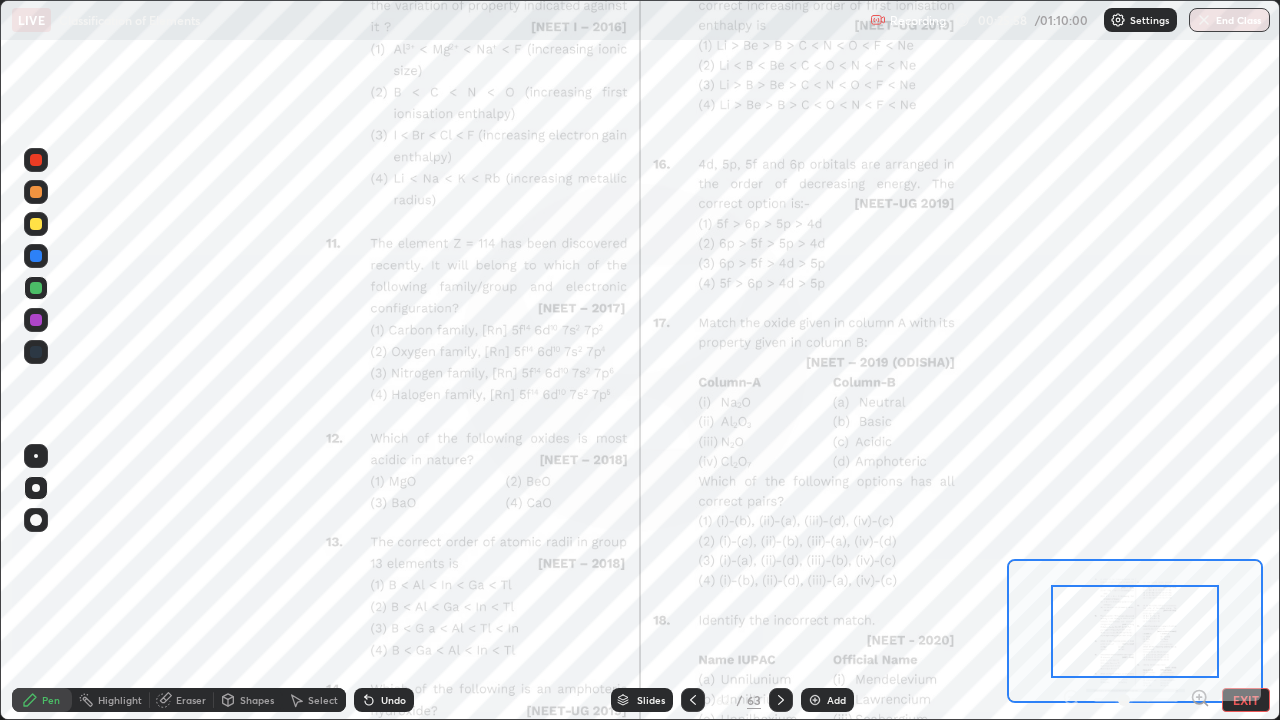 click 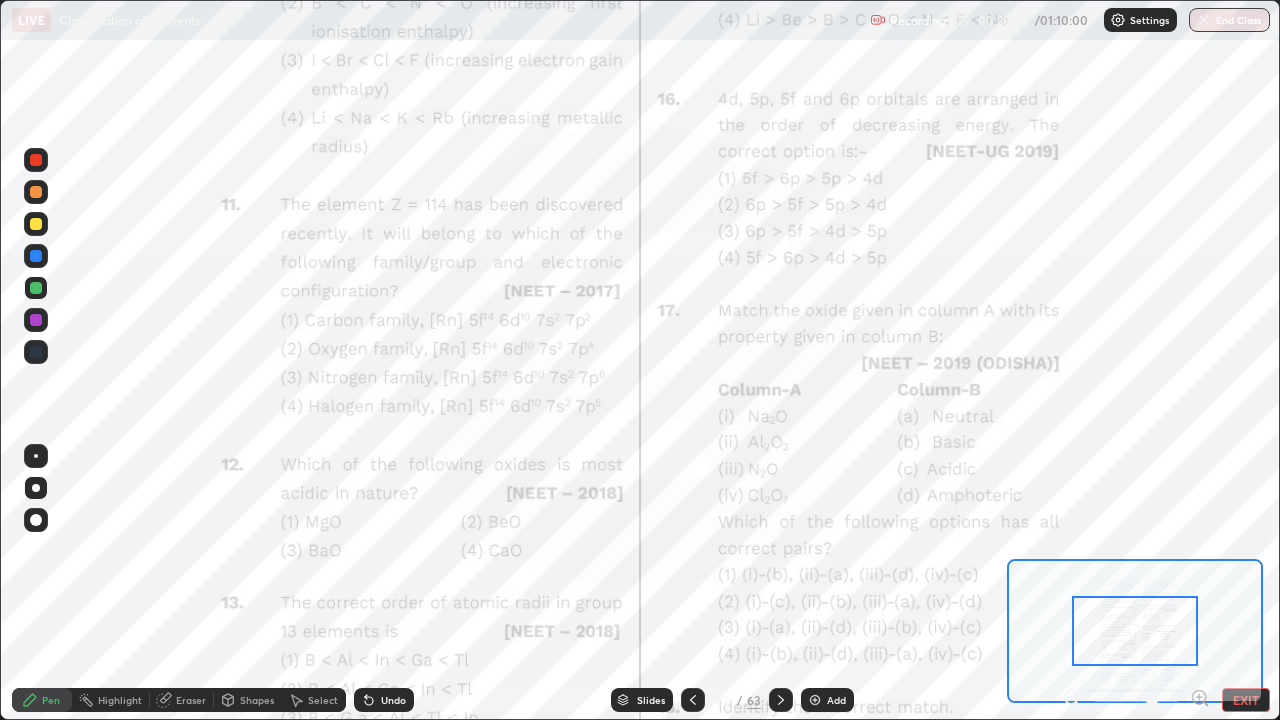 click 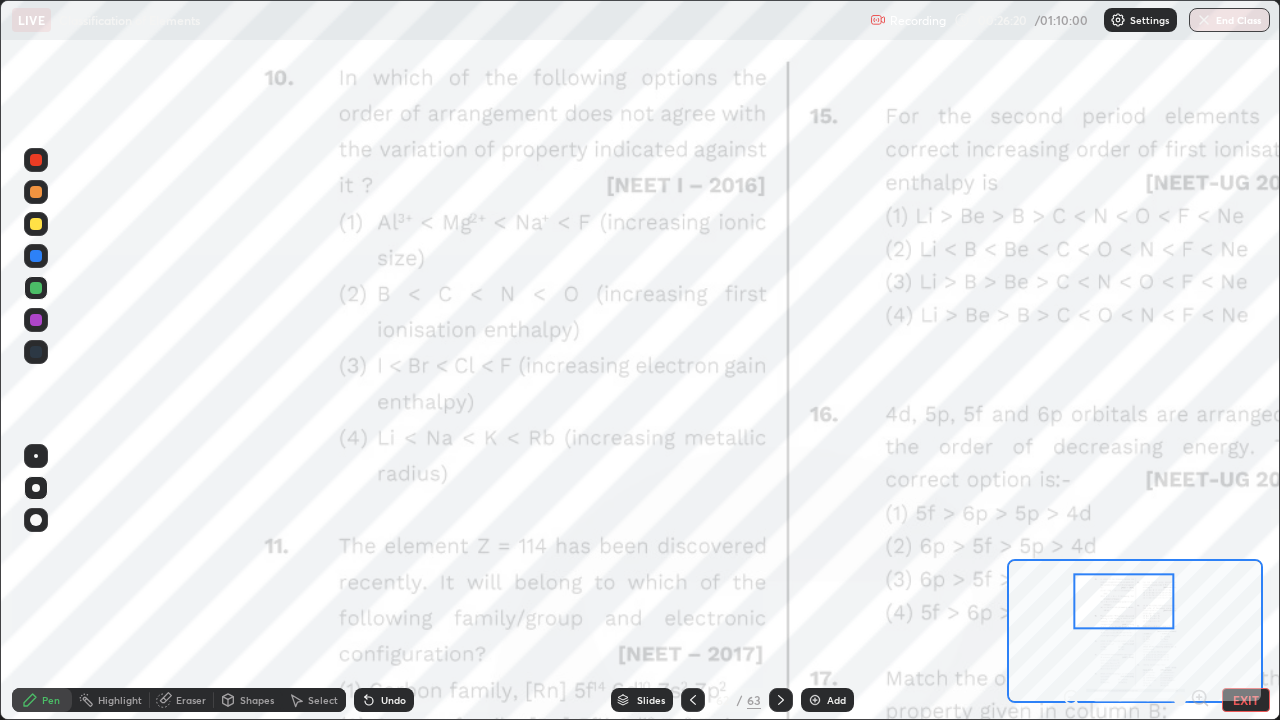 click on "Add" at bounding box center [836, 700] 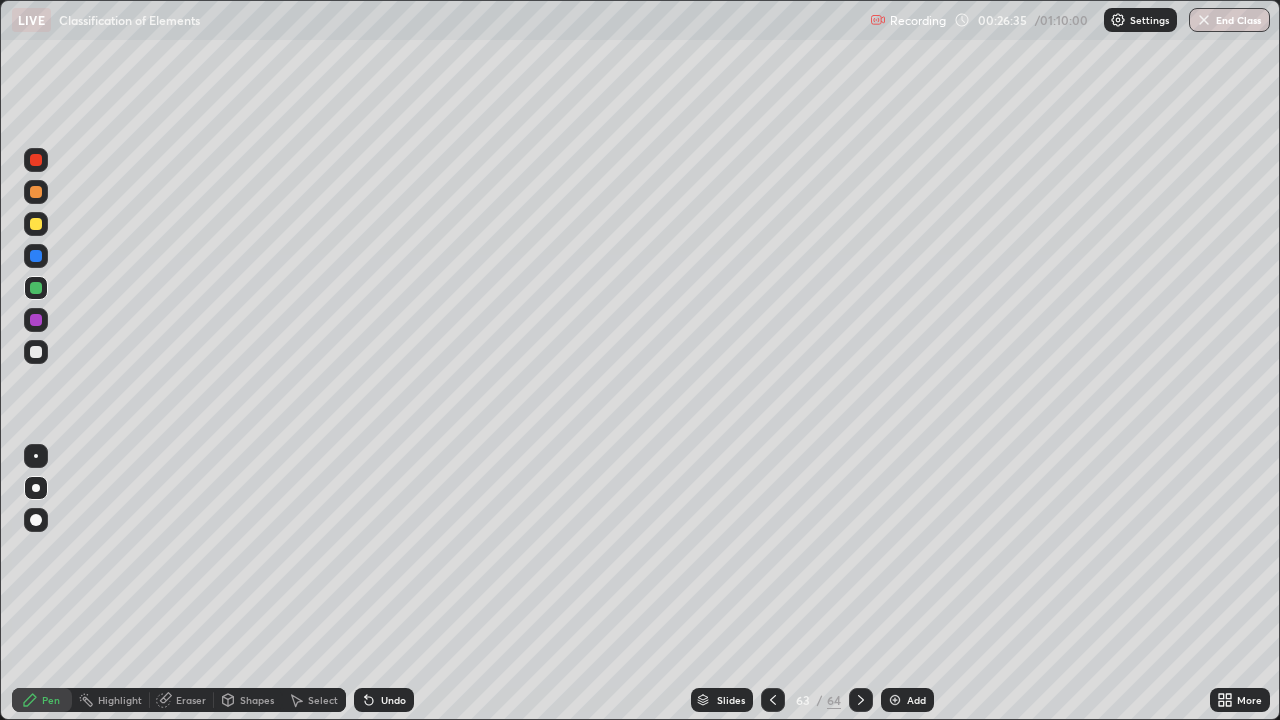 click at bounding box center [36, 352] 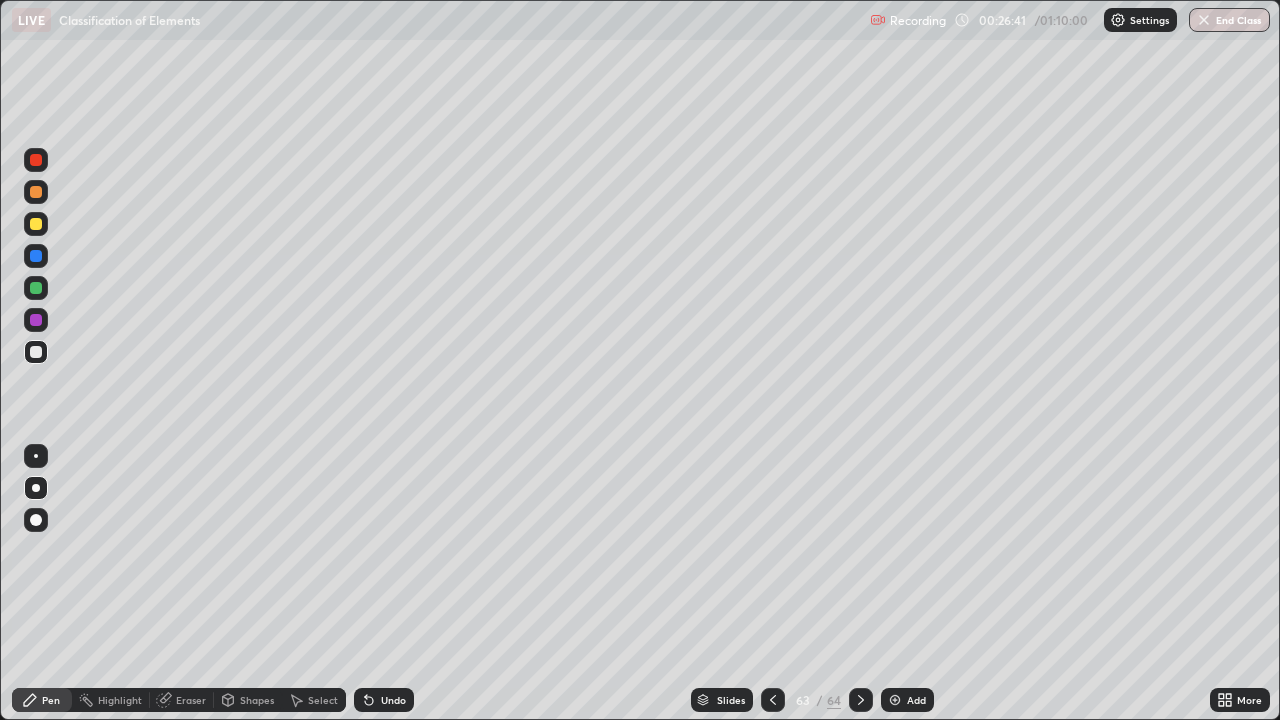 click at bounding box center [36, 320] 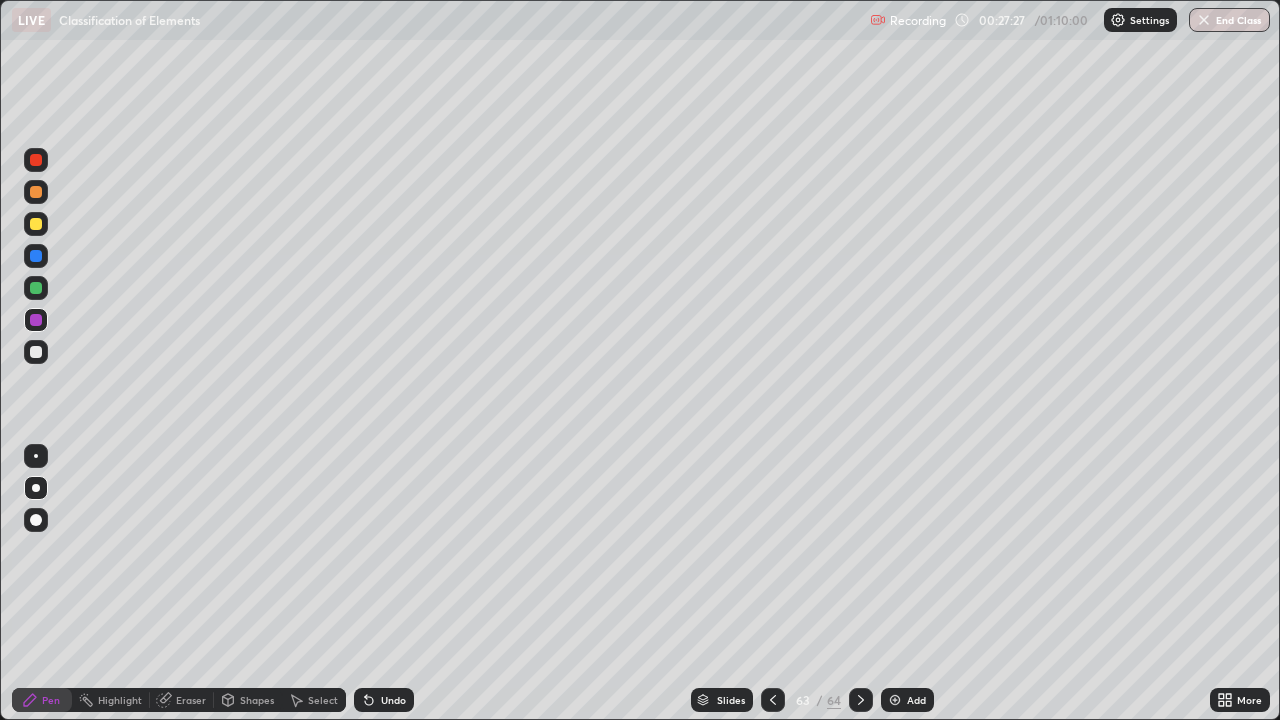 click on "Add" at bounding box center [907, 700] 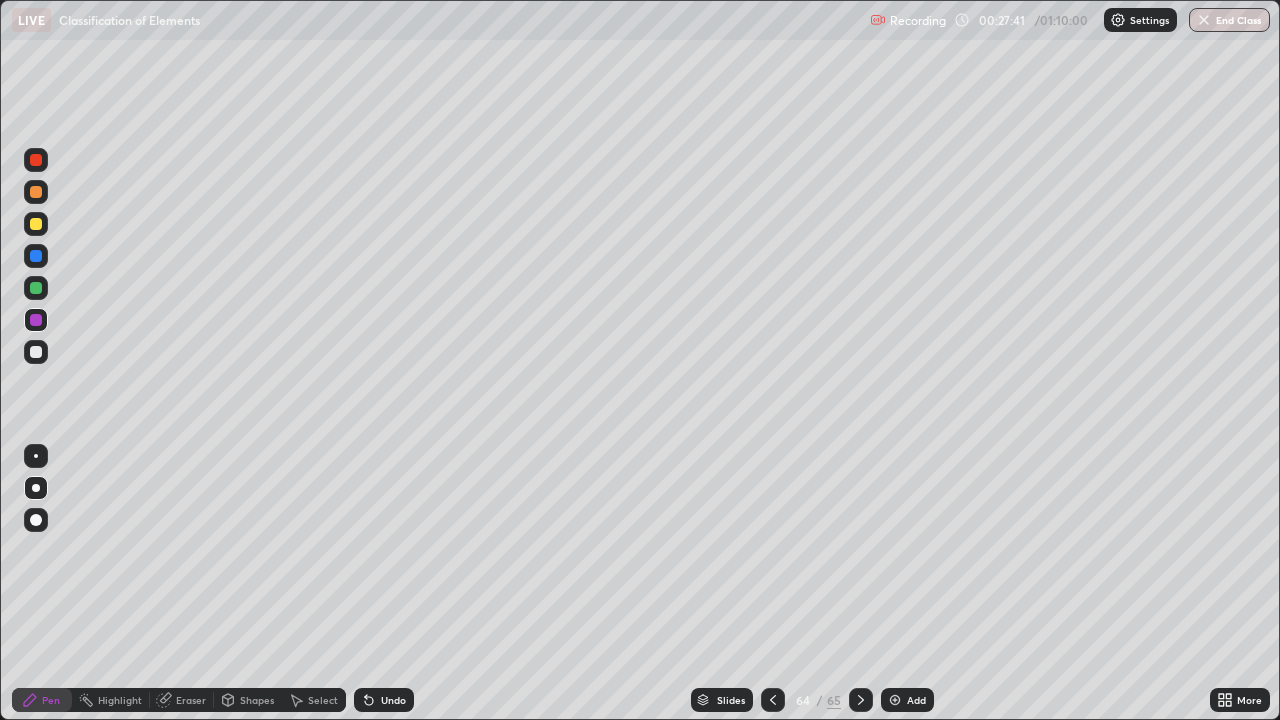 click at bounding box center (36, 224) 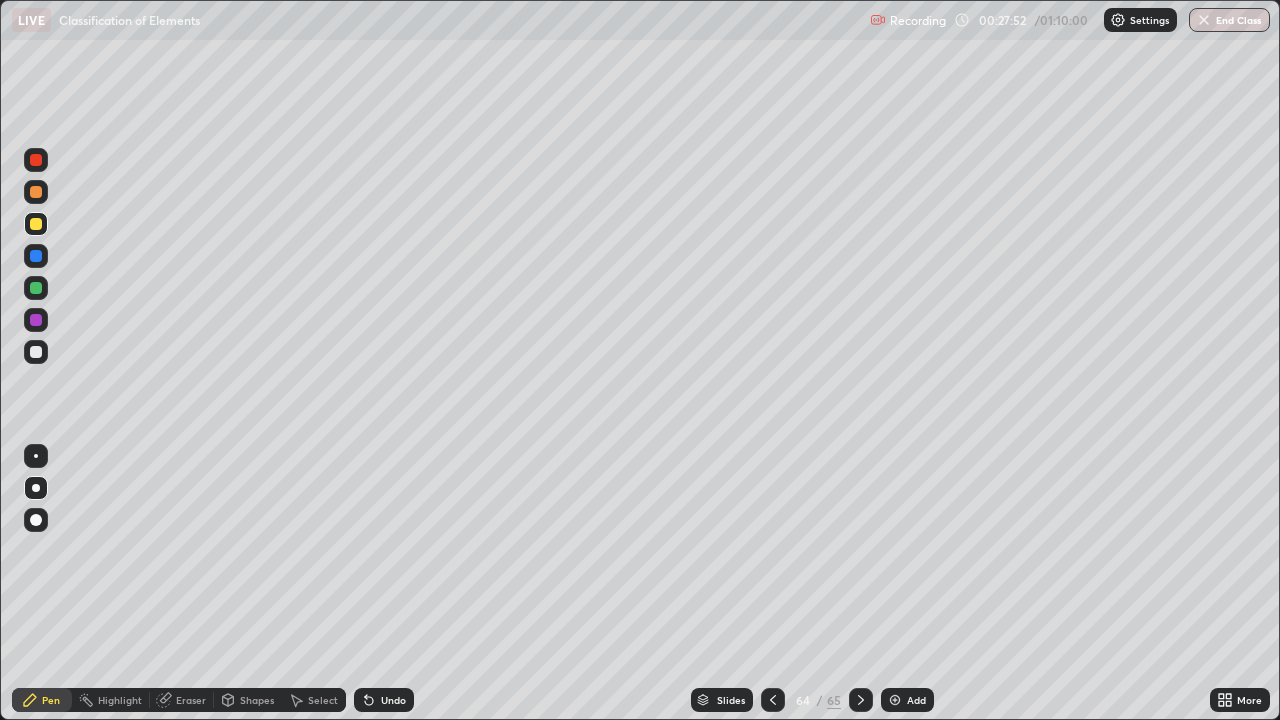 click at bounding box center [36, 288] 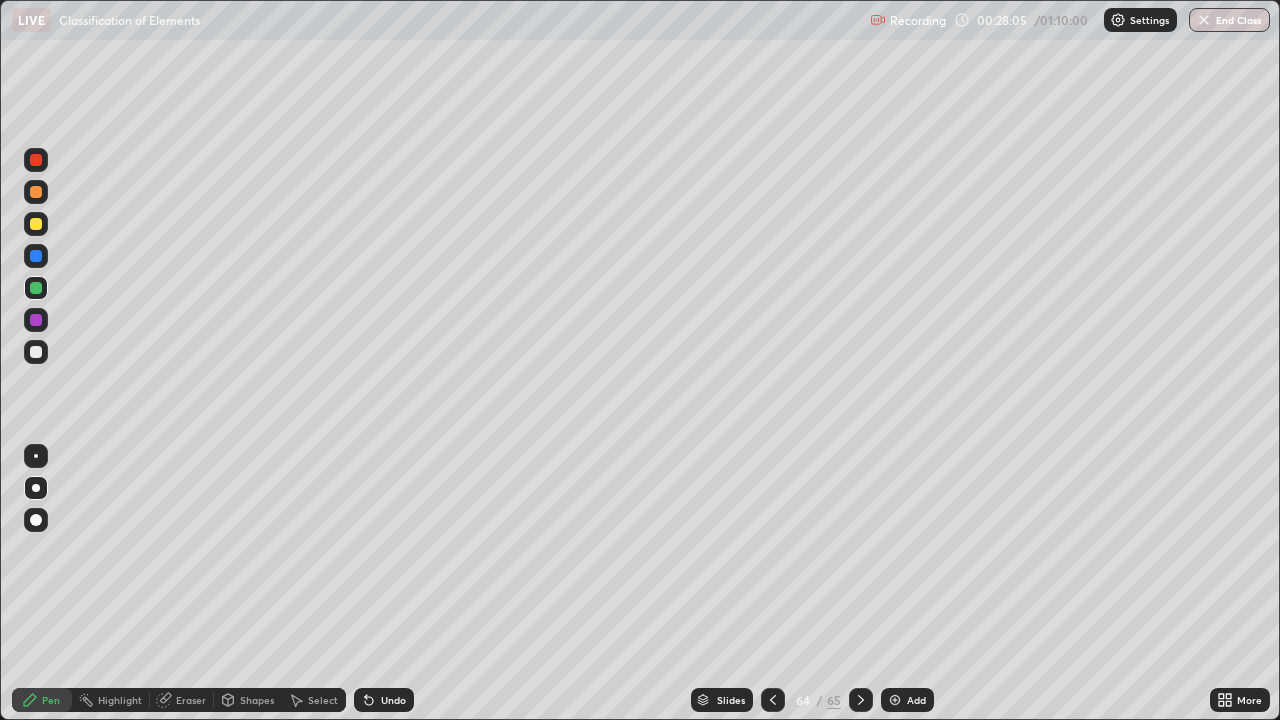 click at bounding box center (36, 224) 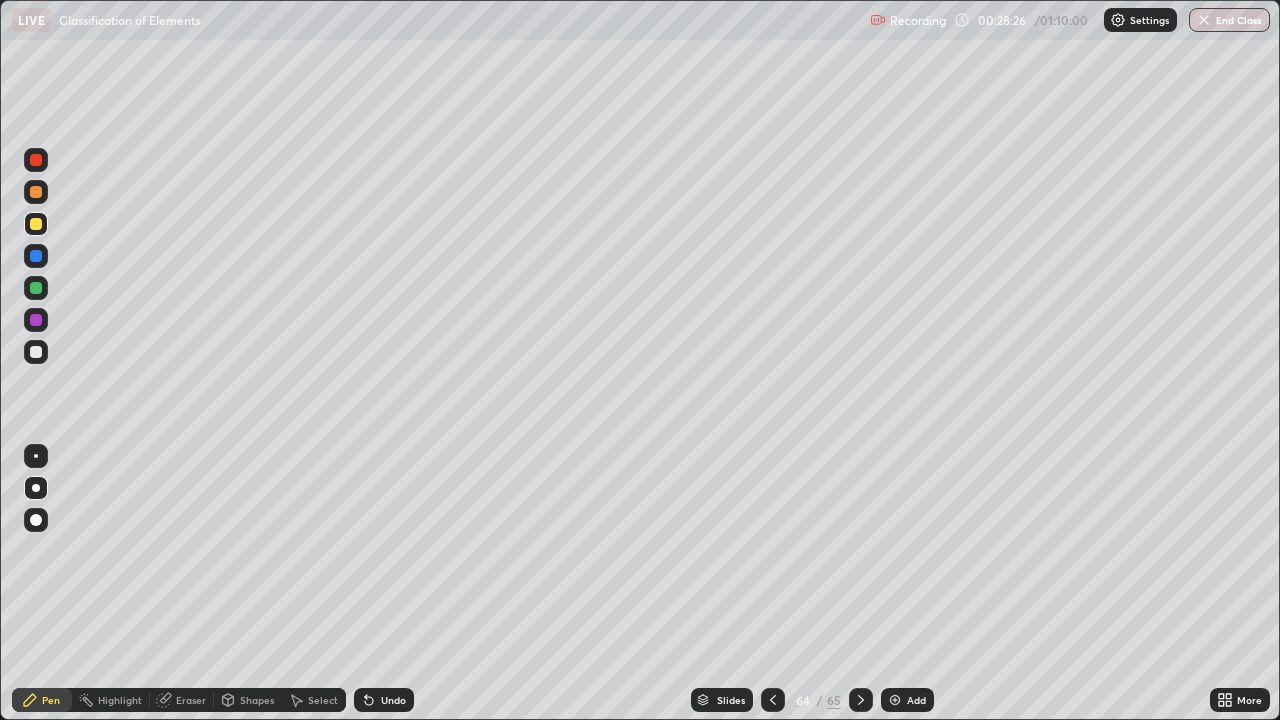 click at bounding box center (36, 352) 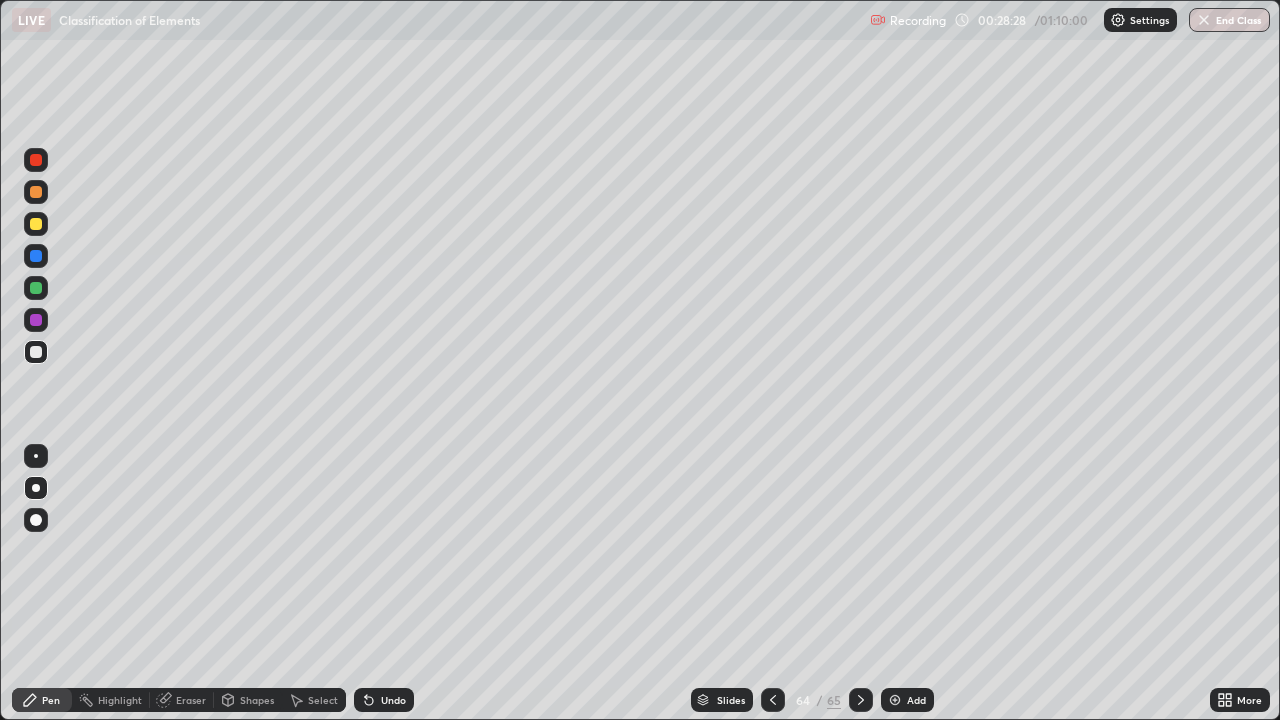 click at bounding box center [36, 288] 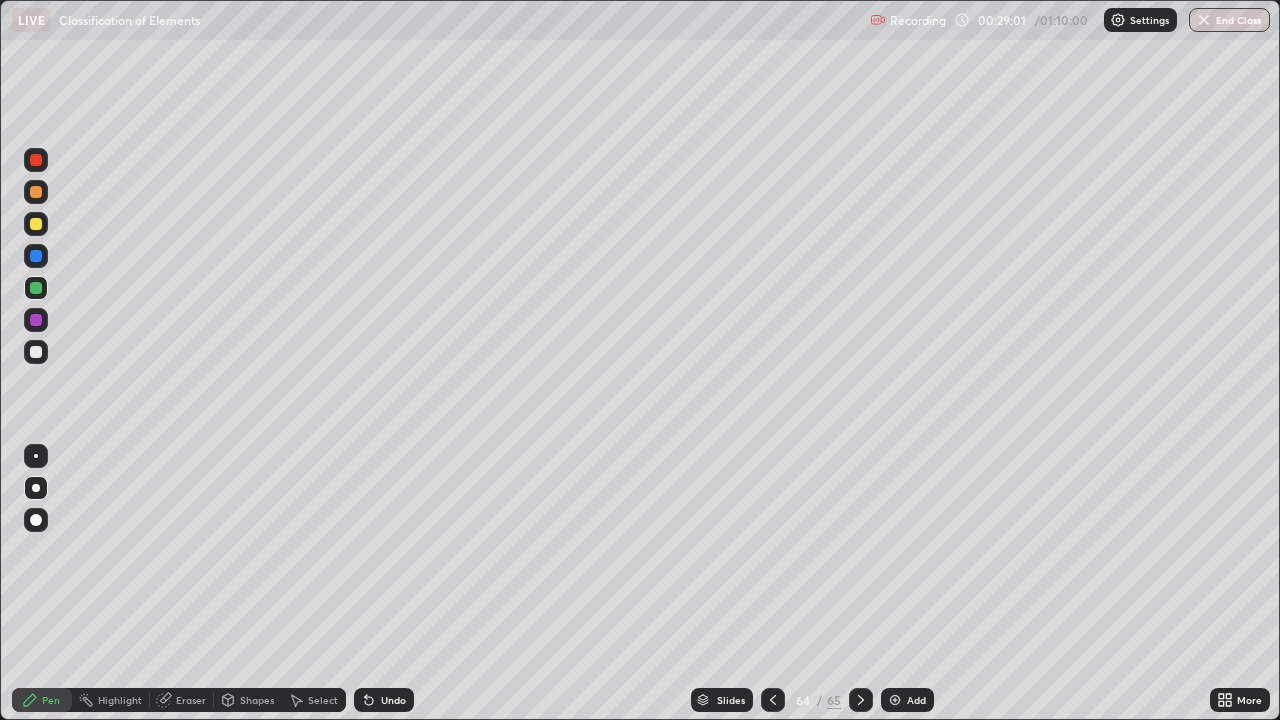 click on "Slides" at bounding box center (731, 700) 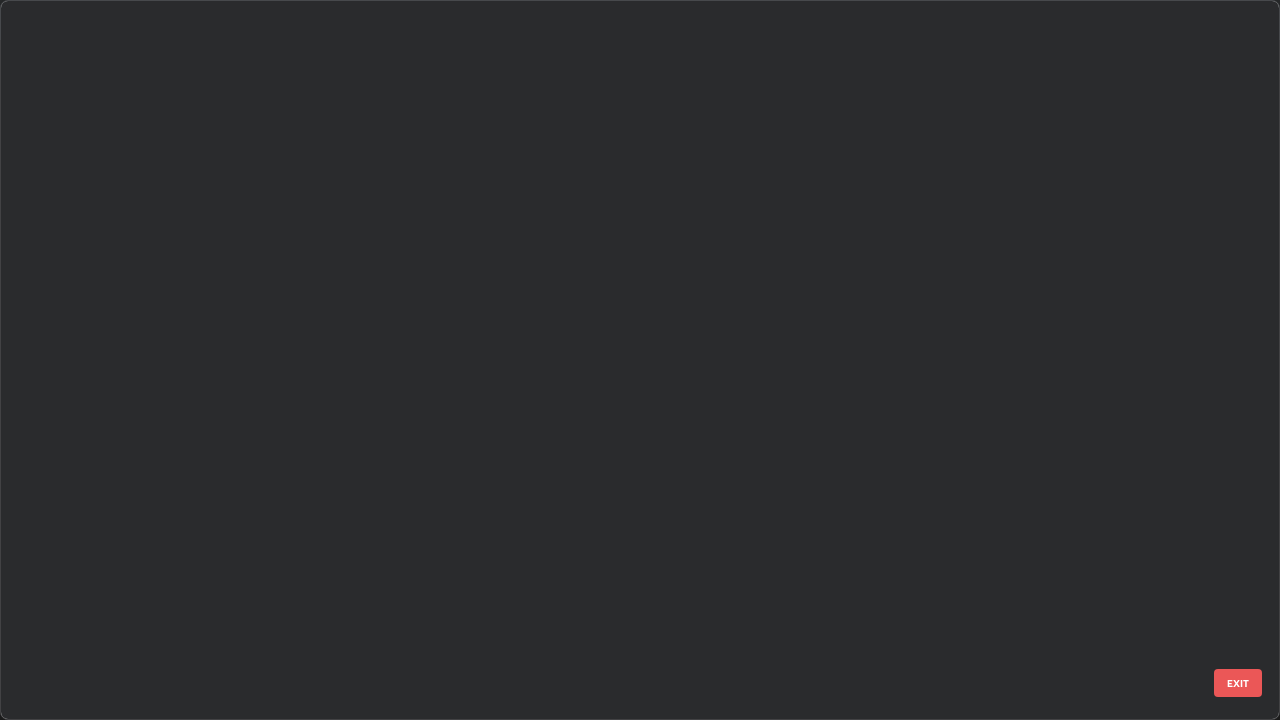 scroll, scrollTop: 4223, scrollLeft: 0, axis: vertical 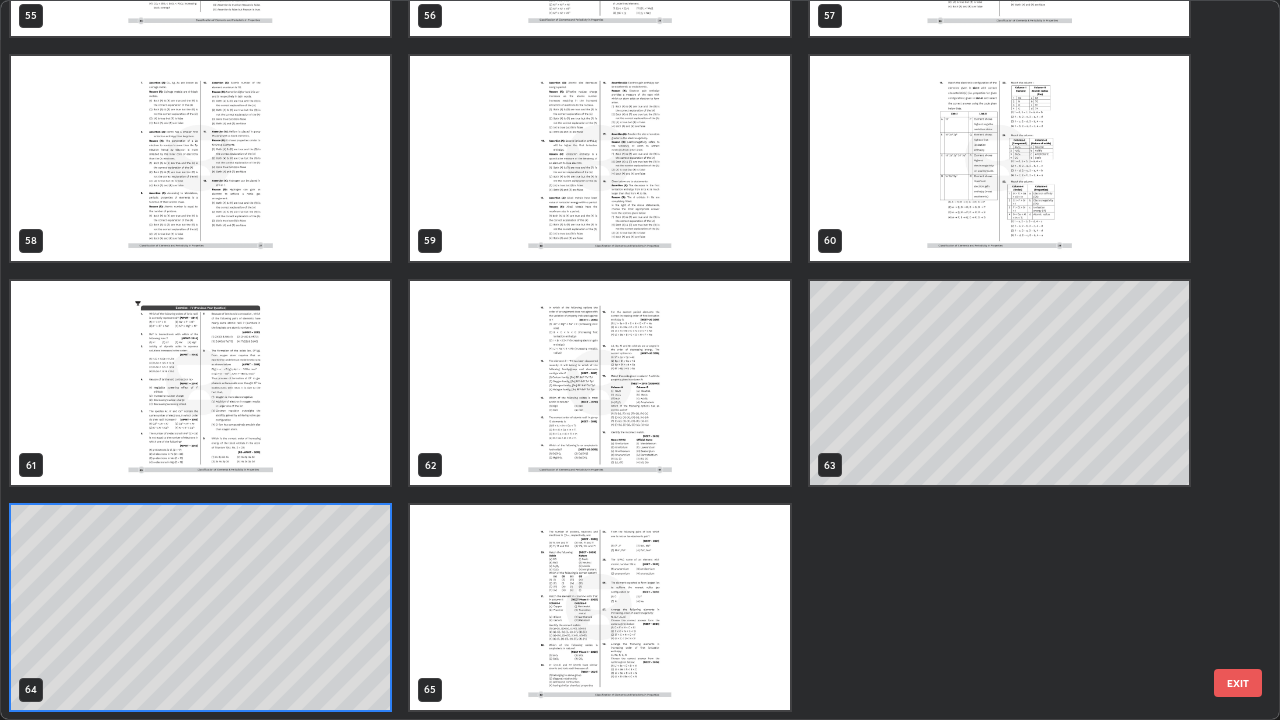 click at bounding box center [599, 607] 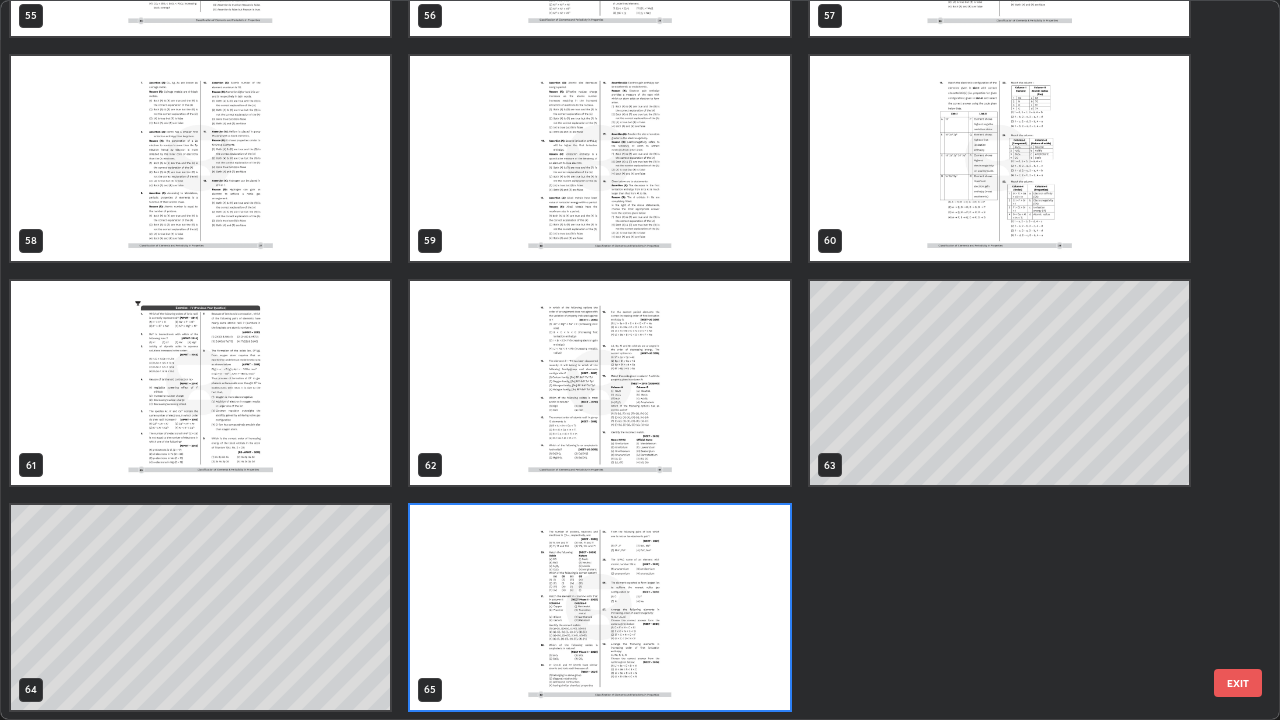 click at bounding box center (599, 607) 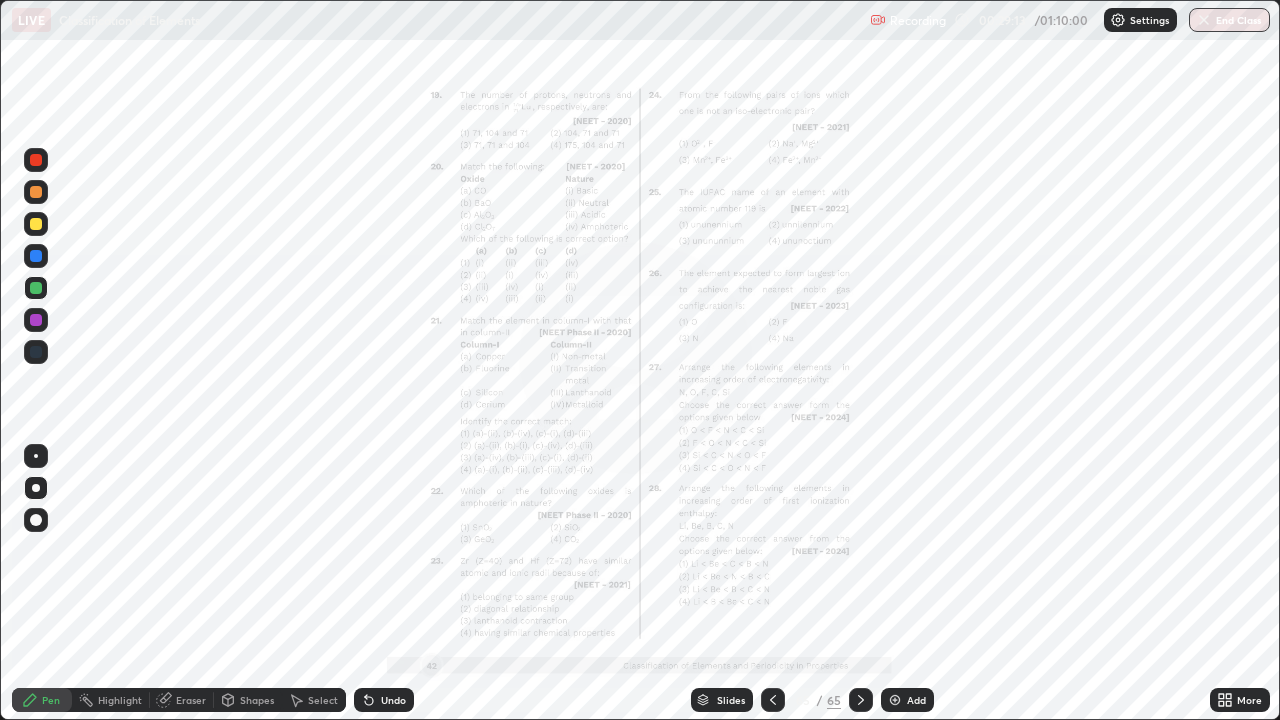 click on "More" at bounding box center (1240, 700) 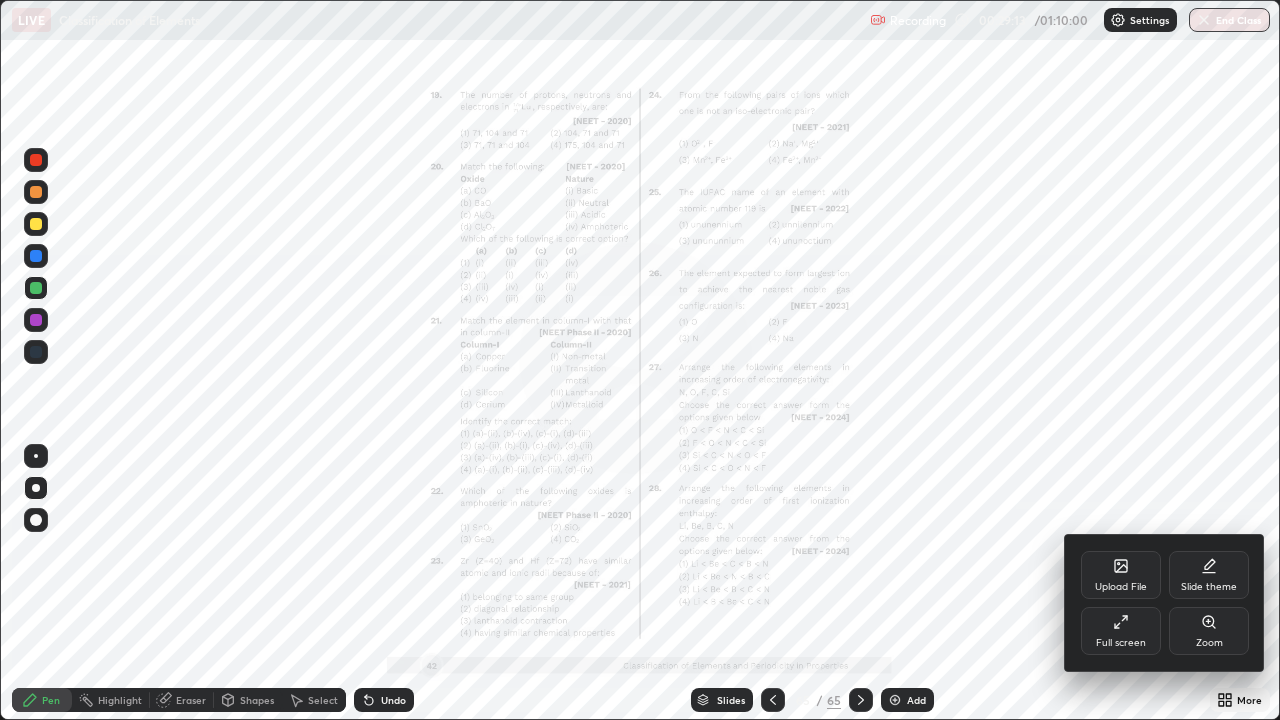 click on "Zoom" at bounding box center (1209, 631) 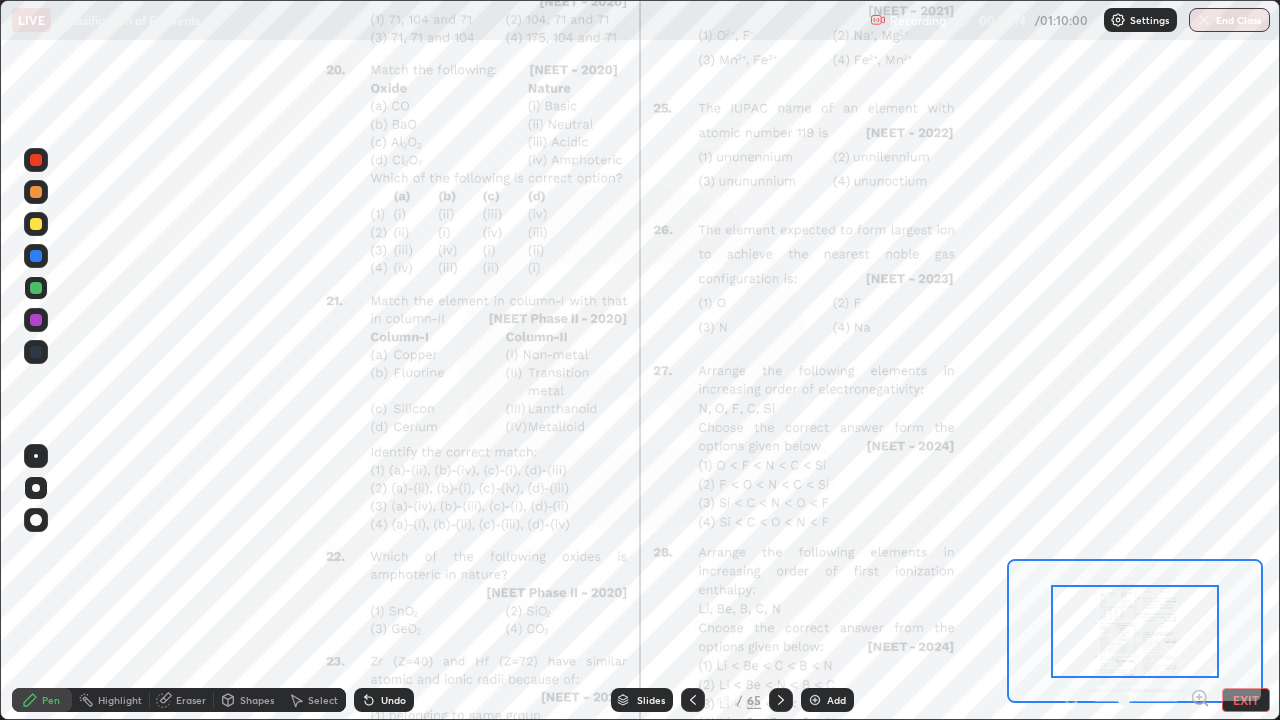 click 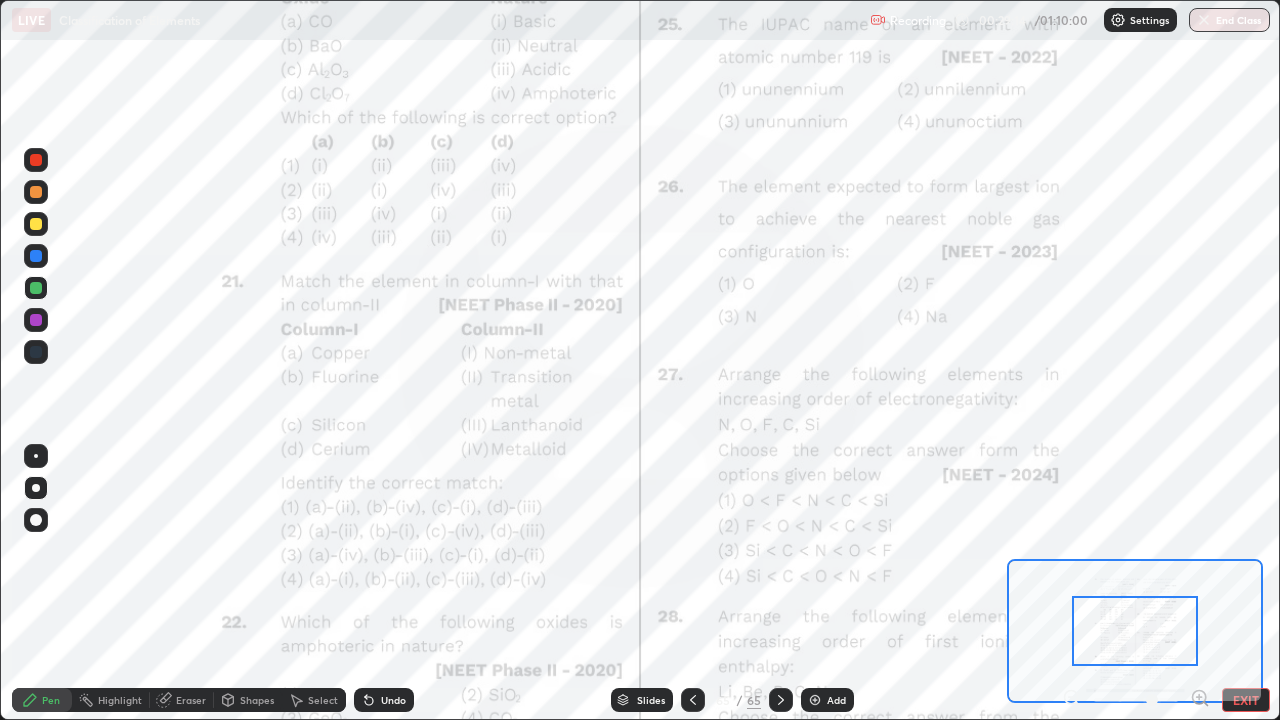 click 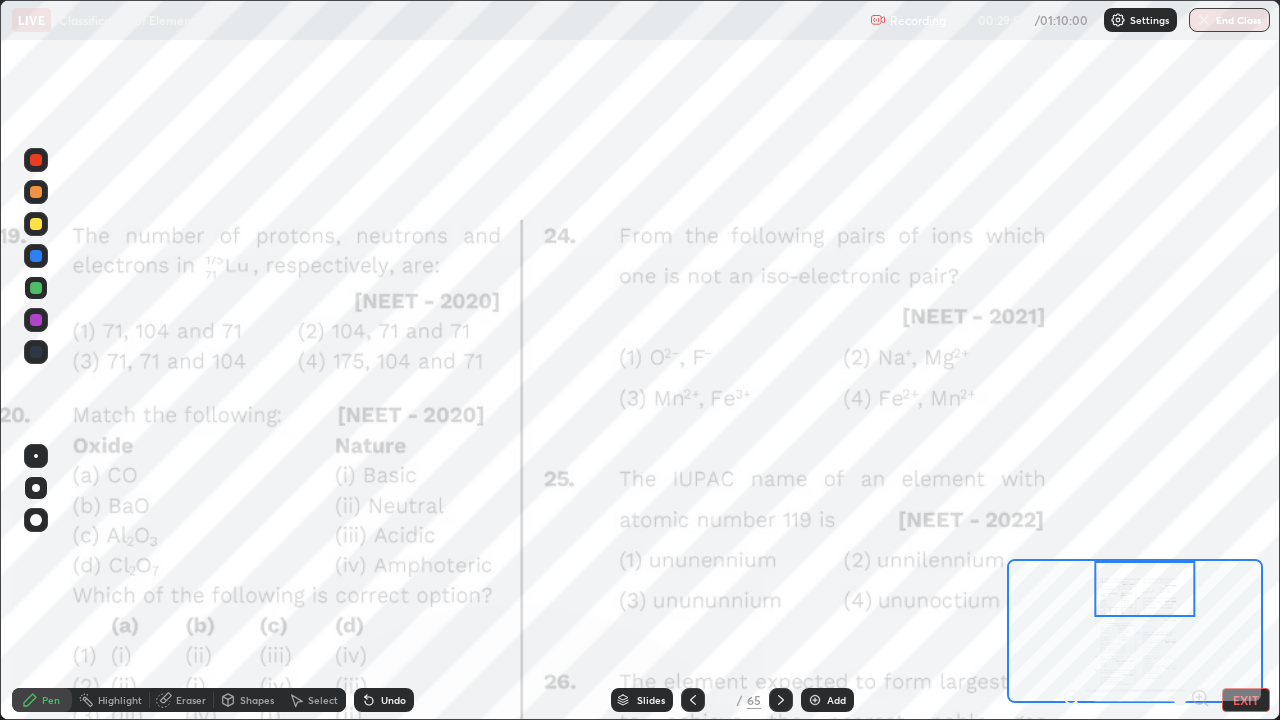 click at bounding box center (36, 320) 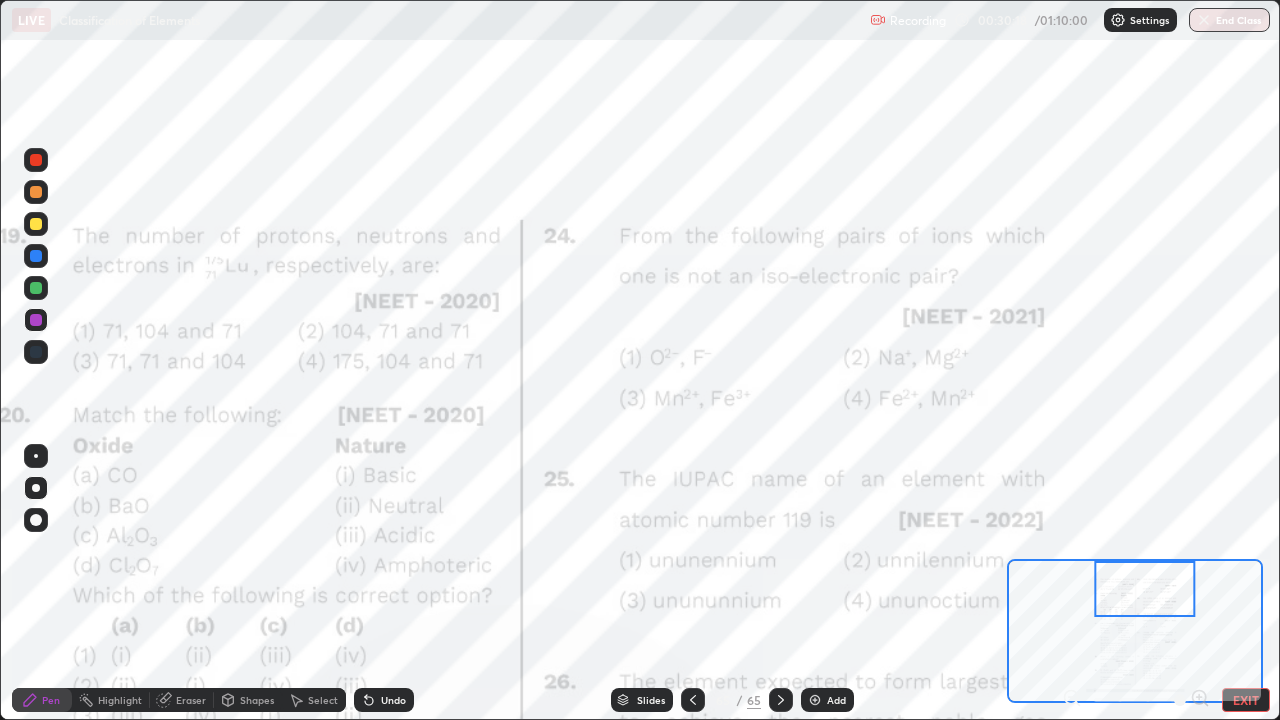click 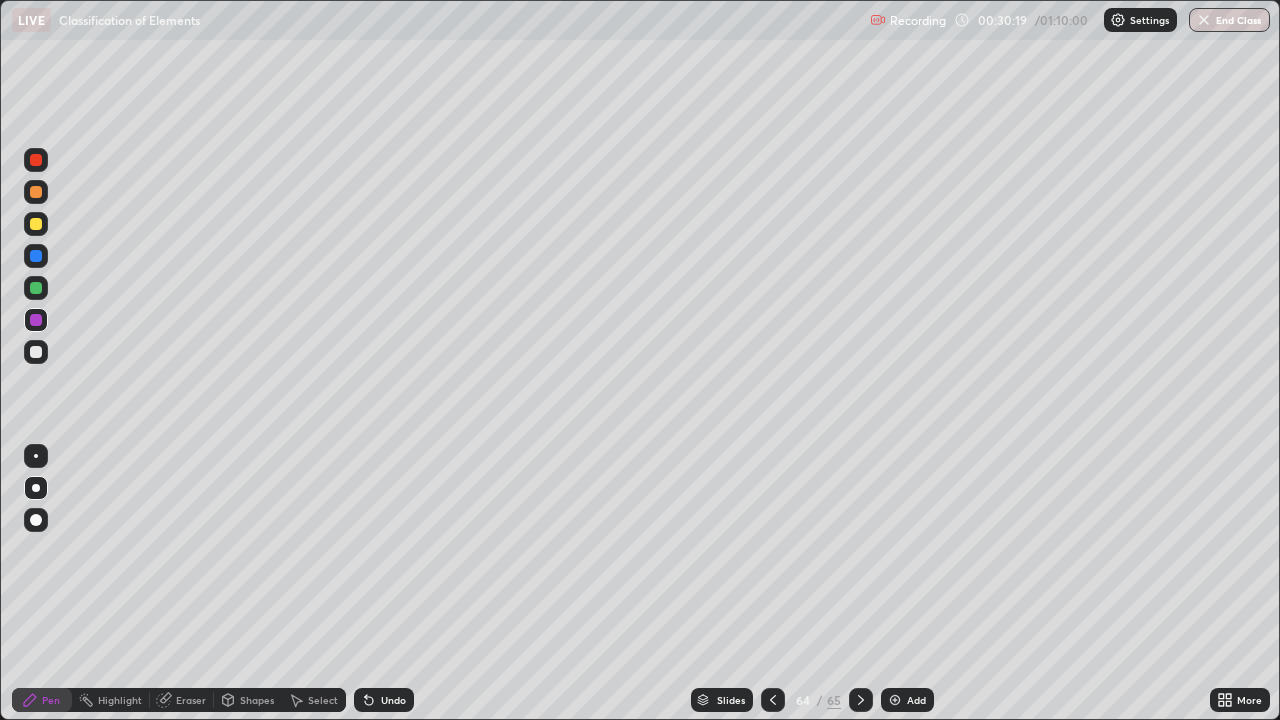 click on "Slides" at bounding box center [731, 700] 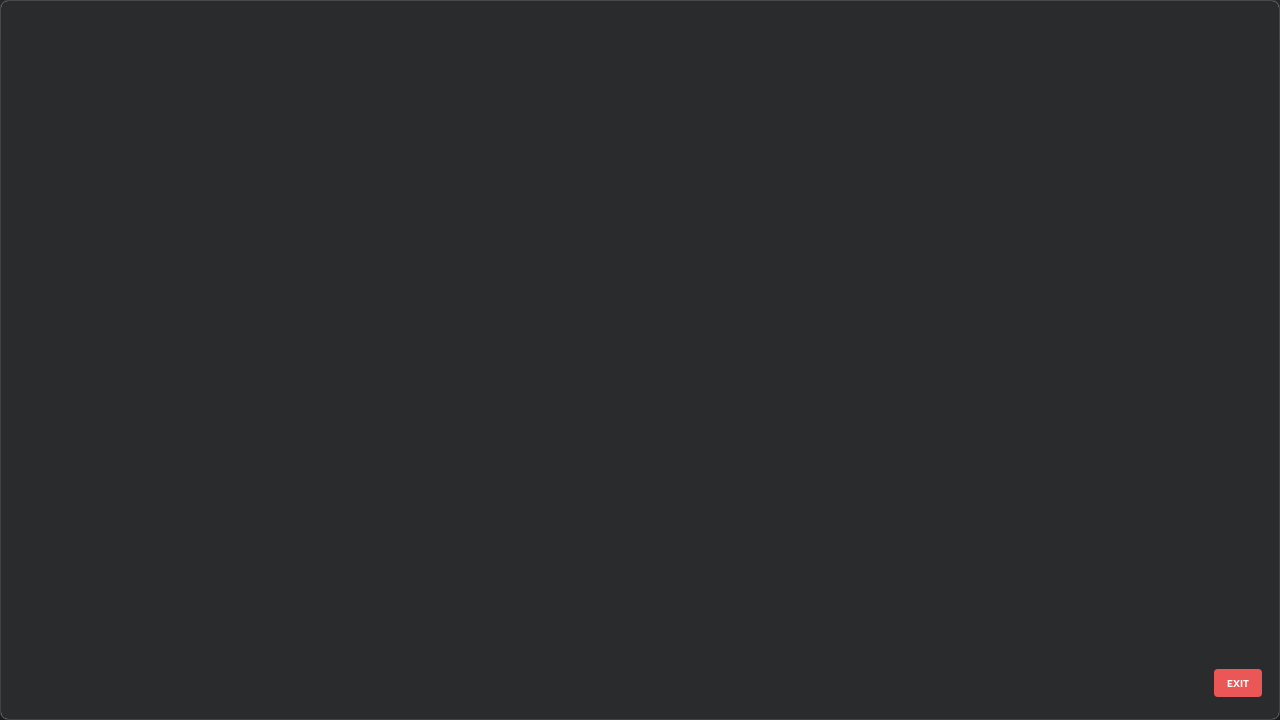 scroll, scrollTop: 4223, scrollLeft: 0, axis: vertical 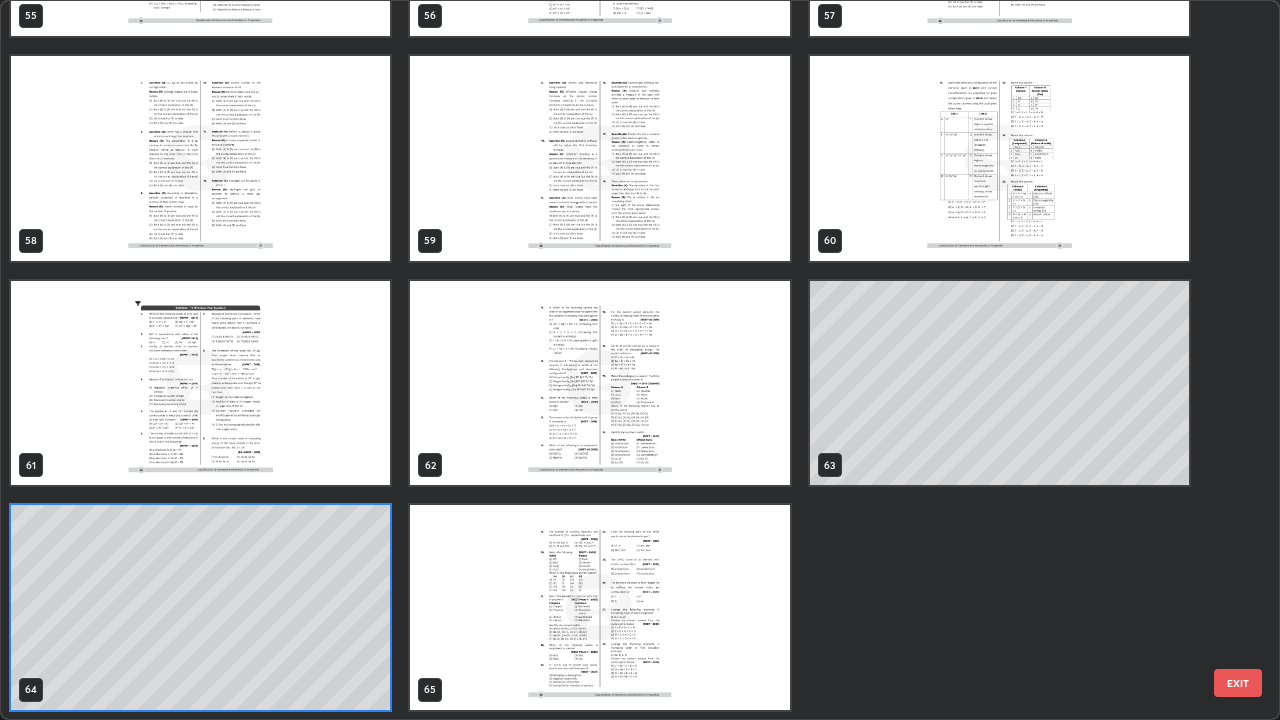 click at bounding box center [200, 383] 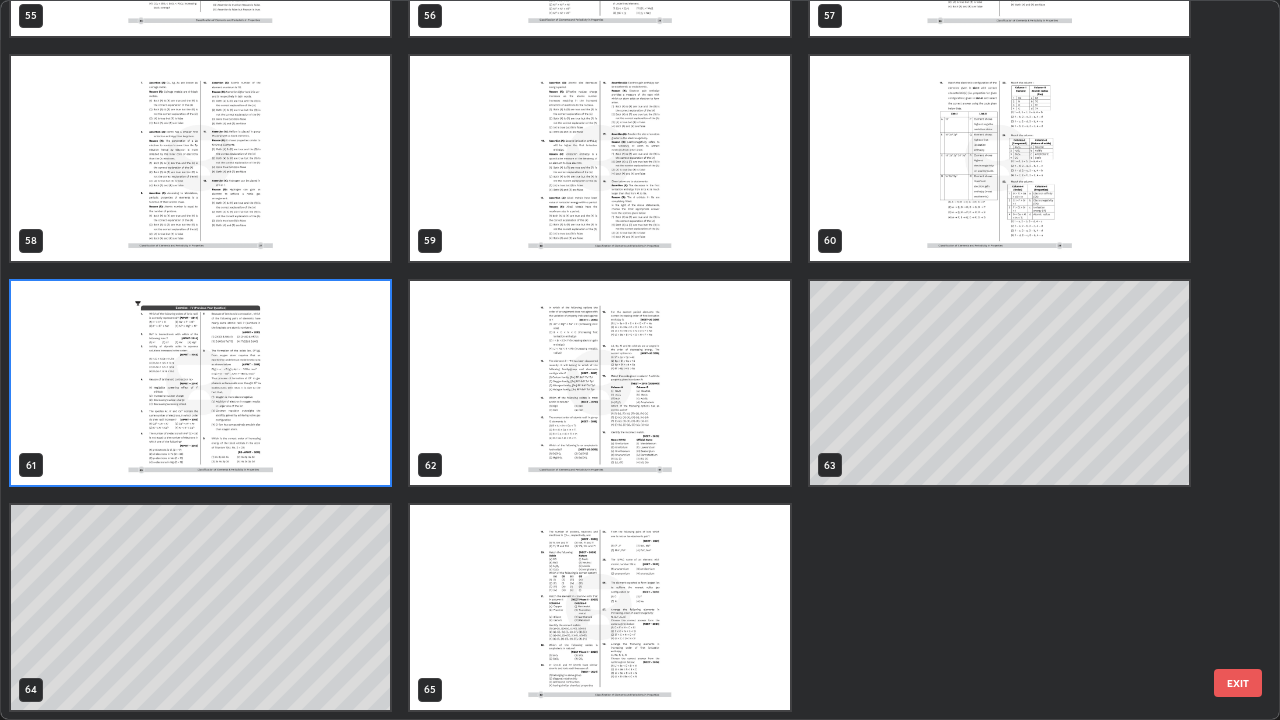 click at bounding box center [200, 383] 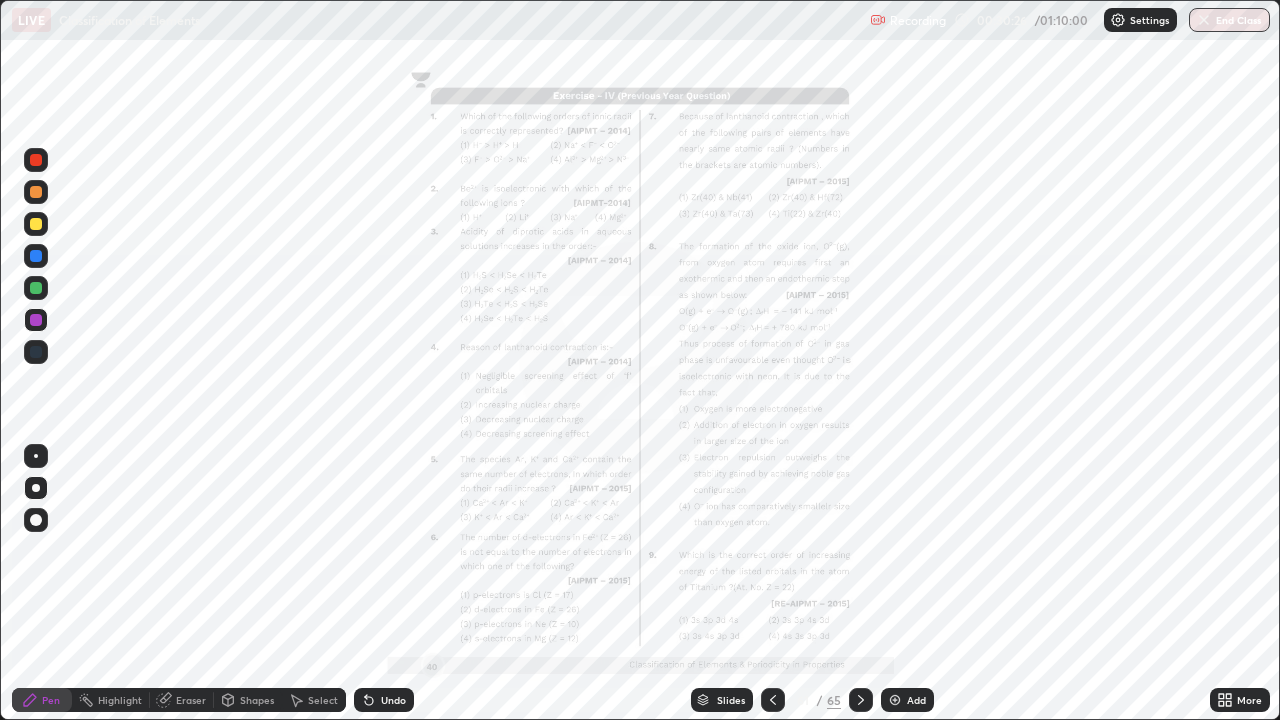 click 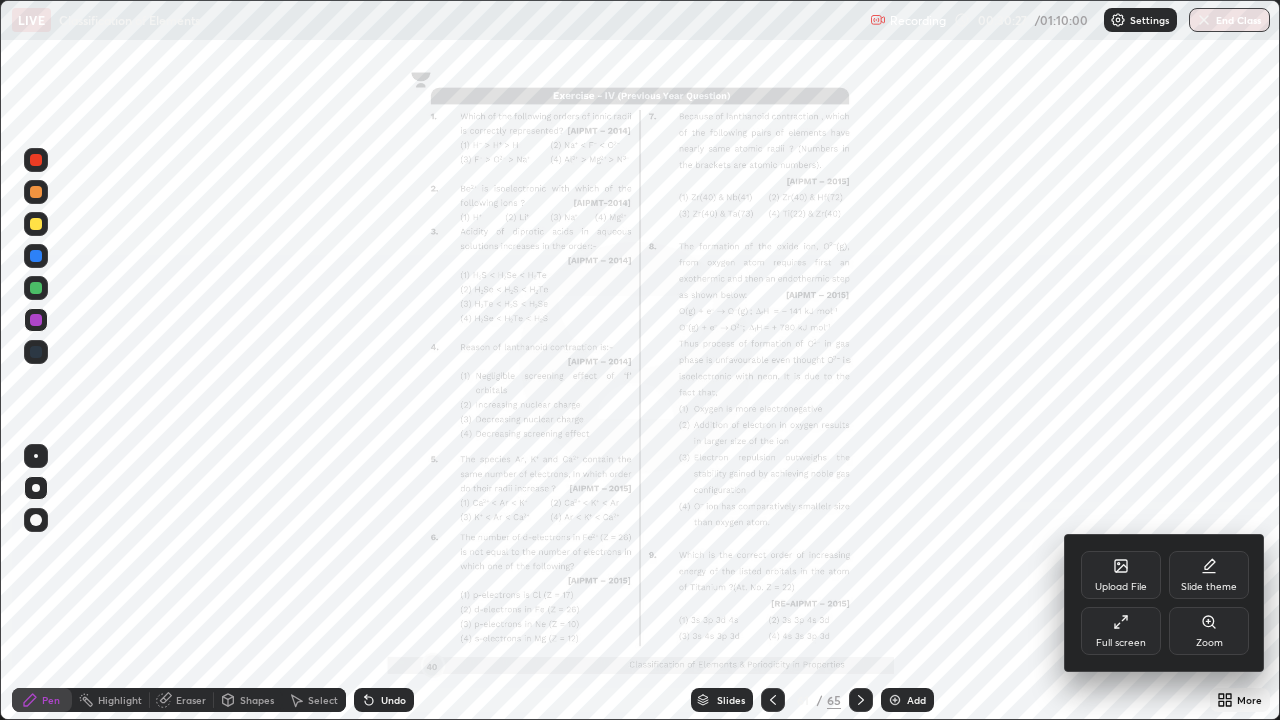 click 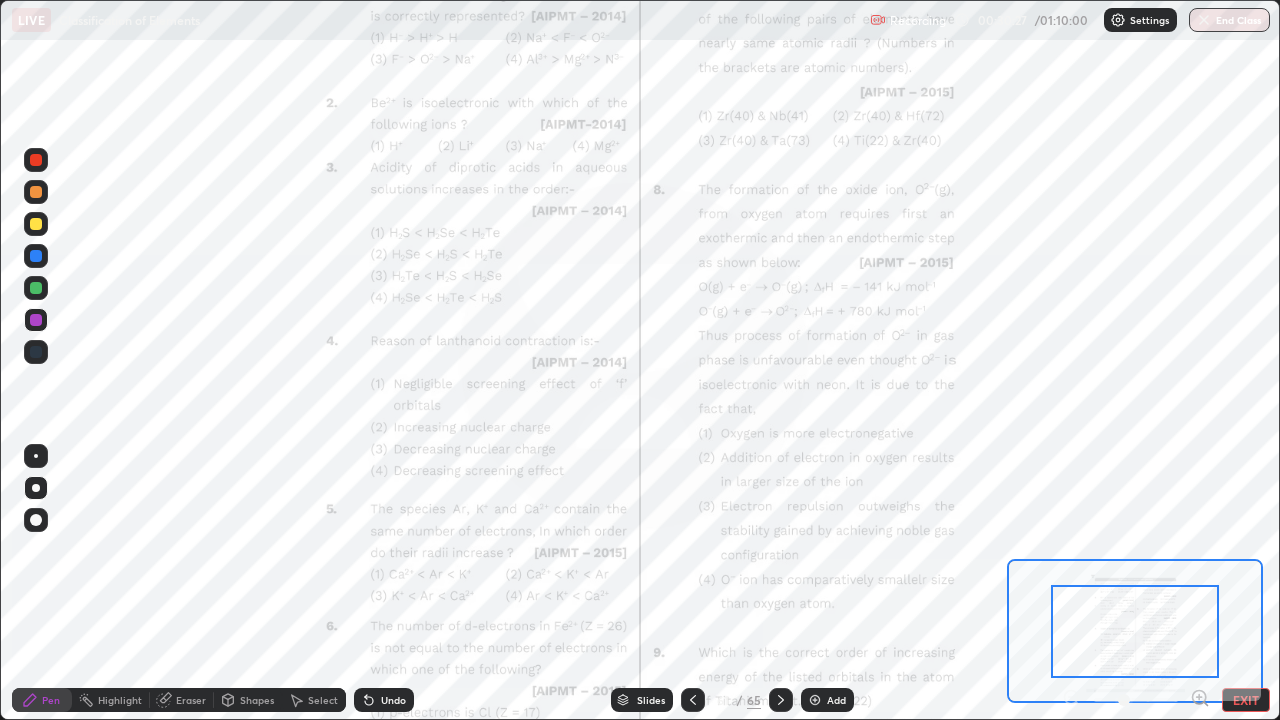 click 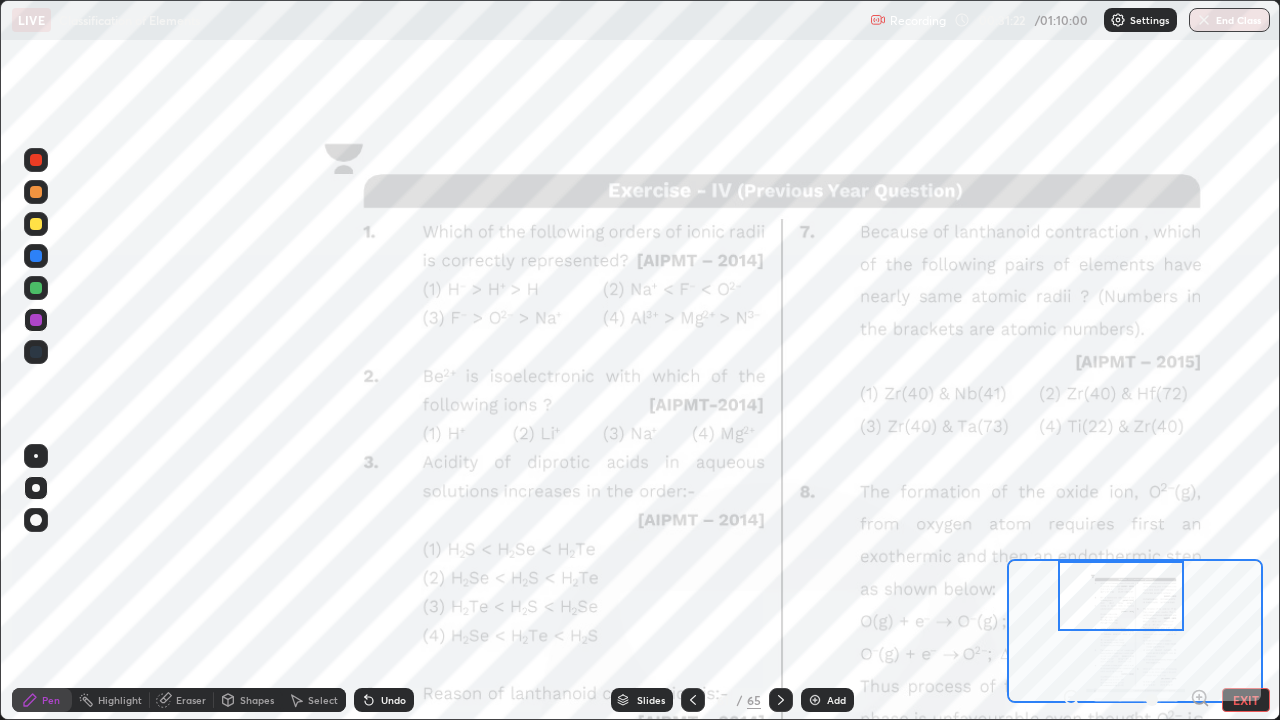 click on "Add" at bounding box center [836, 700] 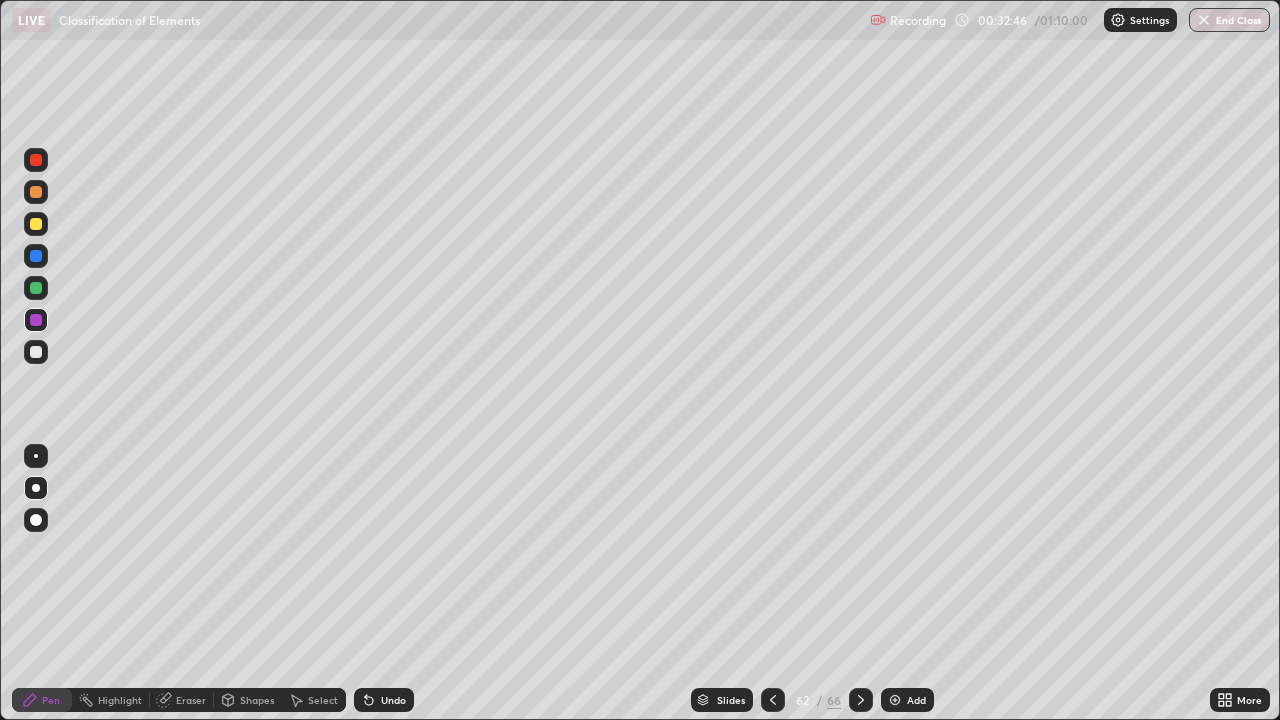 click on "Undo" at bounding box center (384, 700) 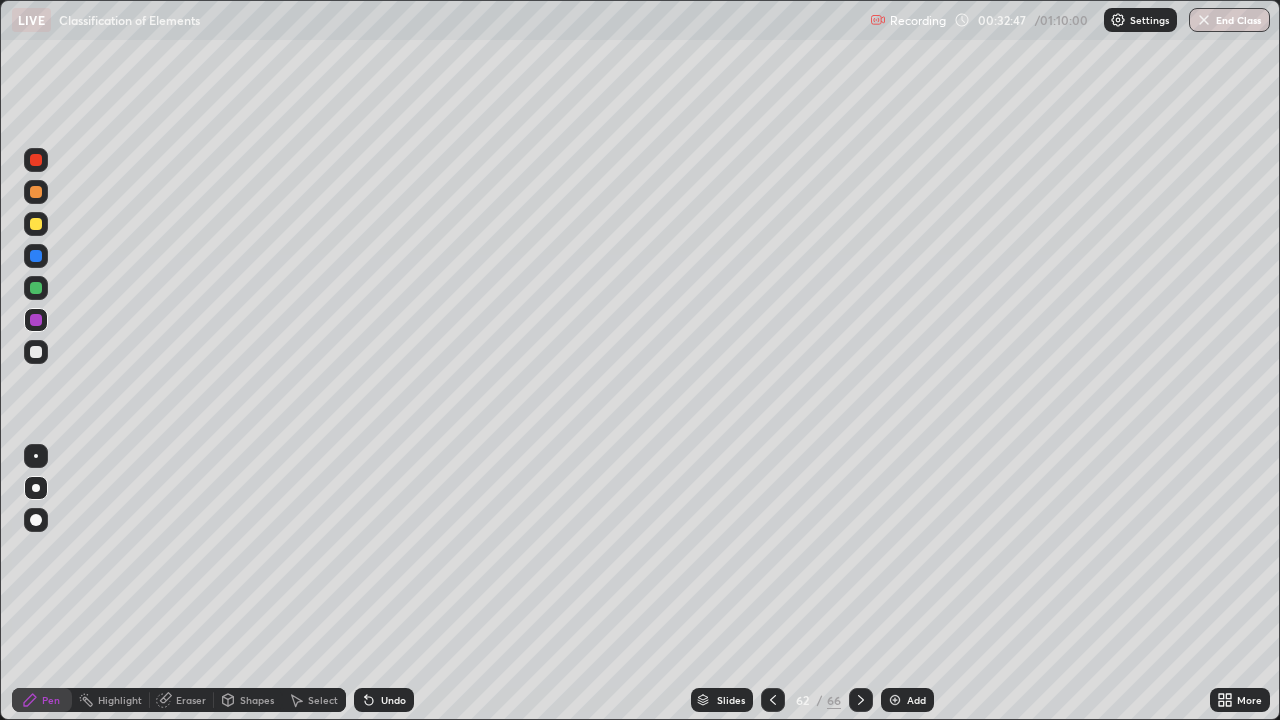 click 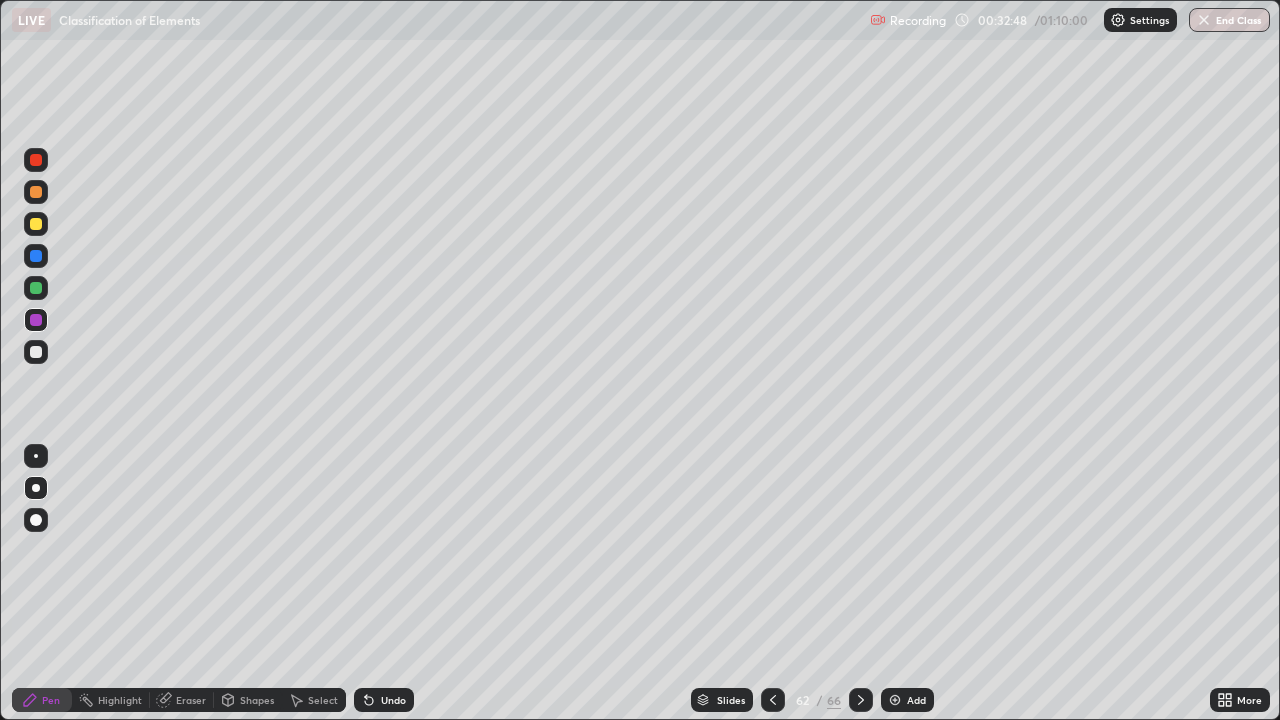 click 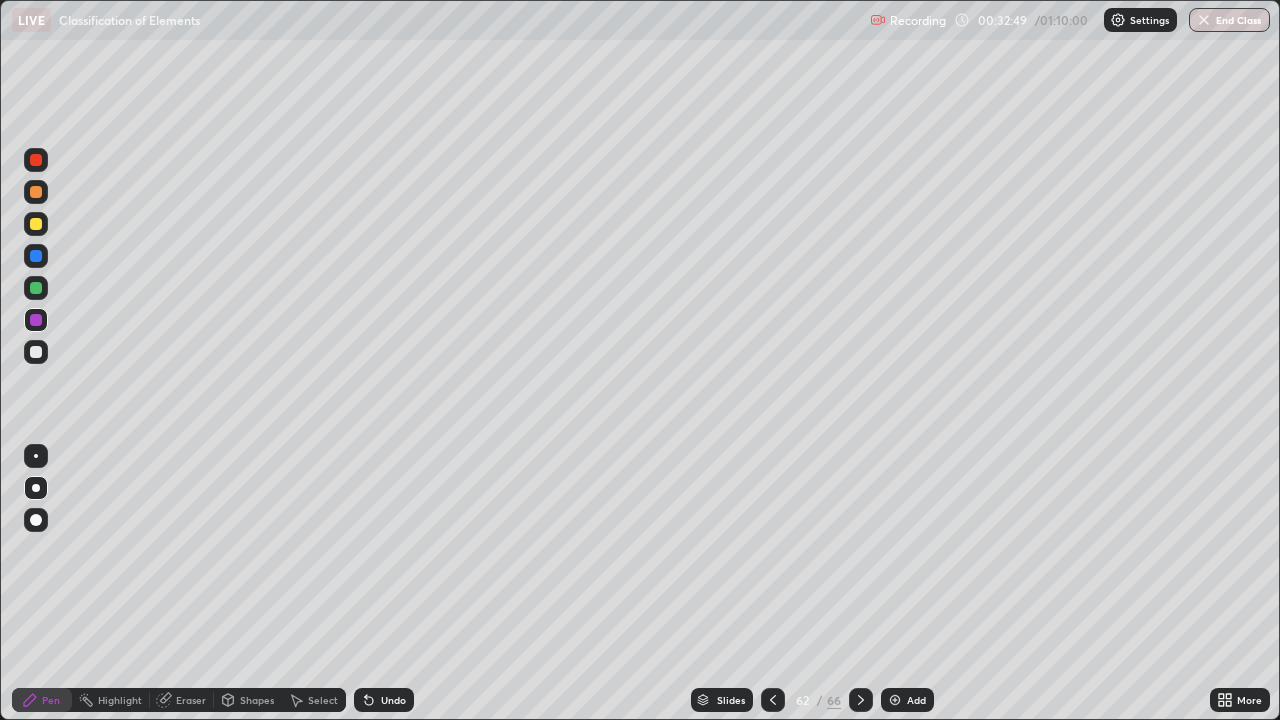 click at bounding box center [36, 320] 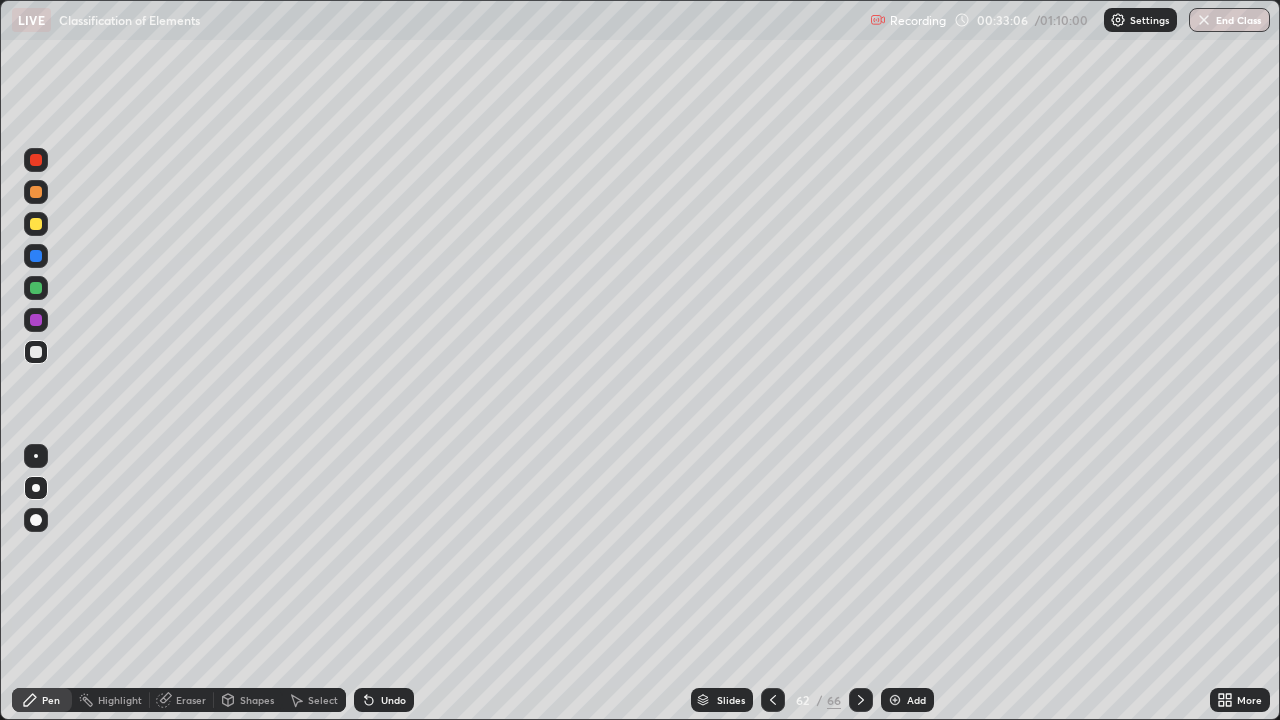 click at bounding box center [36, 224] 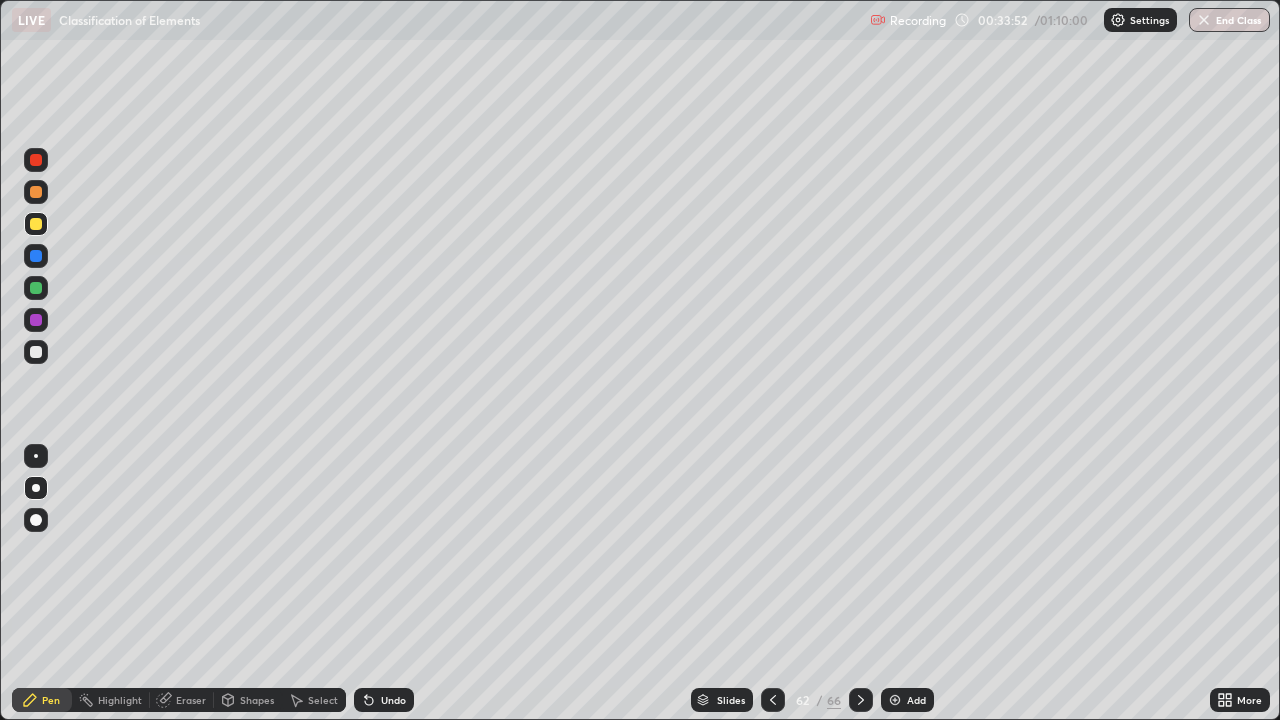 click at bounding box center (36, 192) 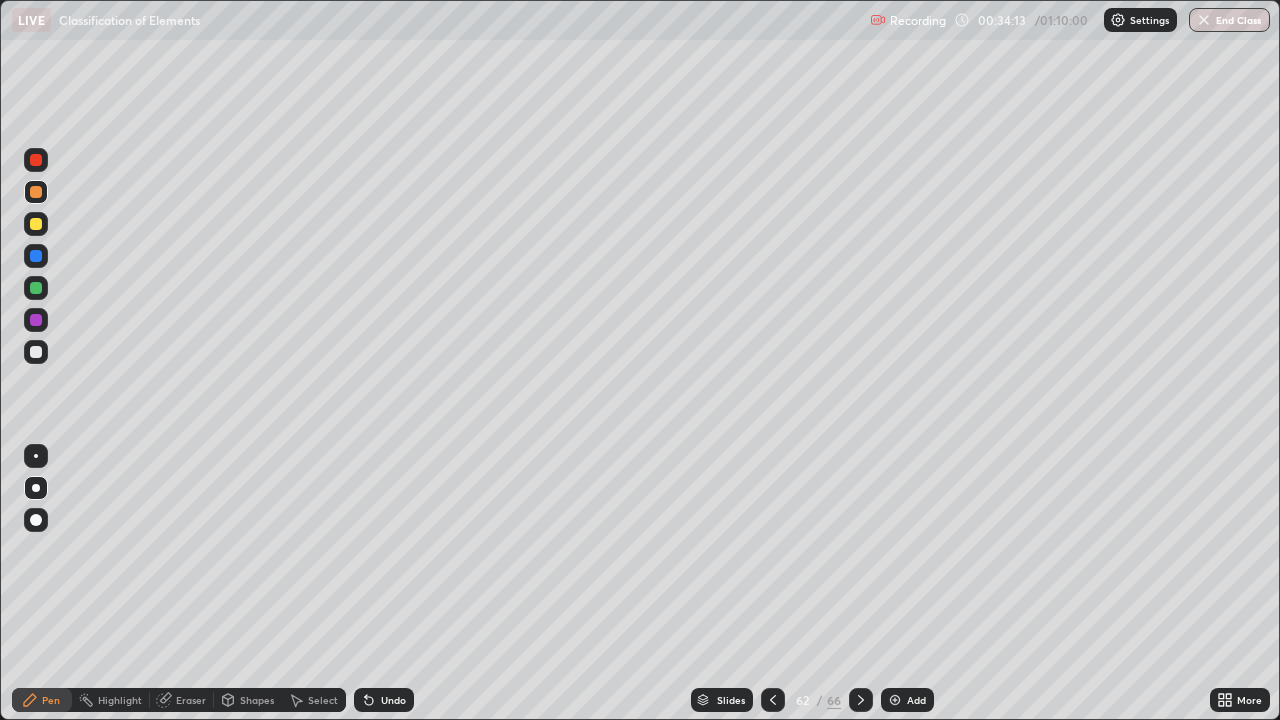 click 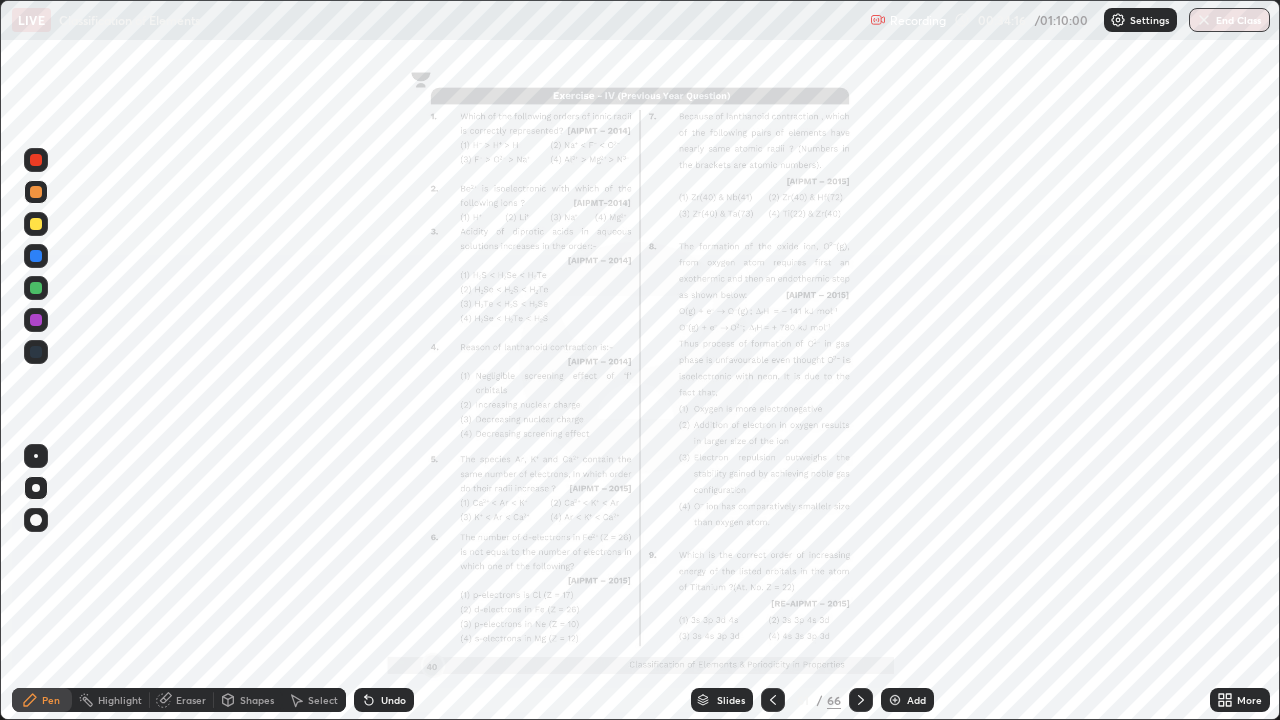 click 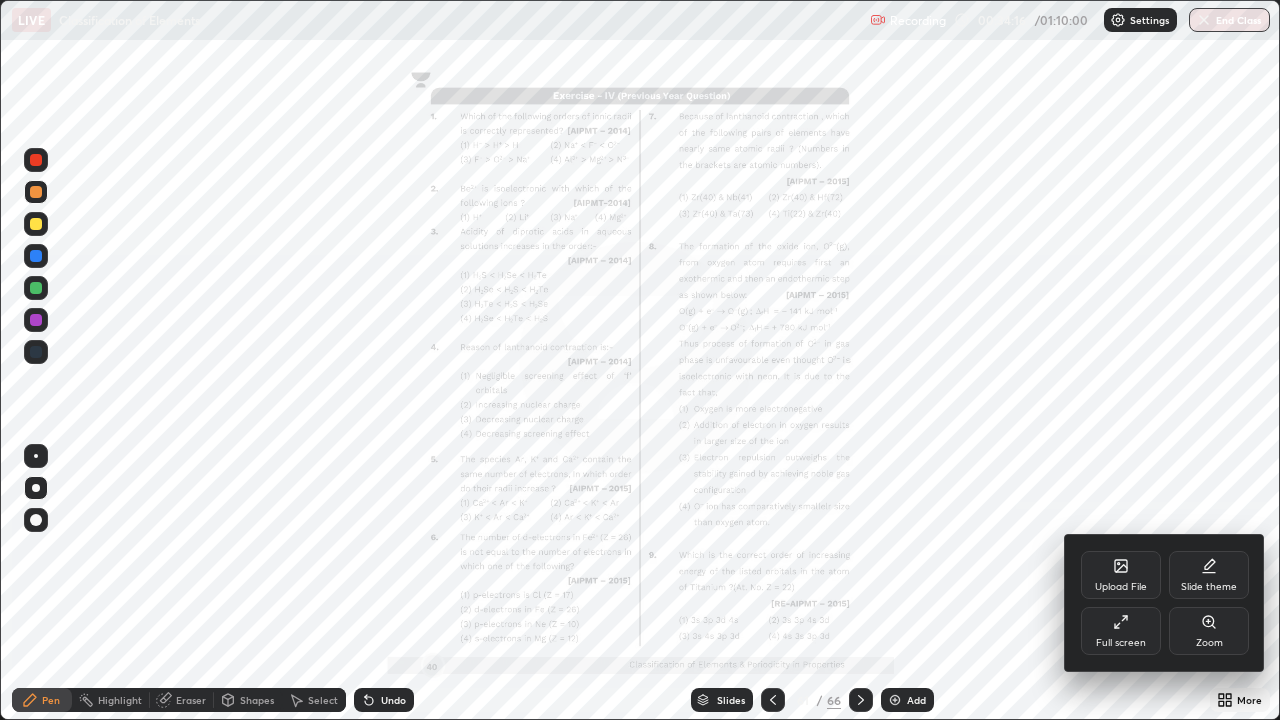 click on "Zoom" at bounding box center [1209, 631] 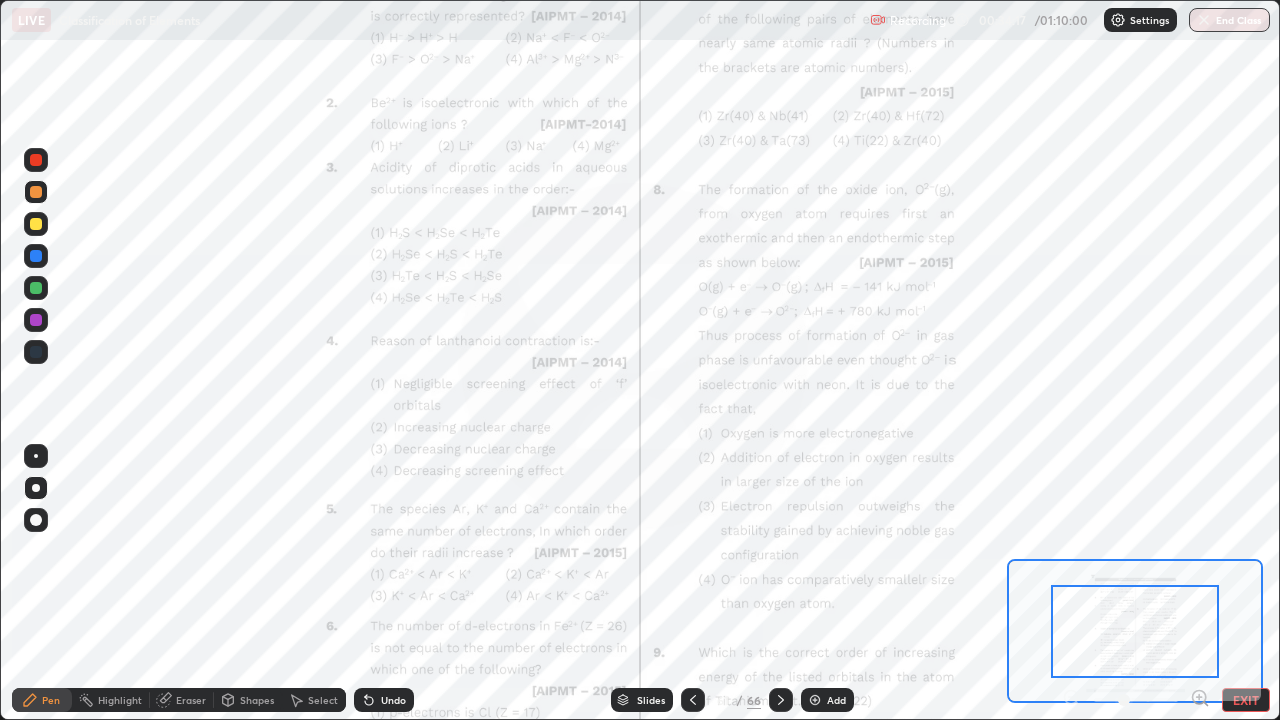 click 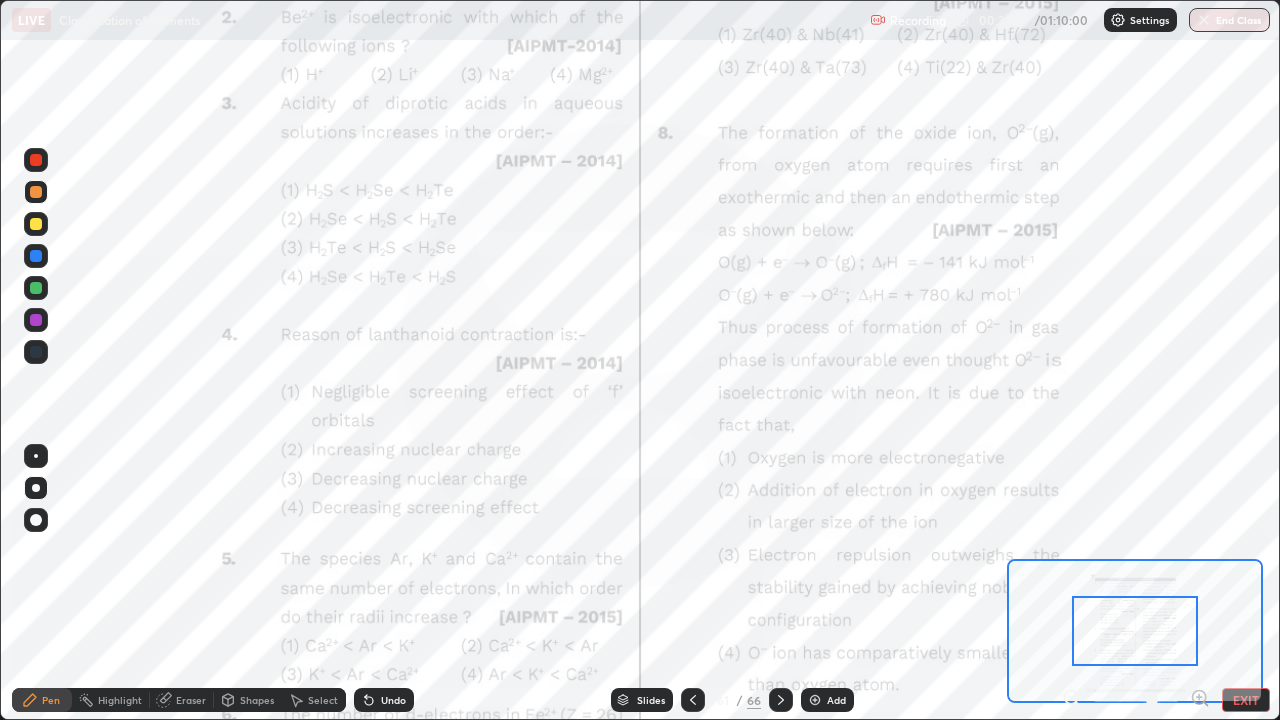 click 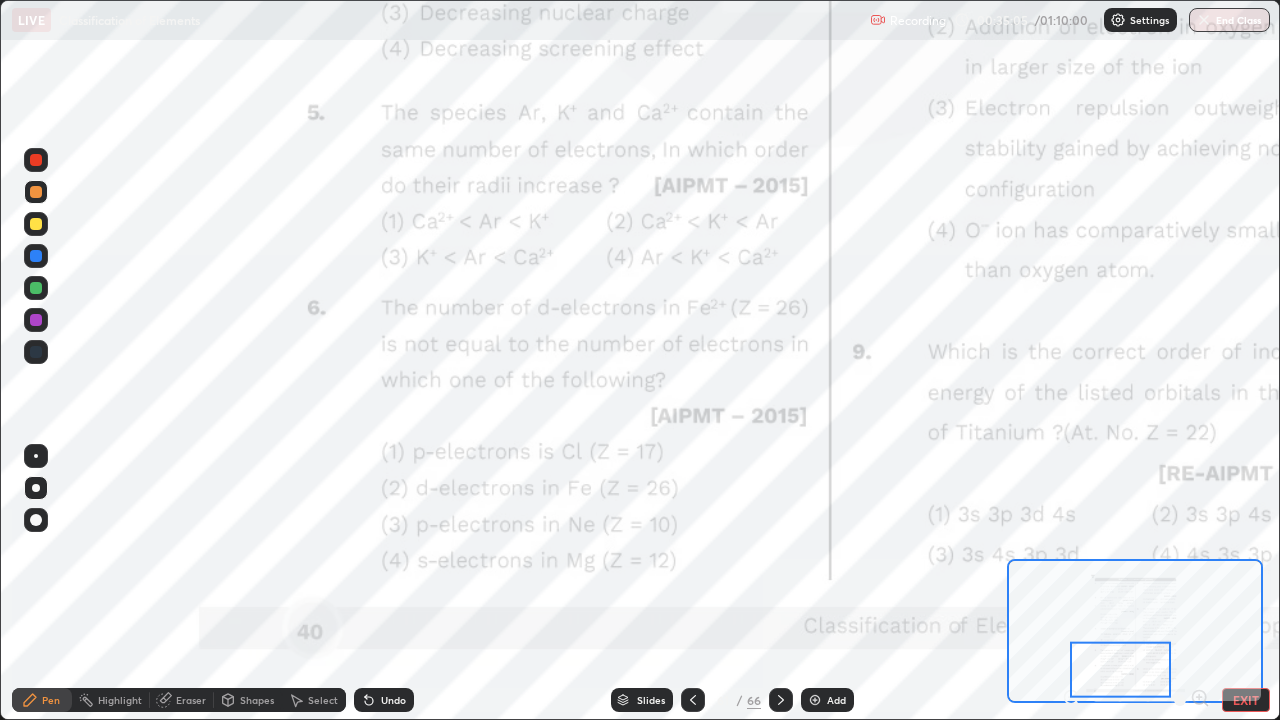 click at bounding box center (693, 700) 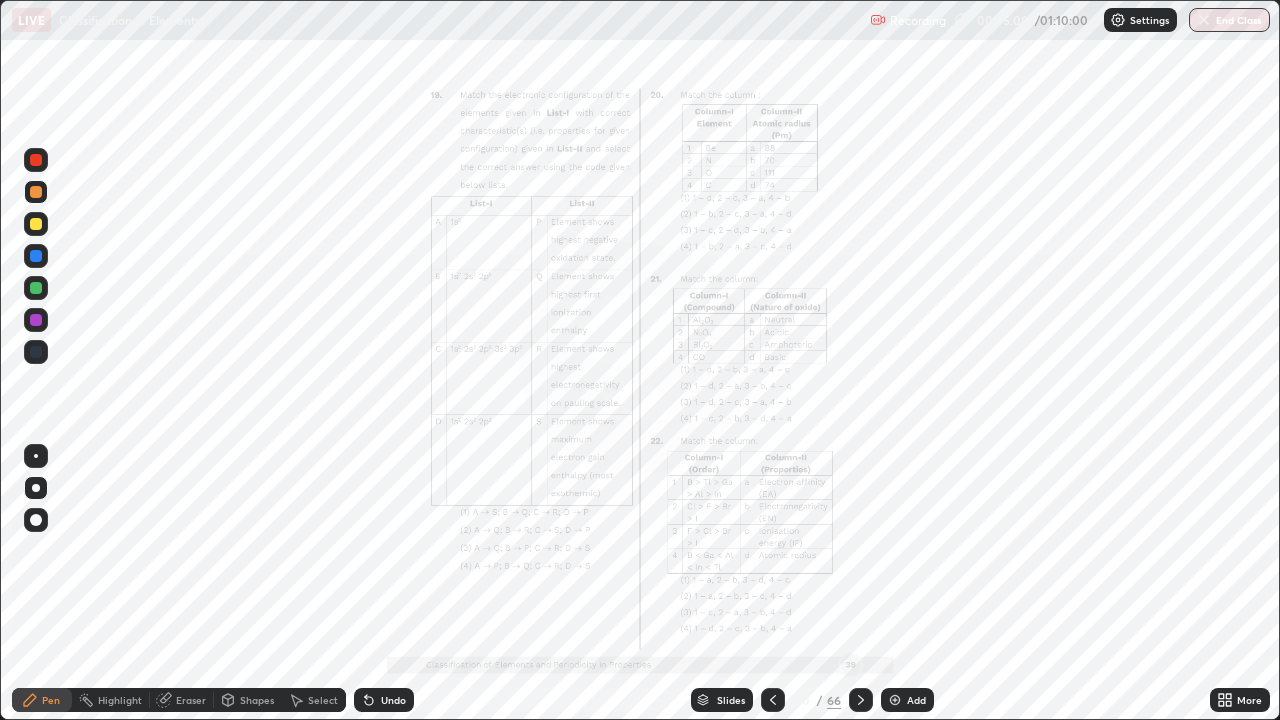 click 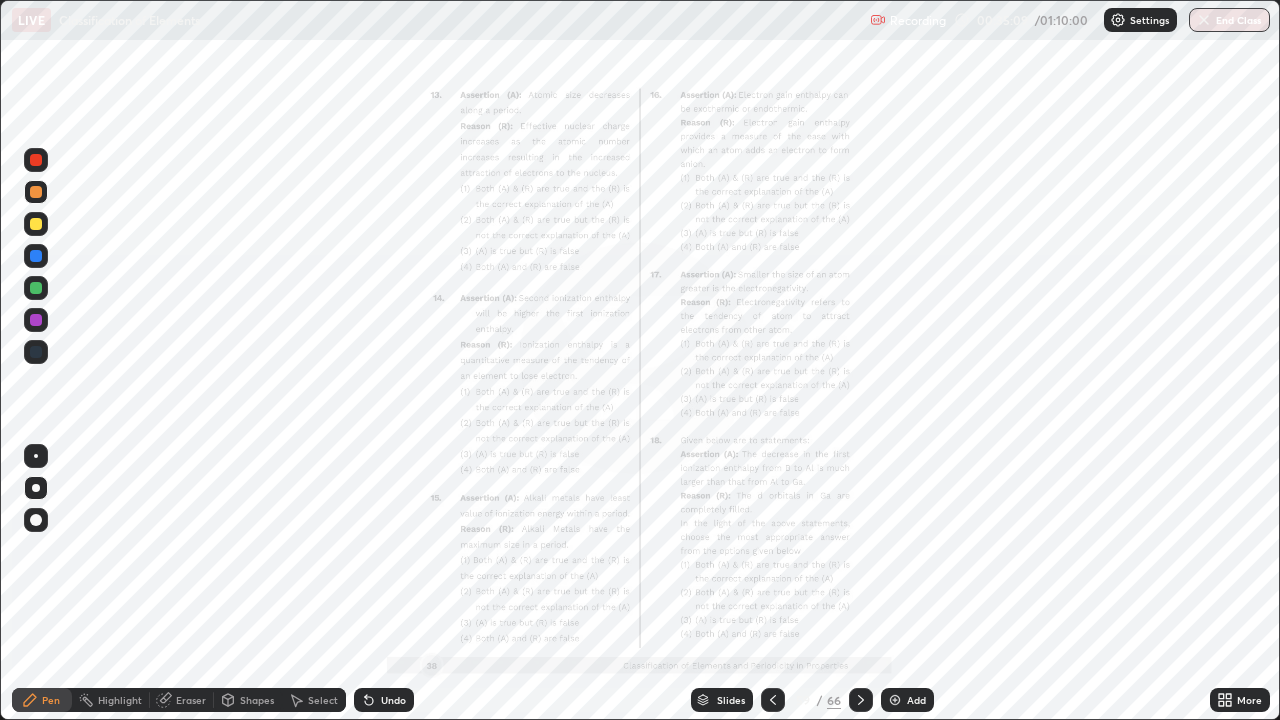 click 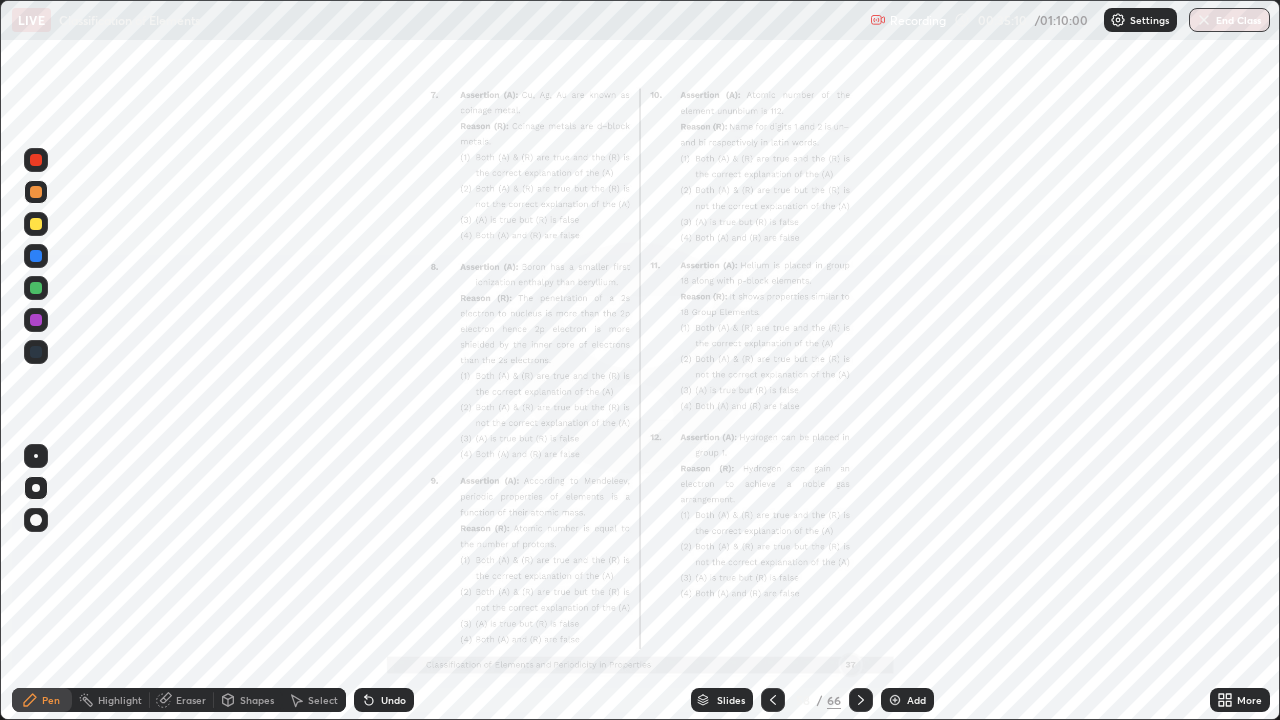 click at bounding box center (773, 700) 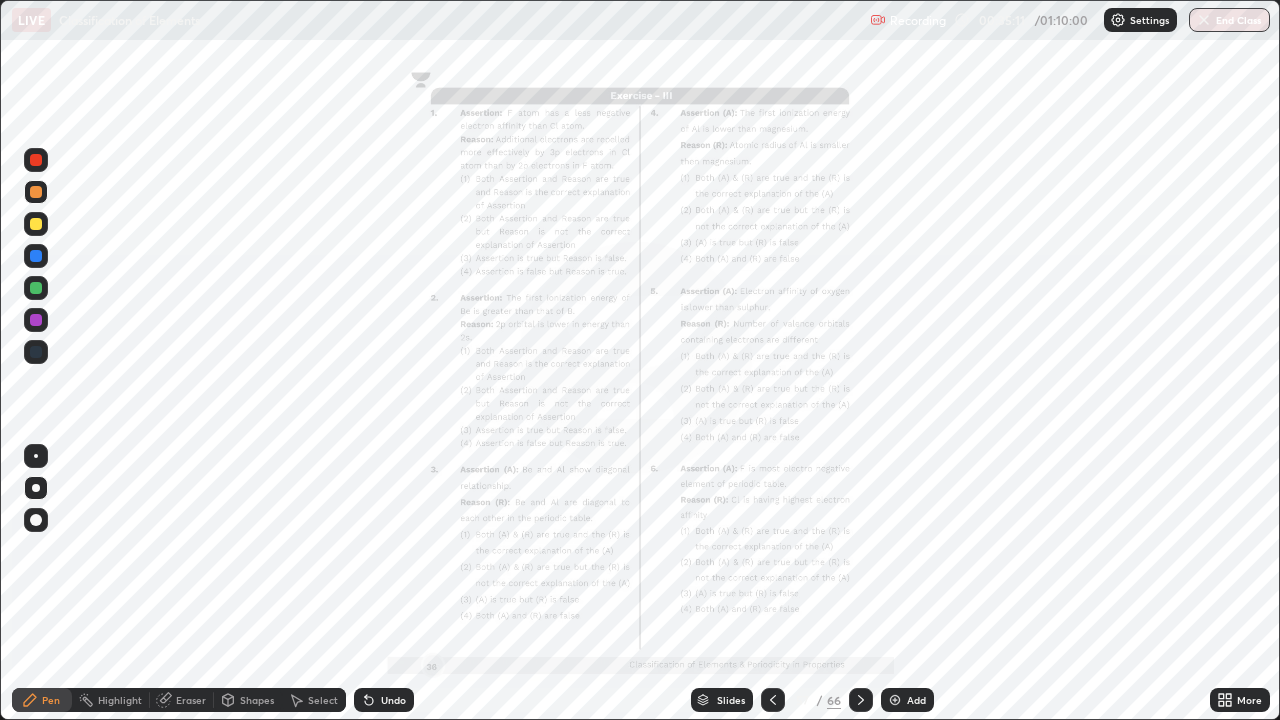 click 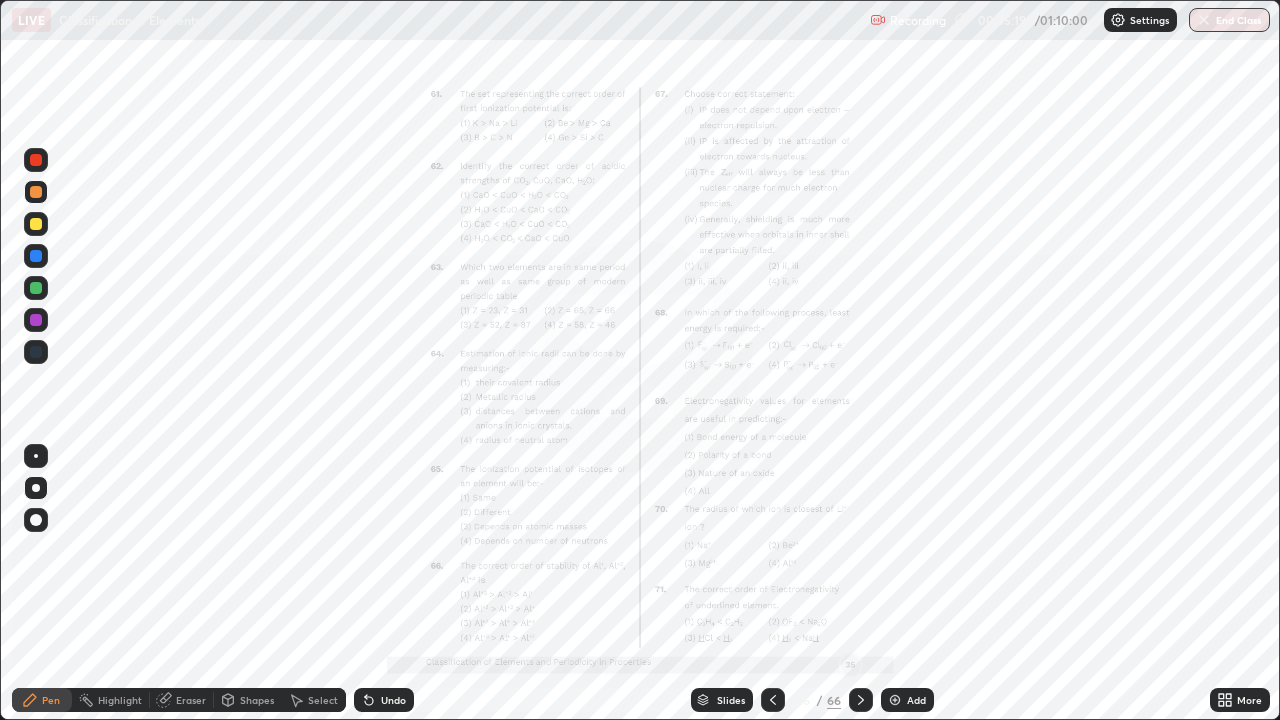 click on "More" at bounding box center [1249, 700] 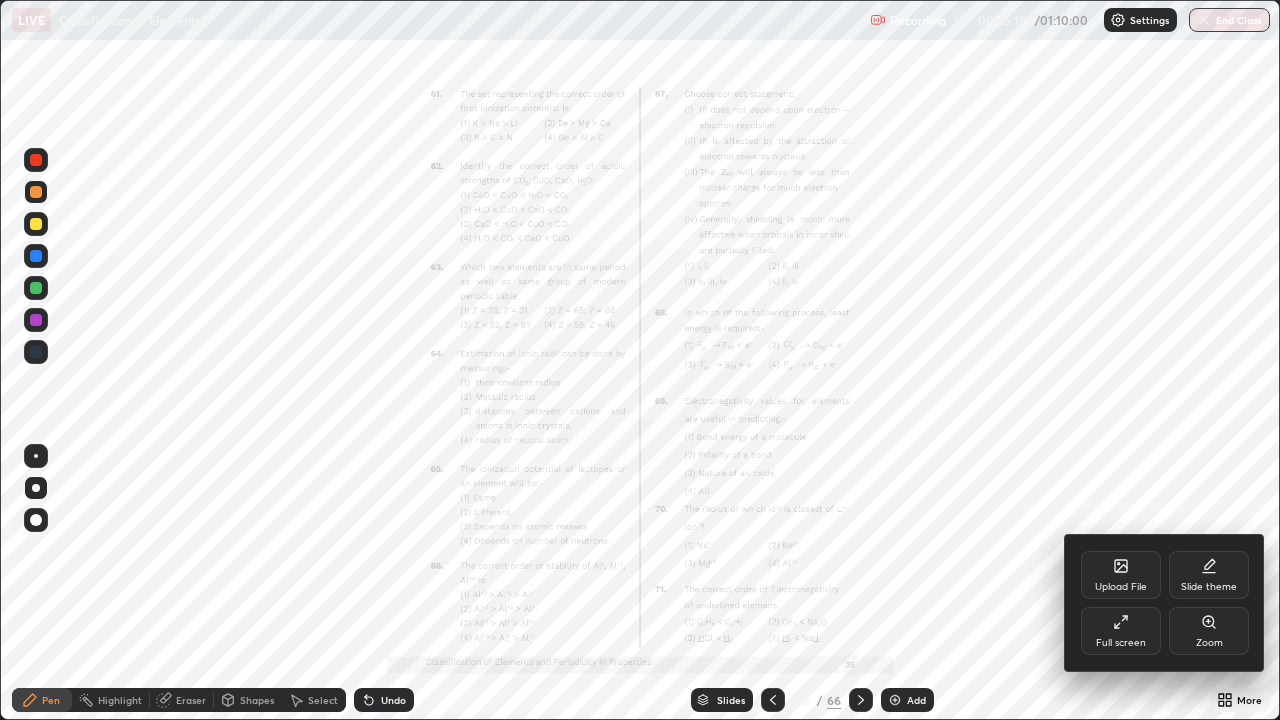click on "Zoom" at bounding box center [1209, 631] 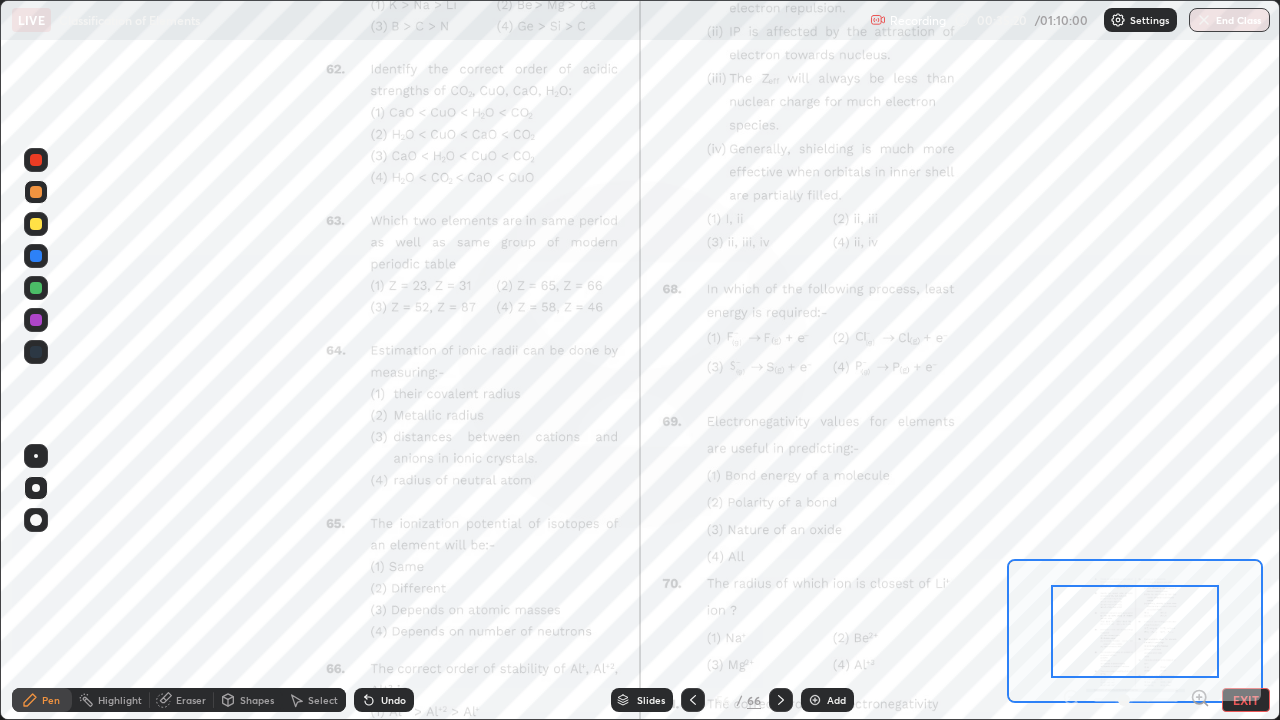 click 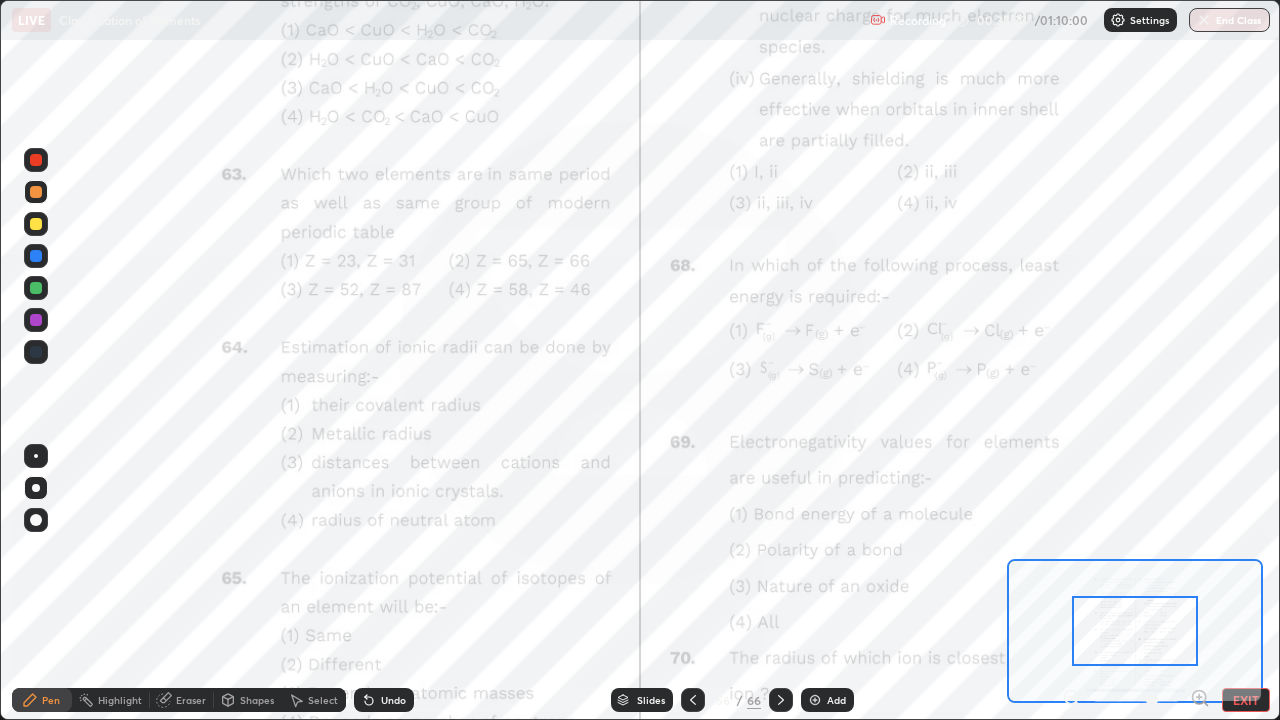 click 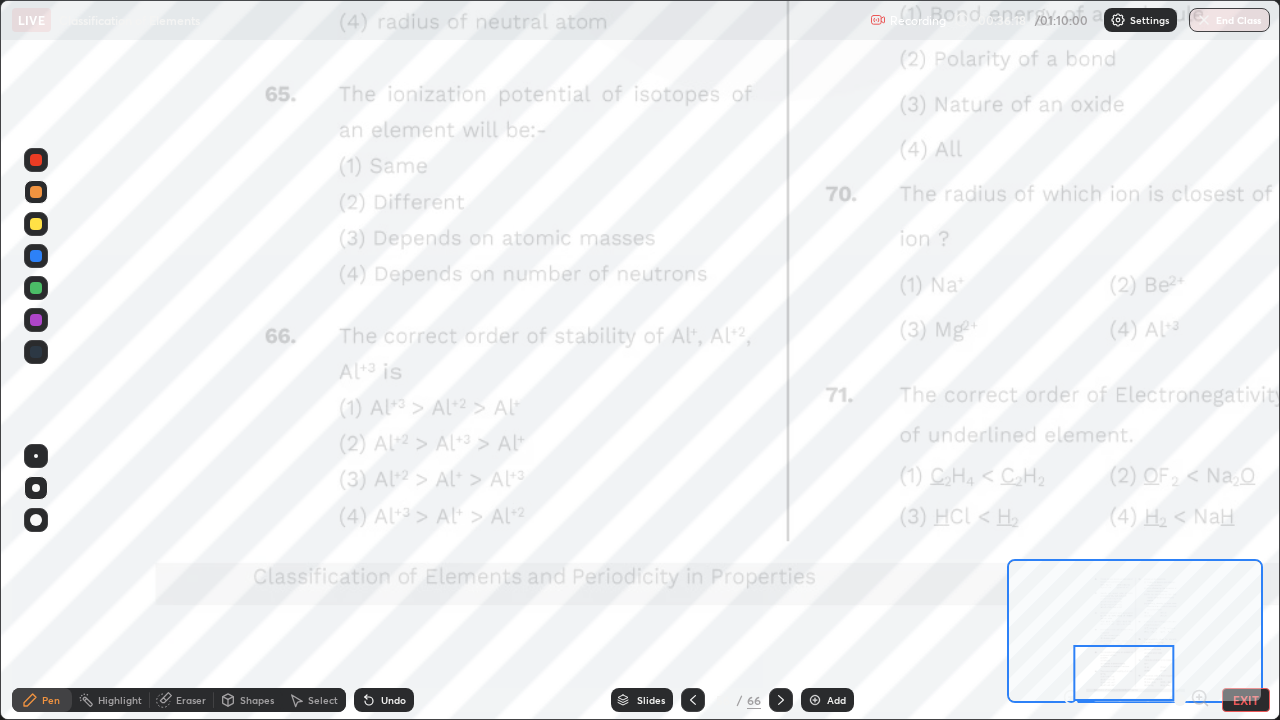 click at bounding box center [693, 700] 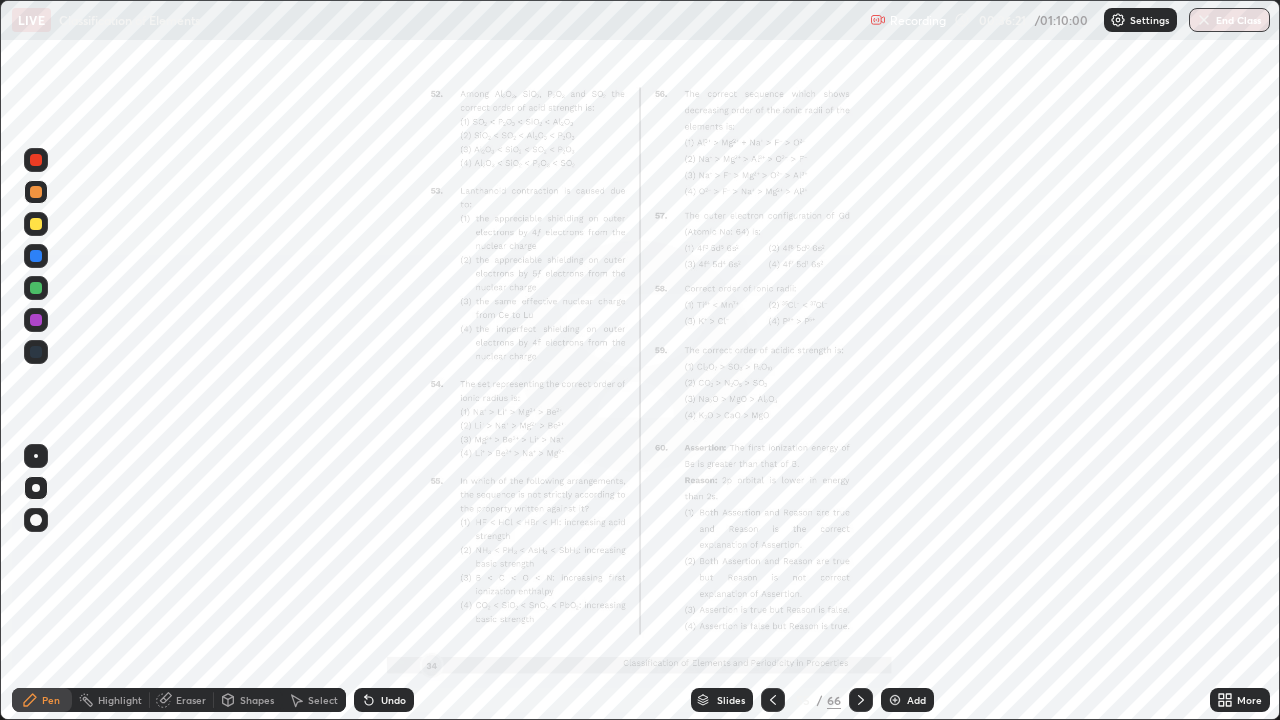 click on "More" at bounding box center [1240, 700] 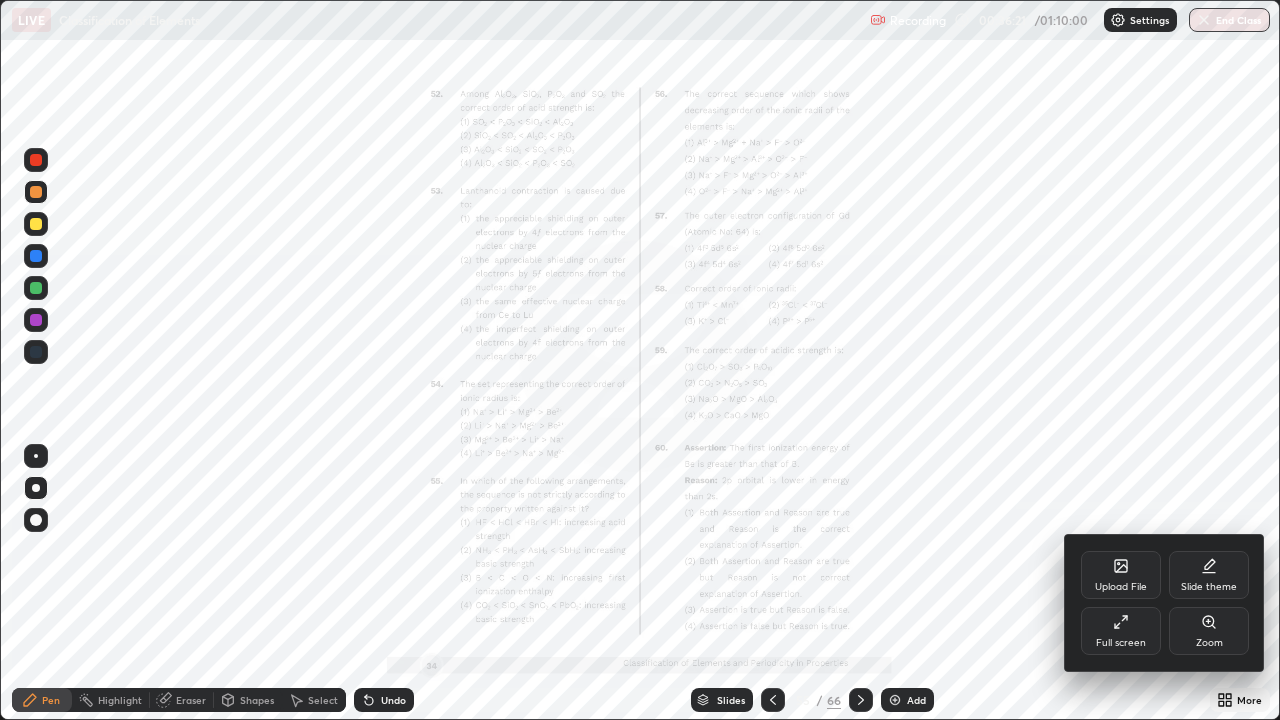 click on "Zoom" at bounding box center [1209, 631] 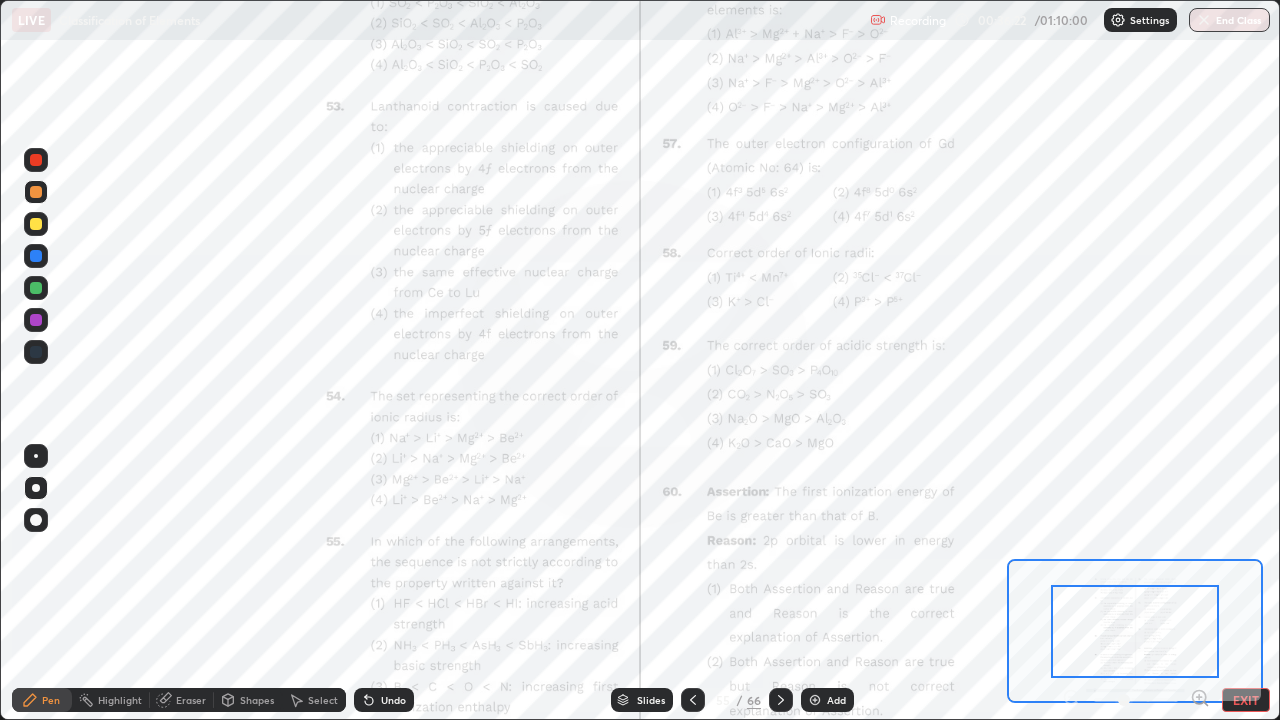 click 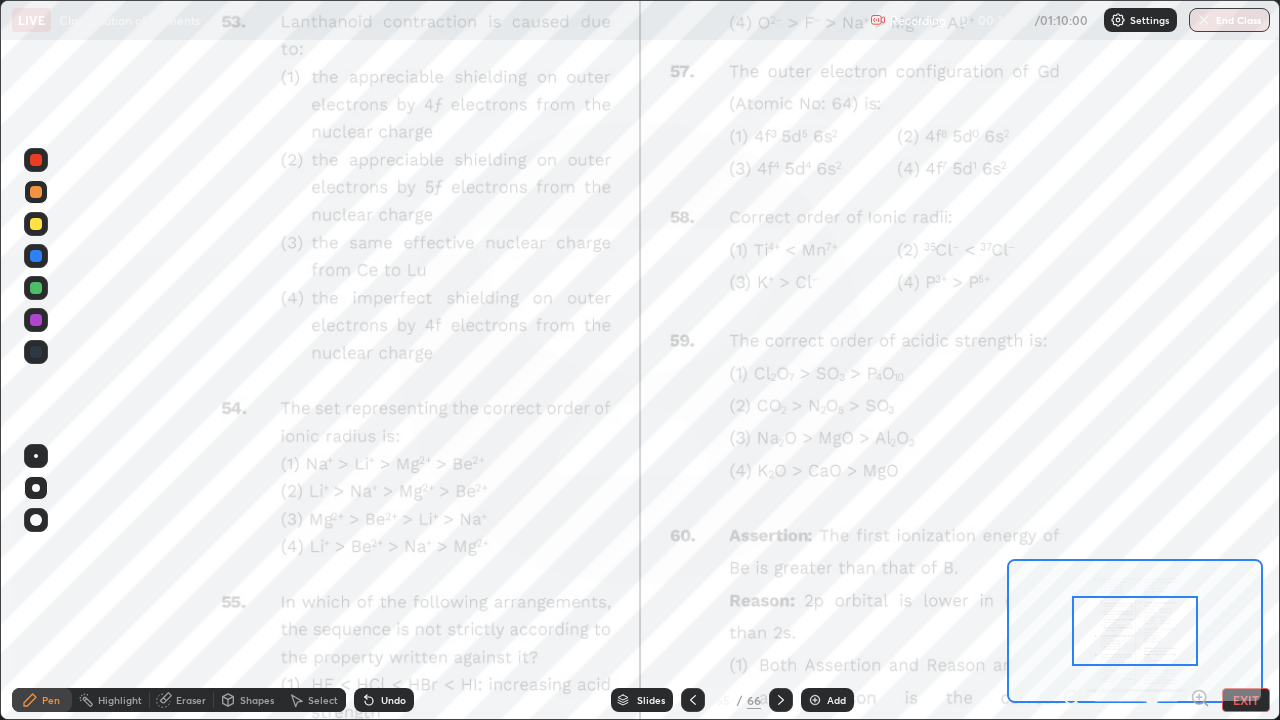 click 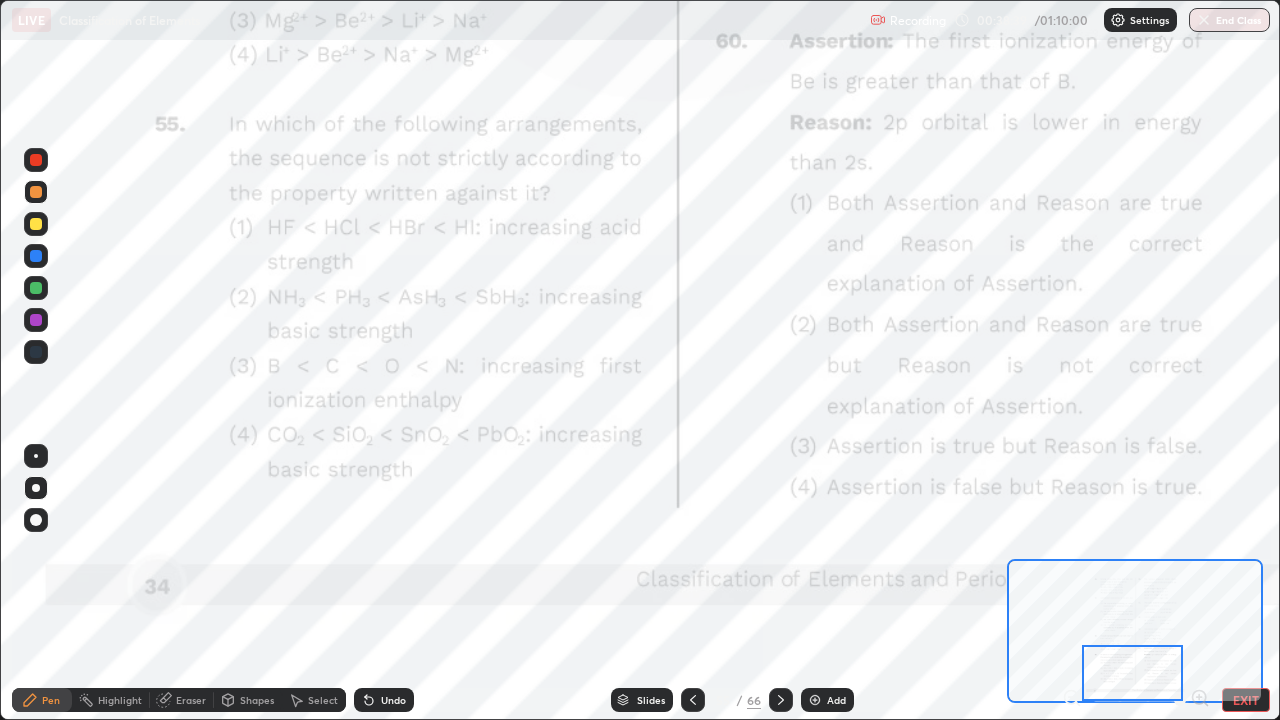 click 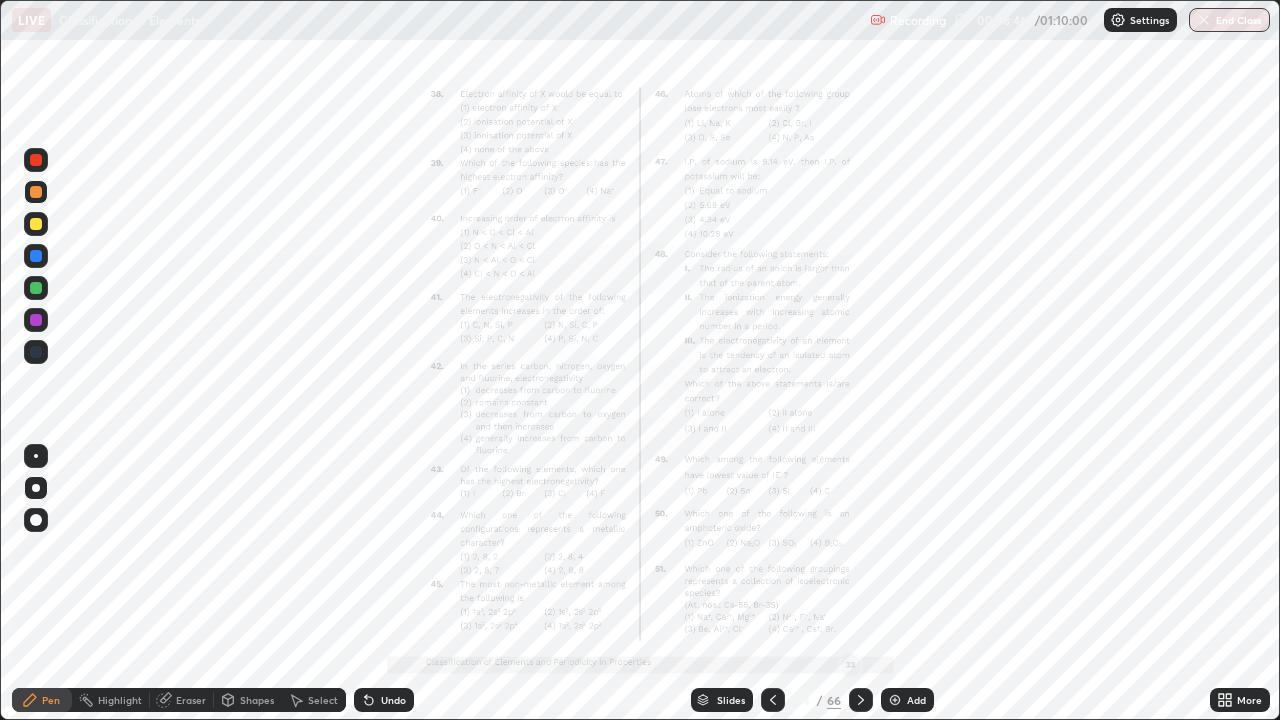click 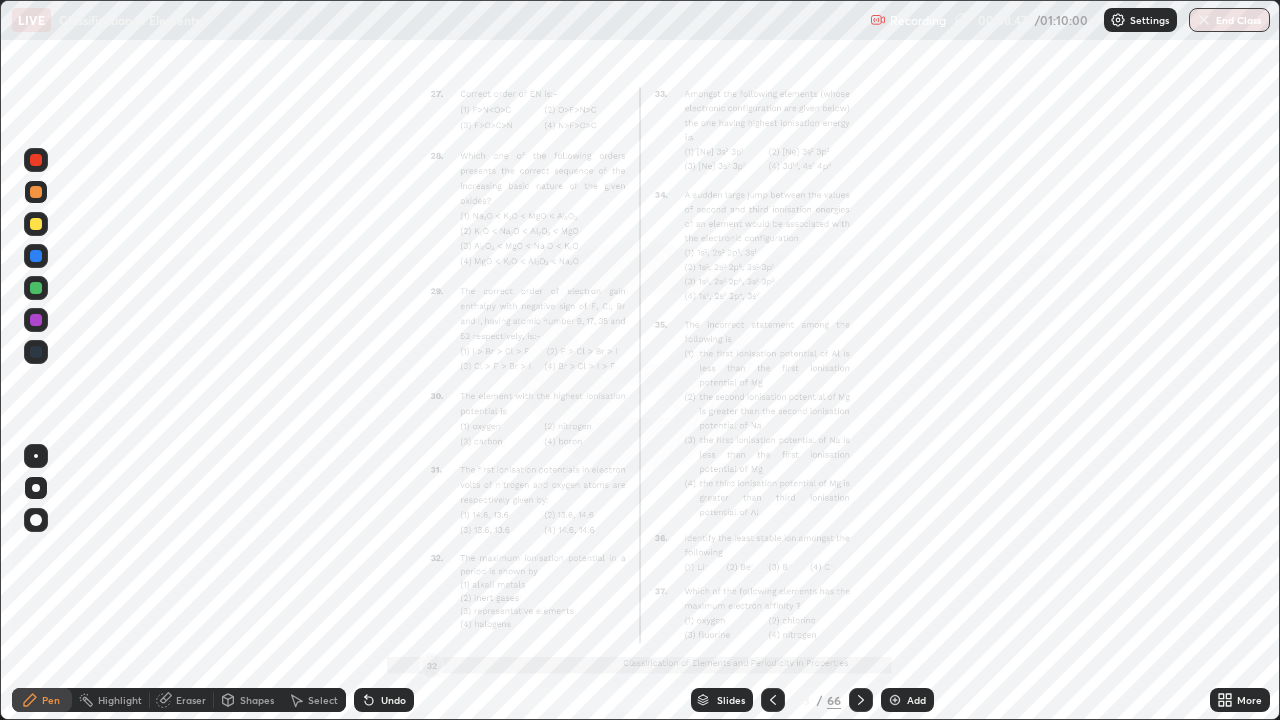 click 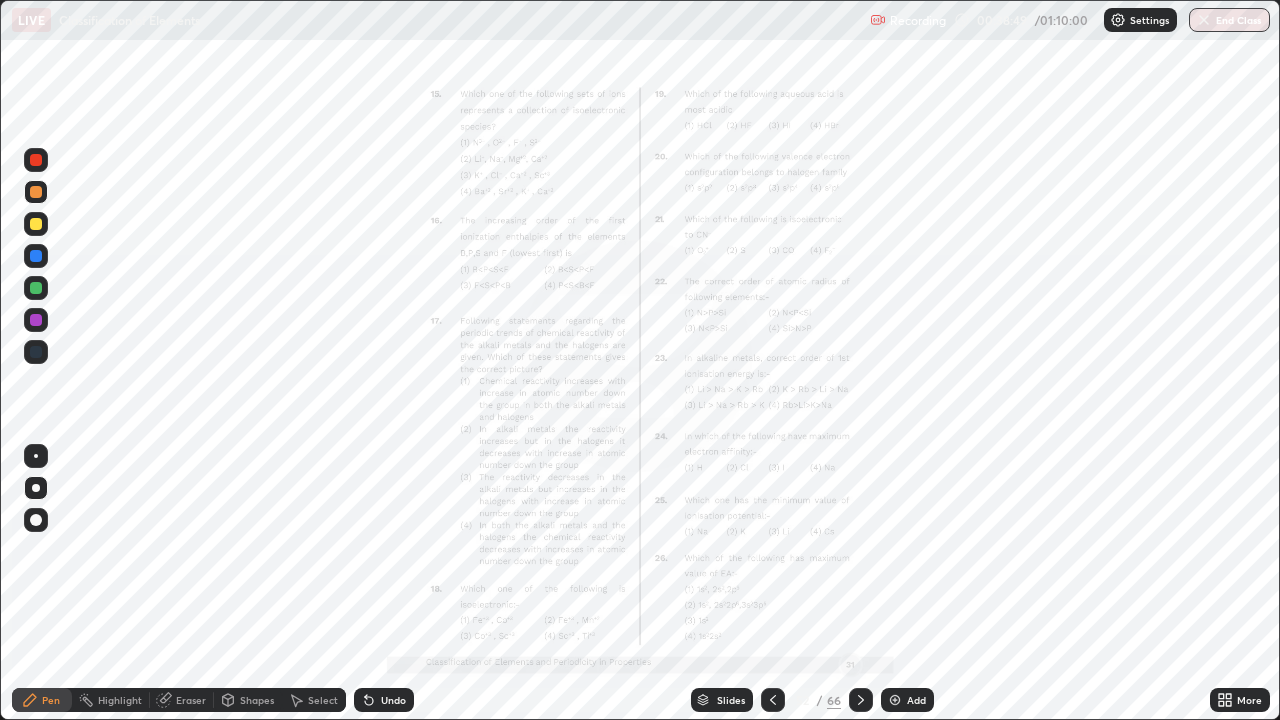 click 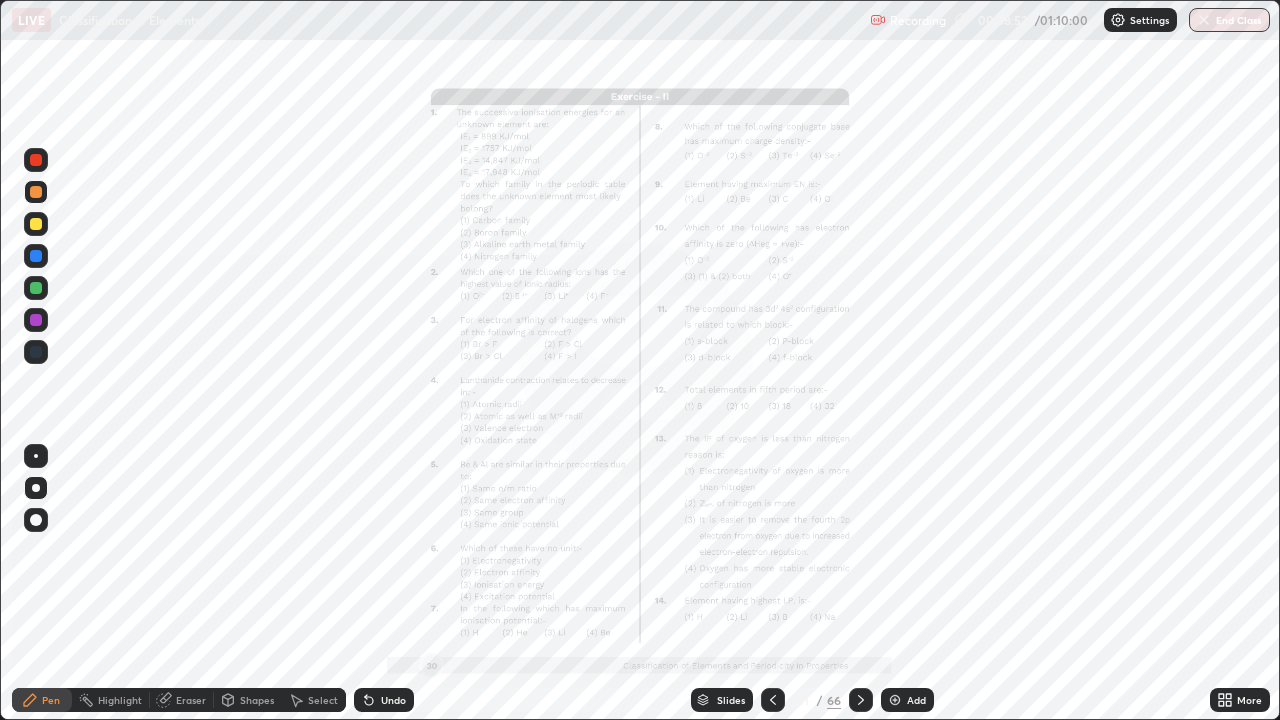 click at bounding box center [773, 700] 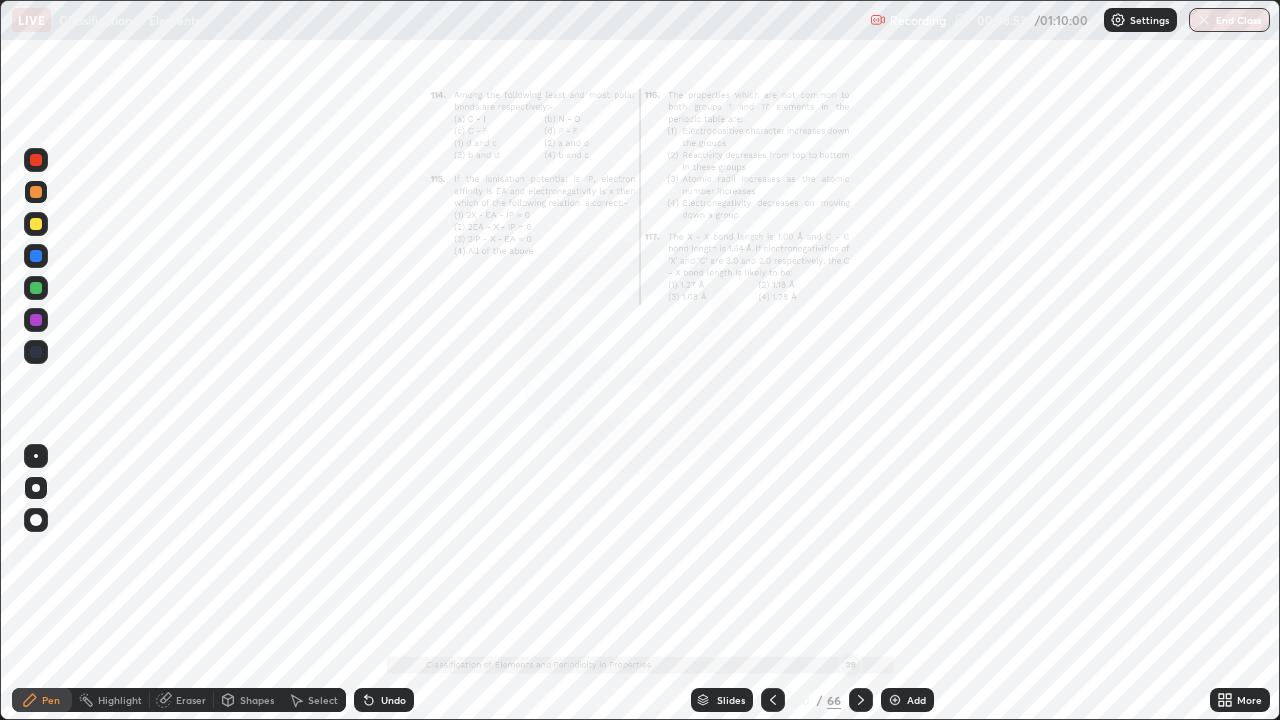 click at bounding box center [773, 700] 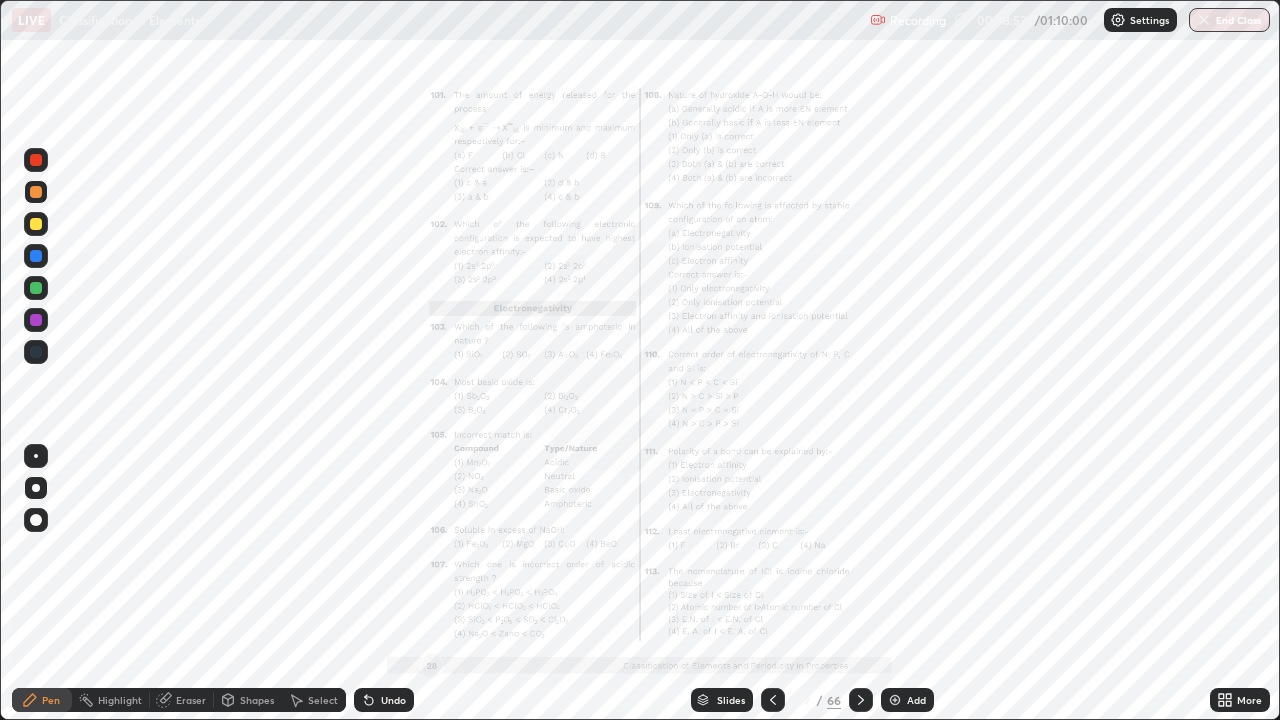 click at bounding box center [773, 700] 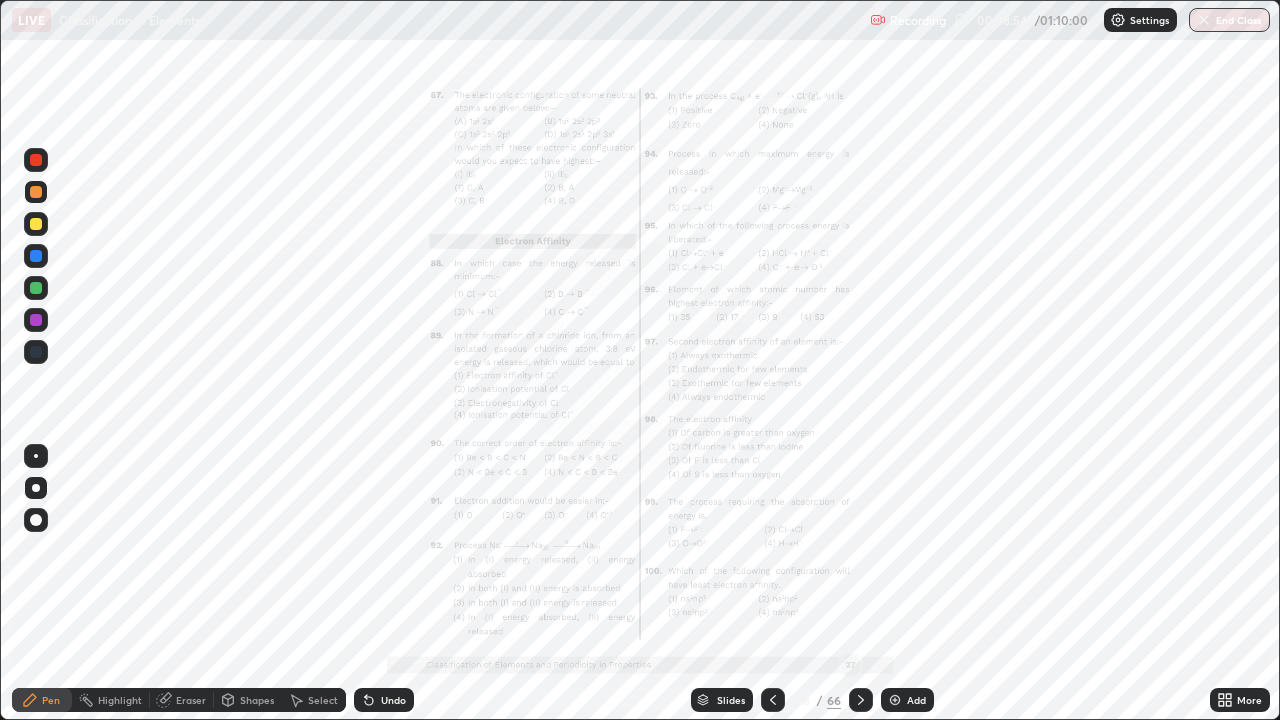 click 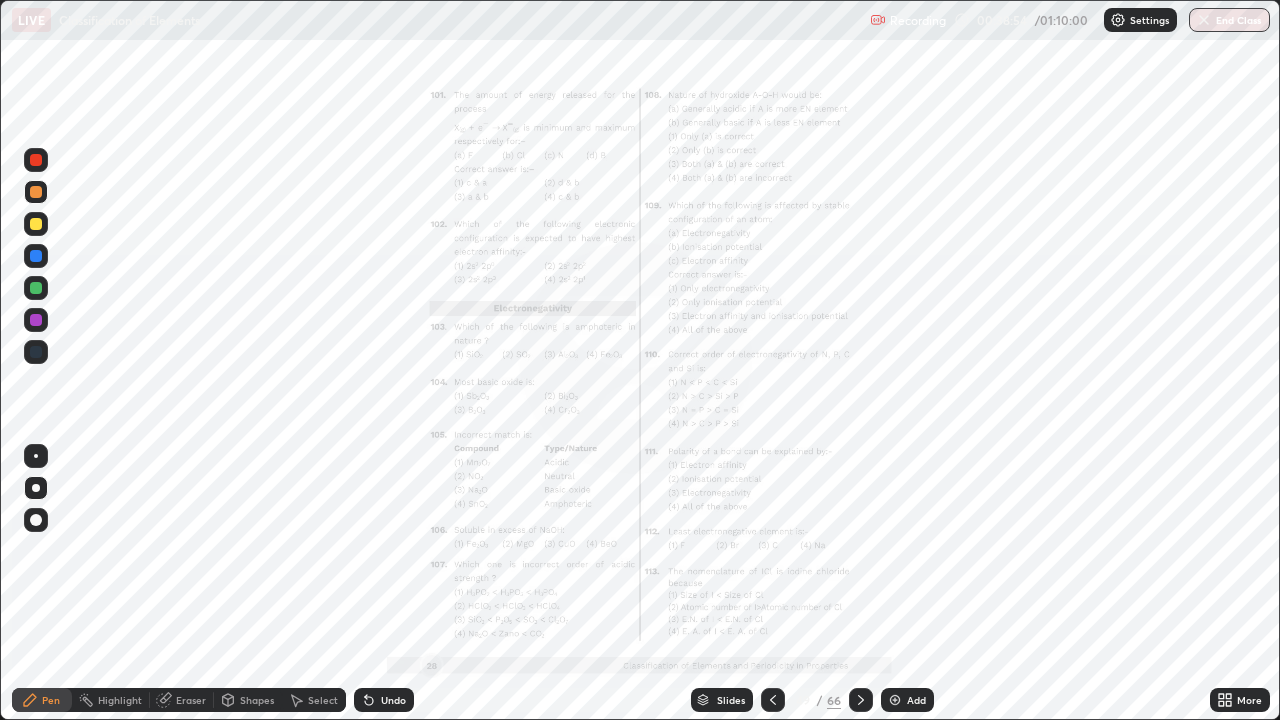 click at bounding box center (861, 700) 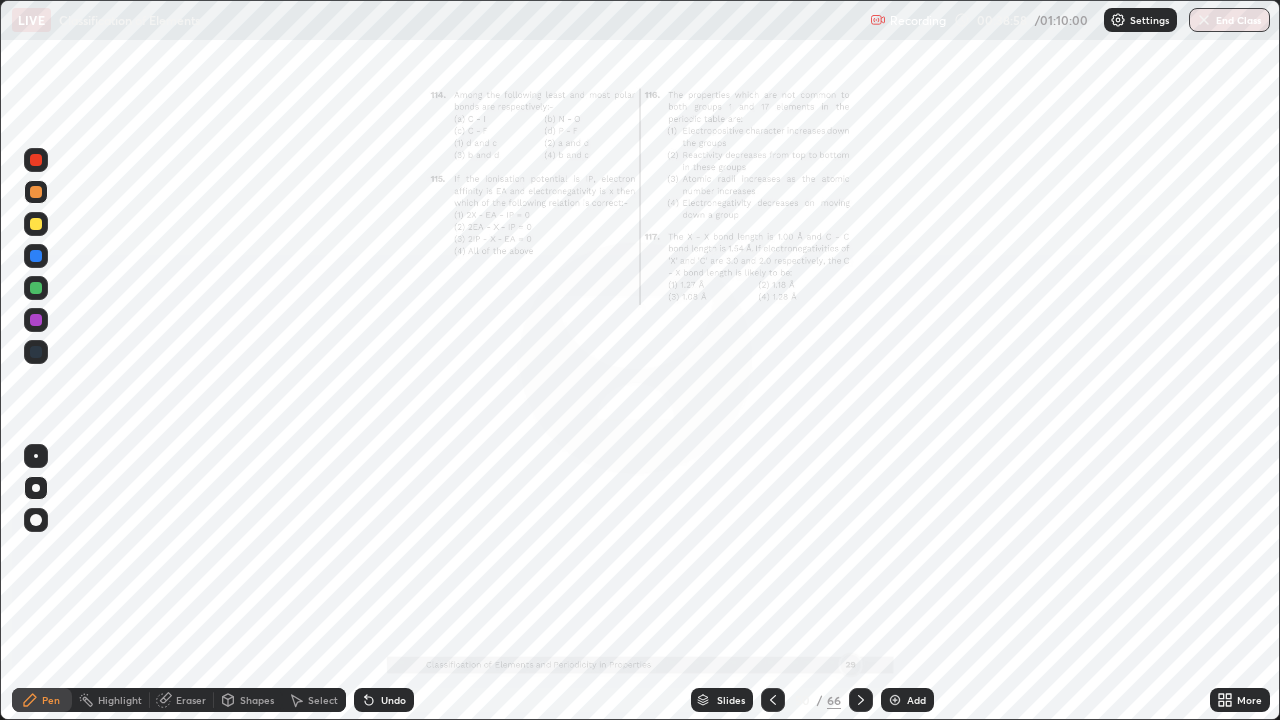 click 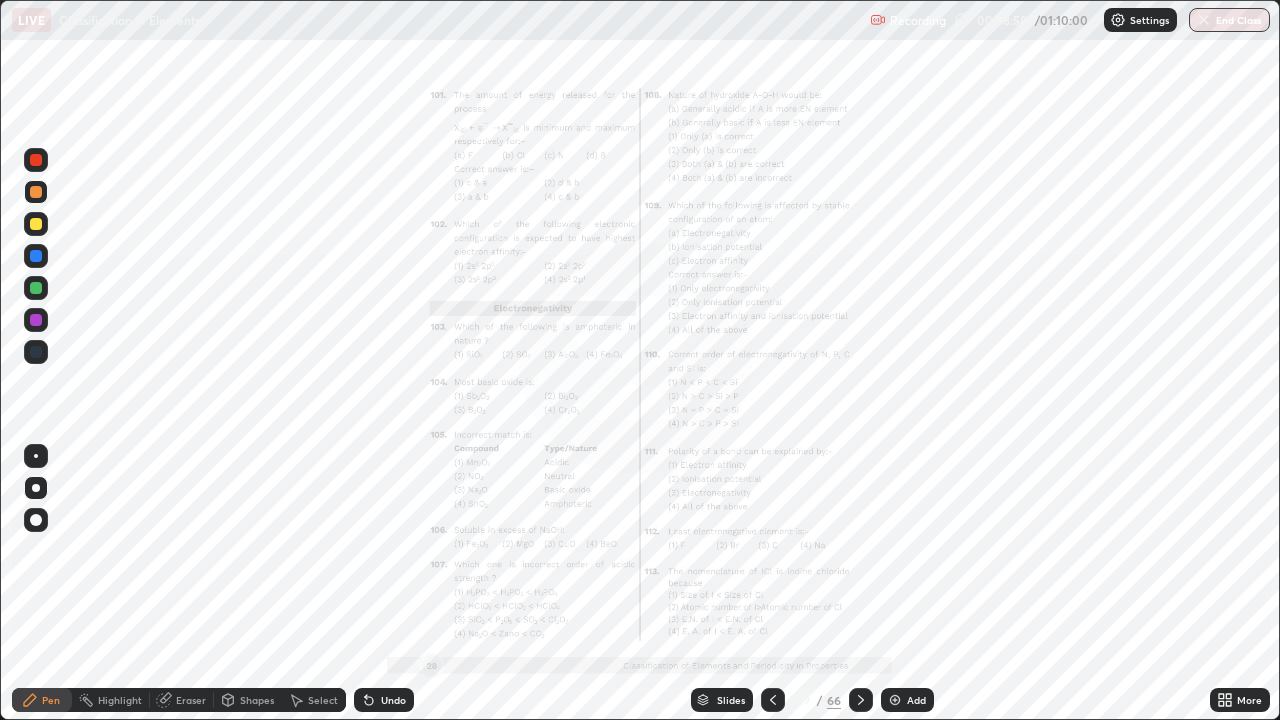 click 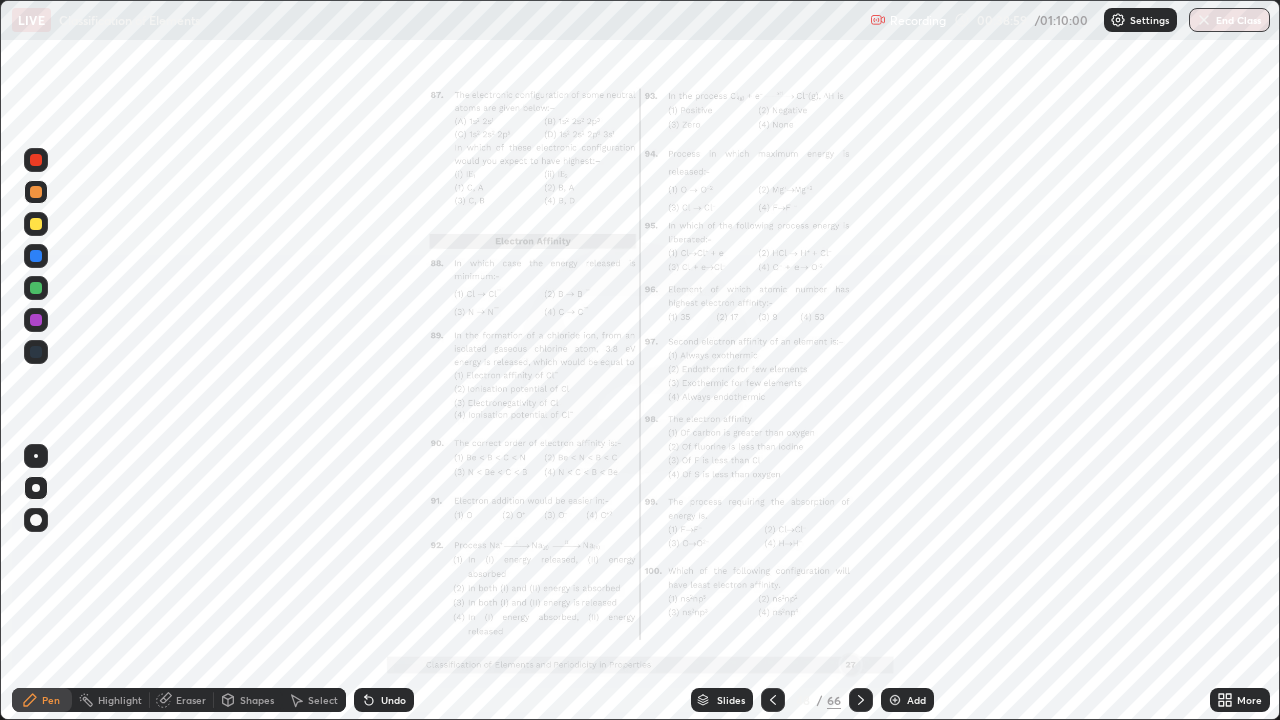 click at bounding box center (773, 700) 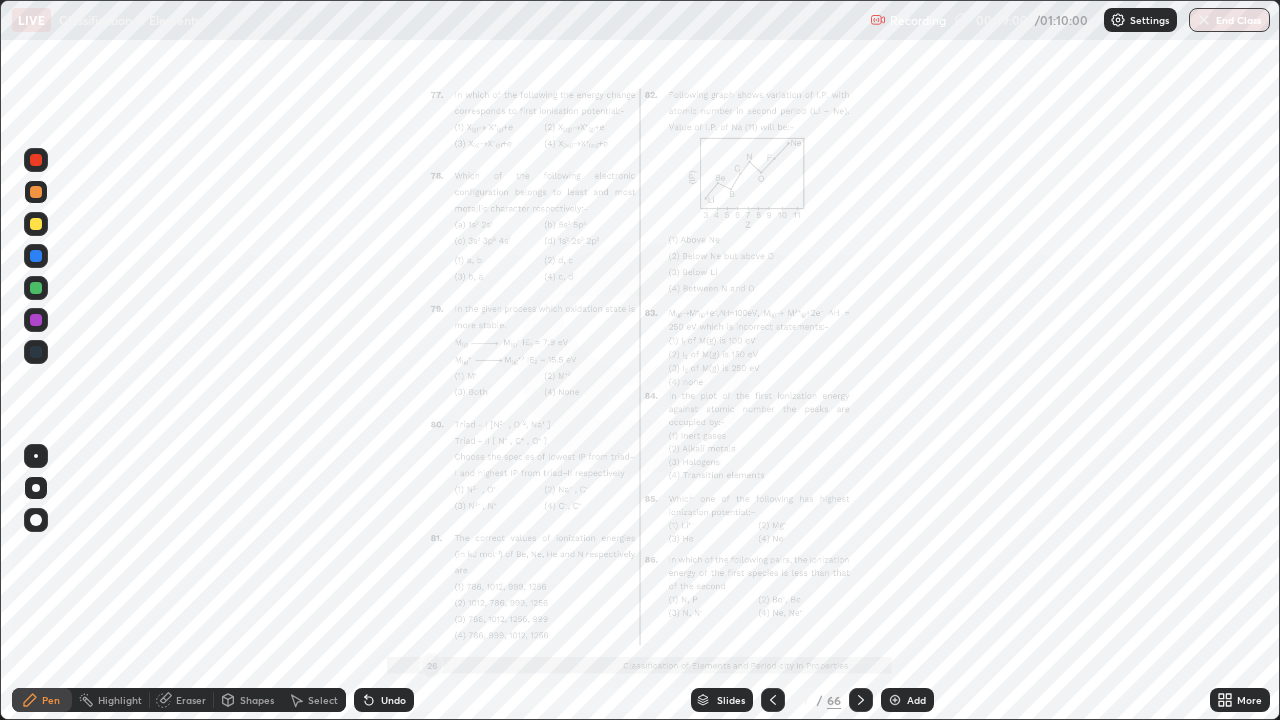 click 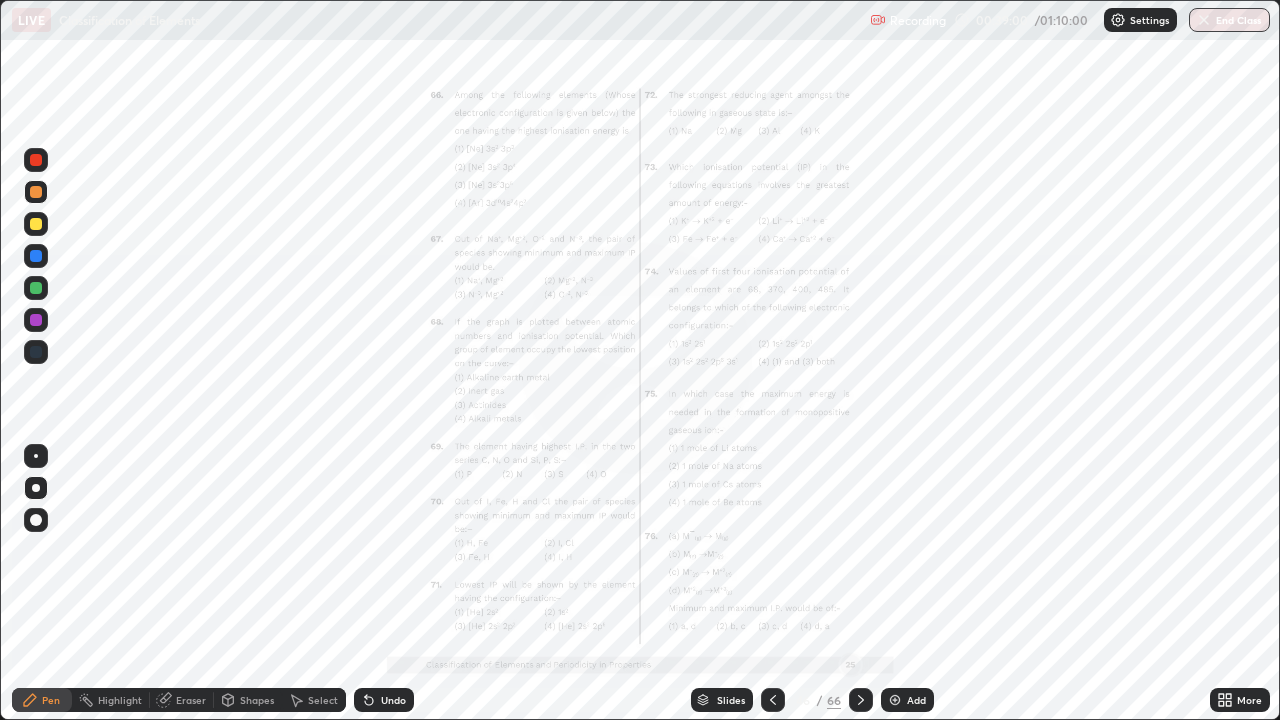 click 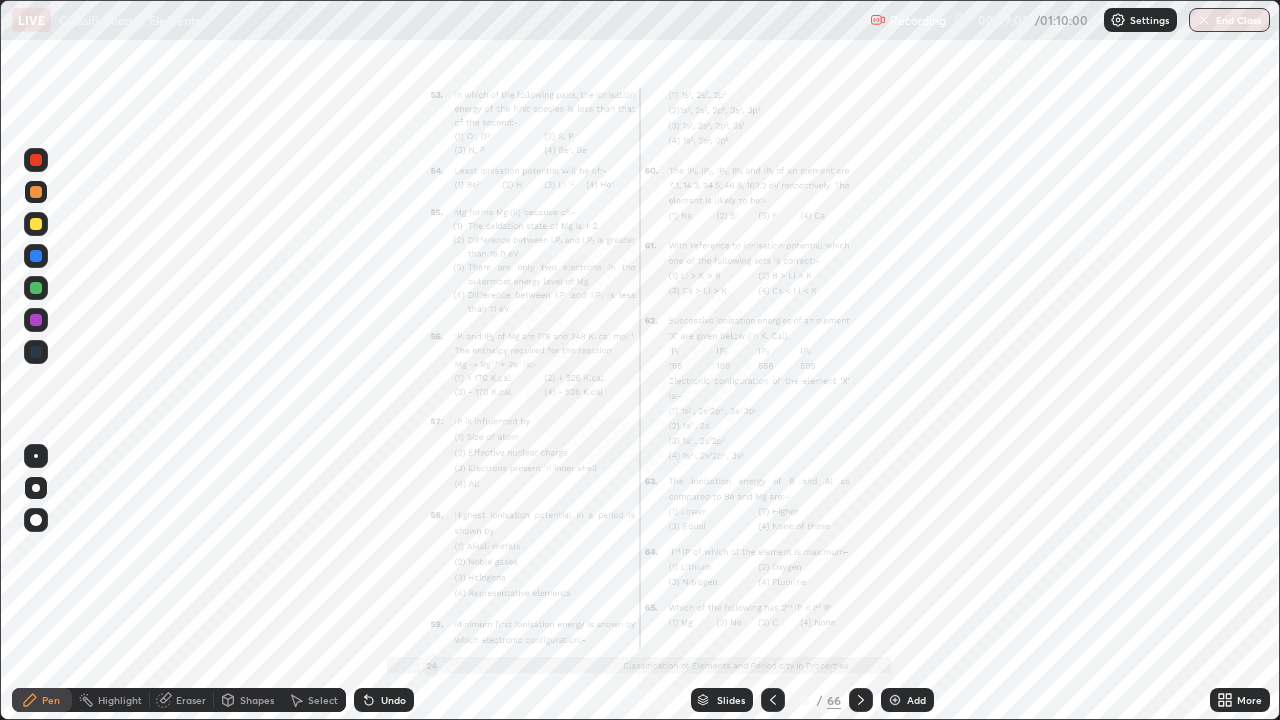 click at bounding box center (773, 700) 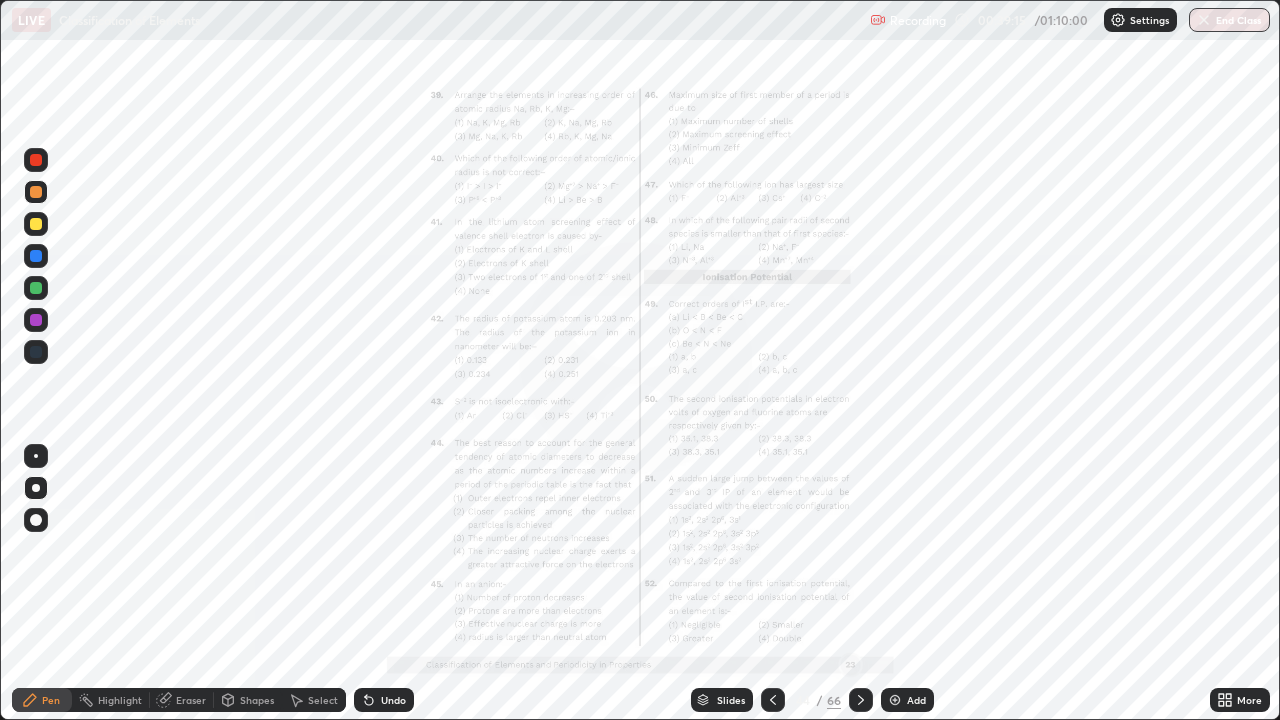 click at bounding box center (773, 700) 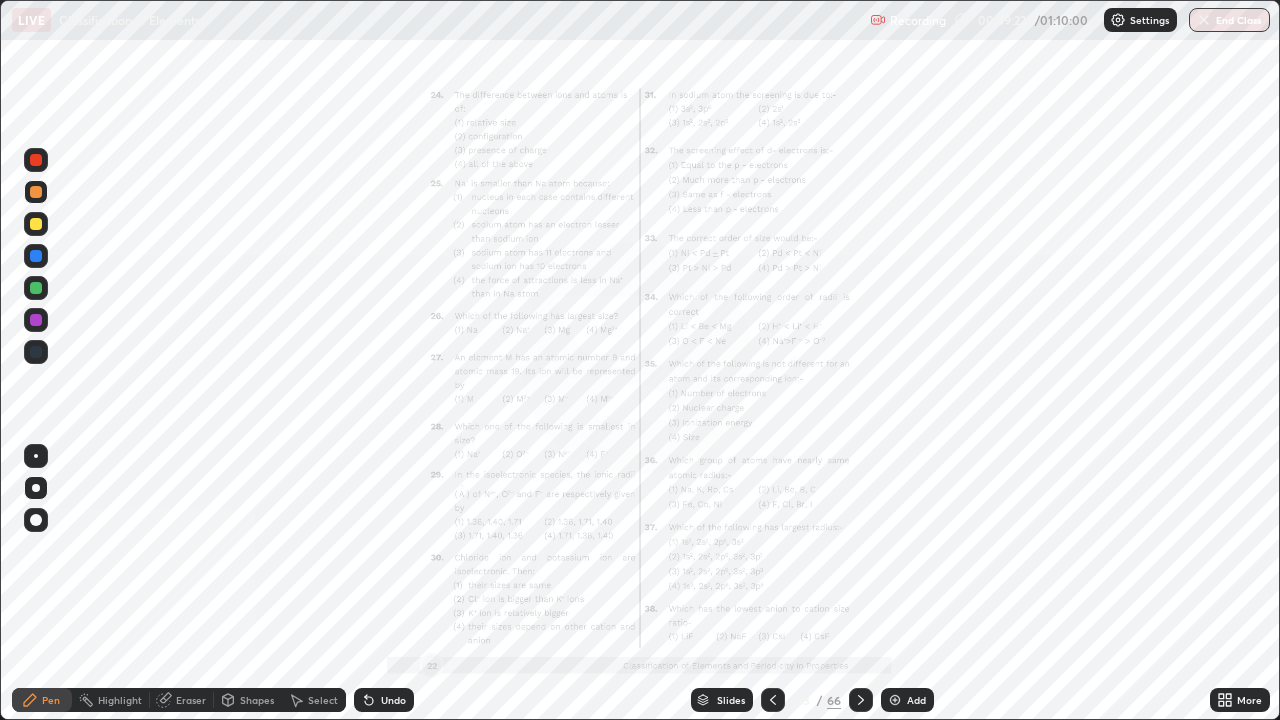 click 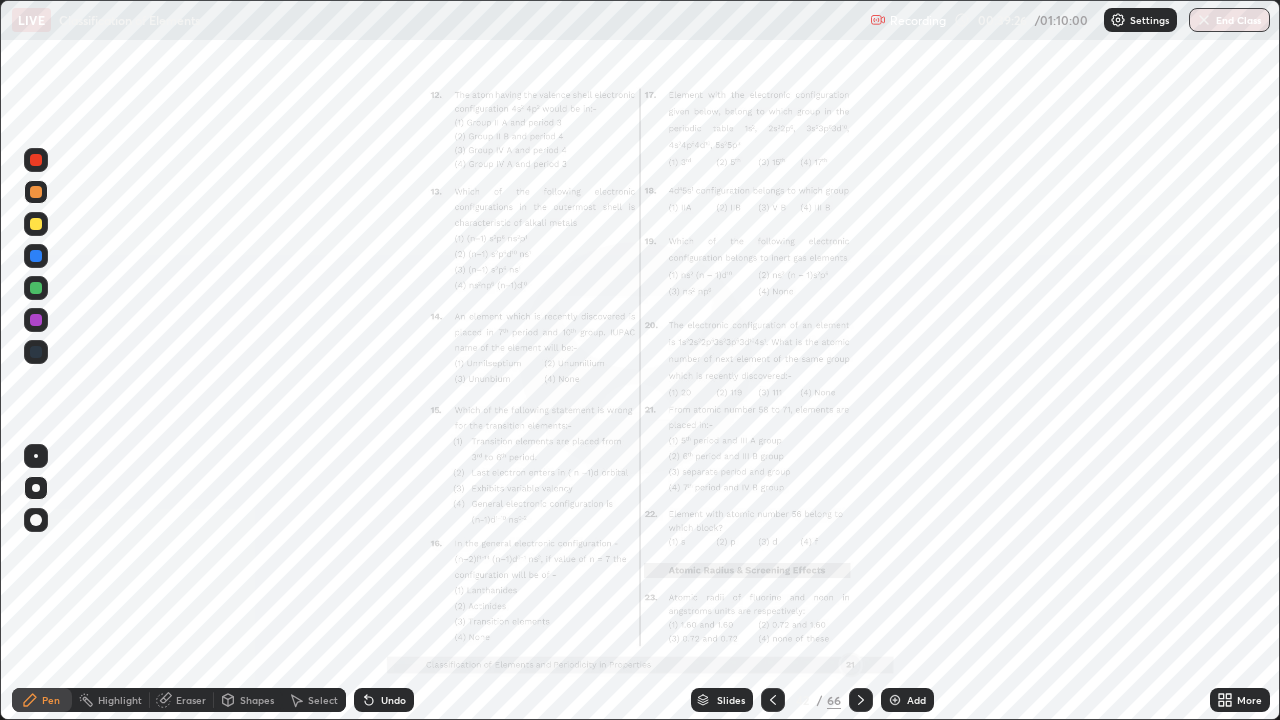 click 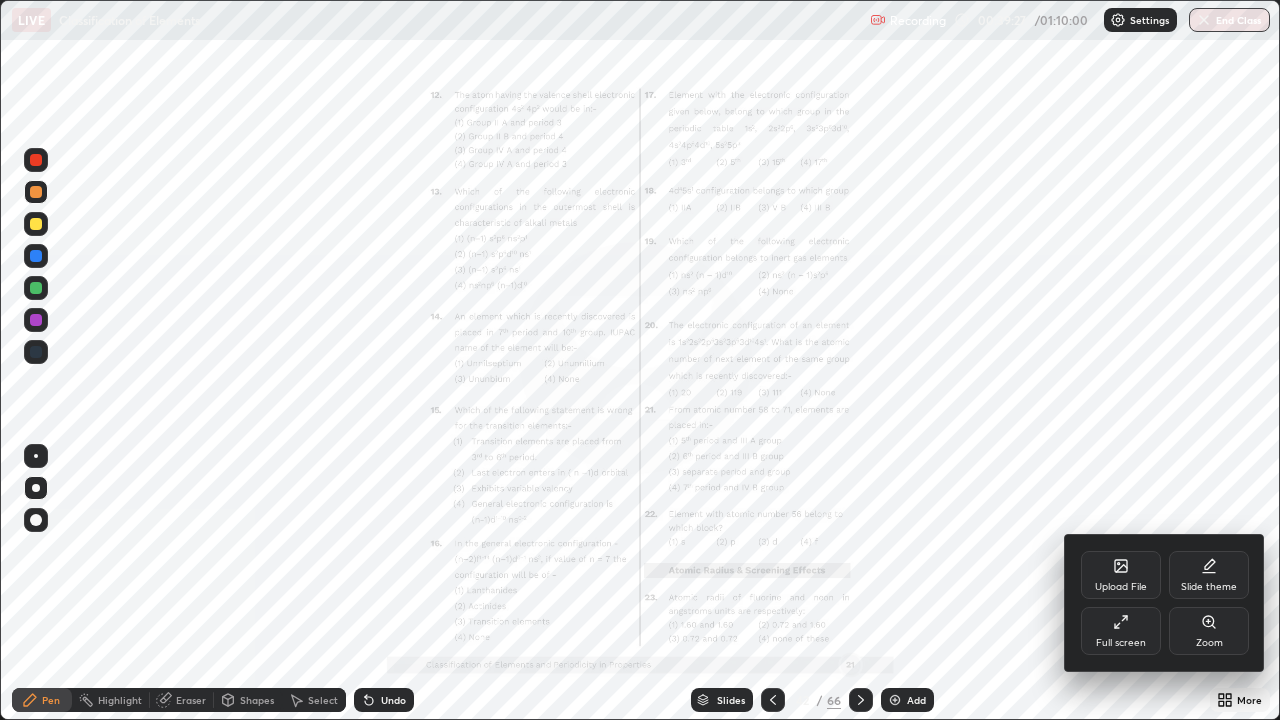 click 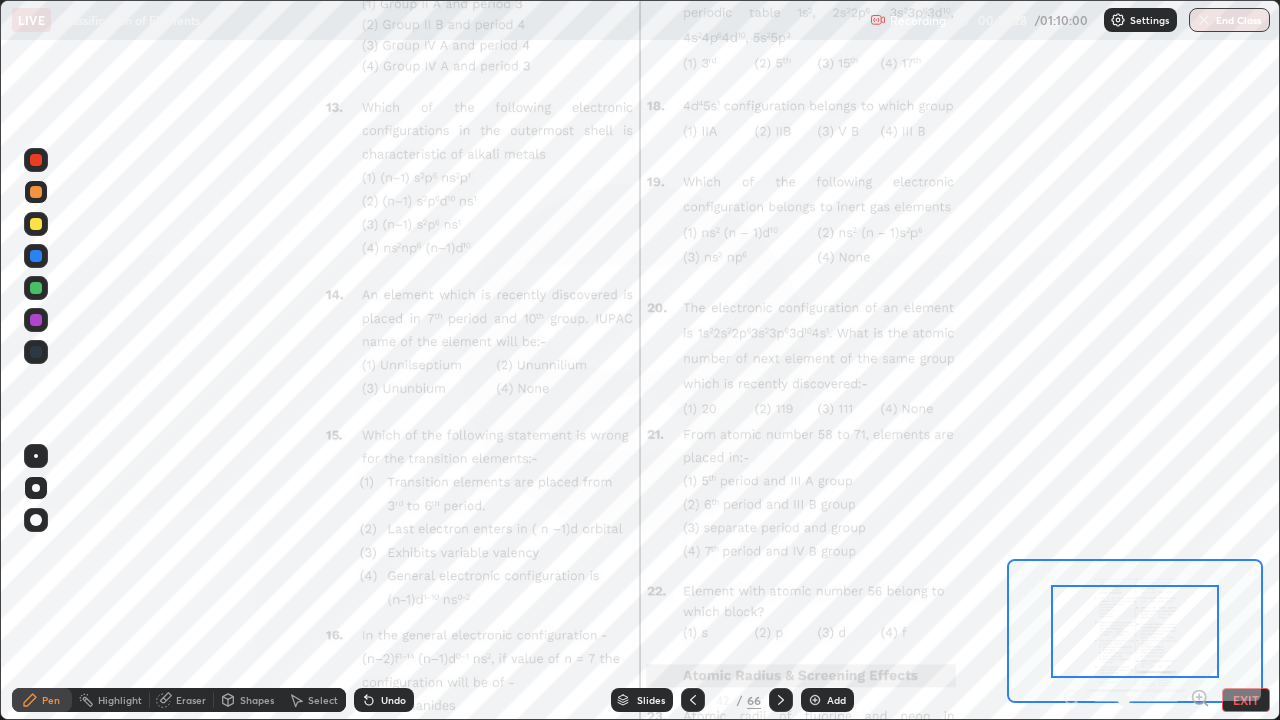click 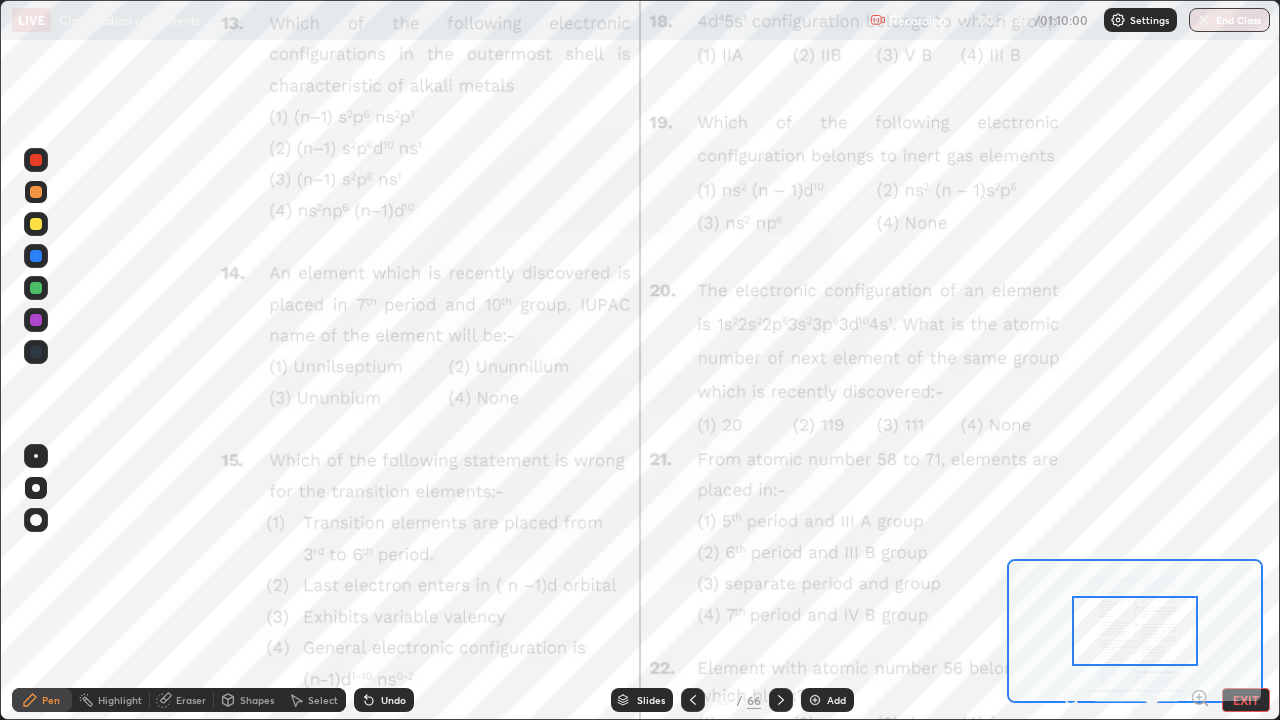click at bounding box center [1200, 700] 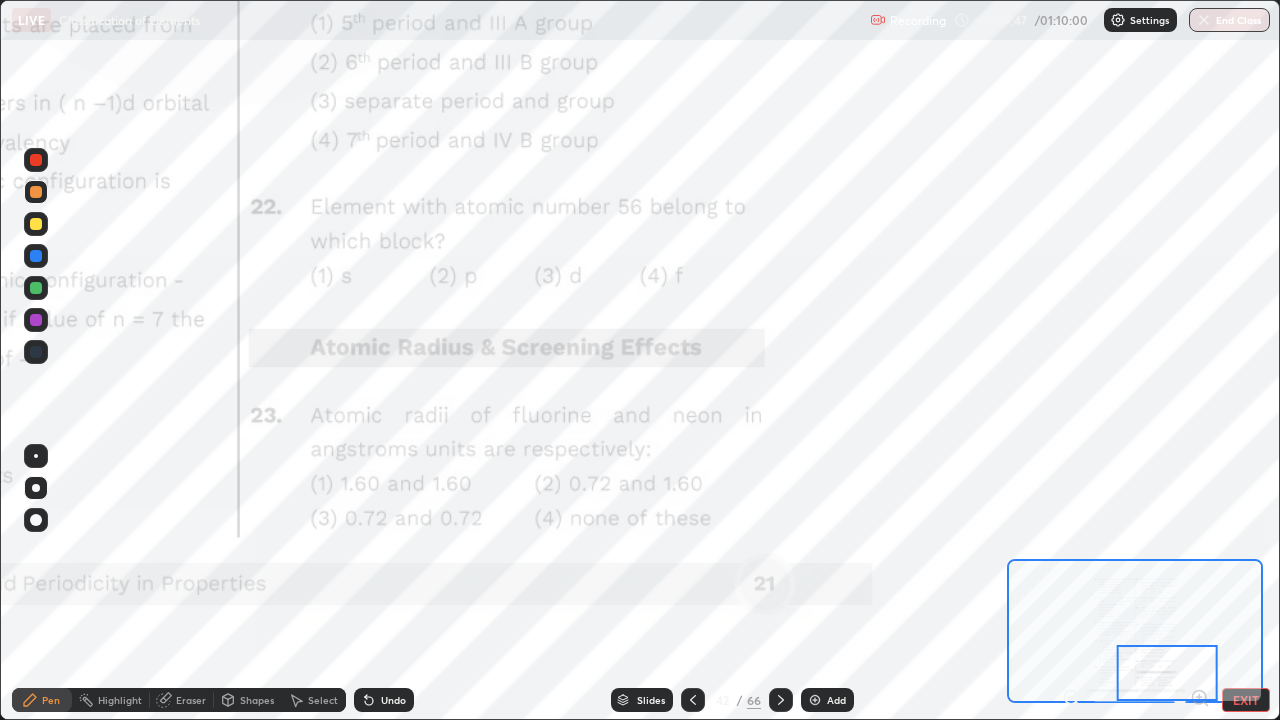 click at bounding box center (781, 700) 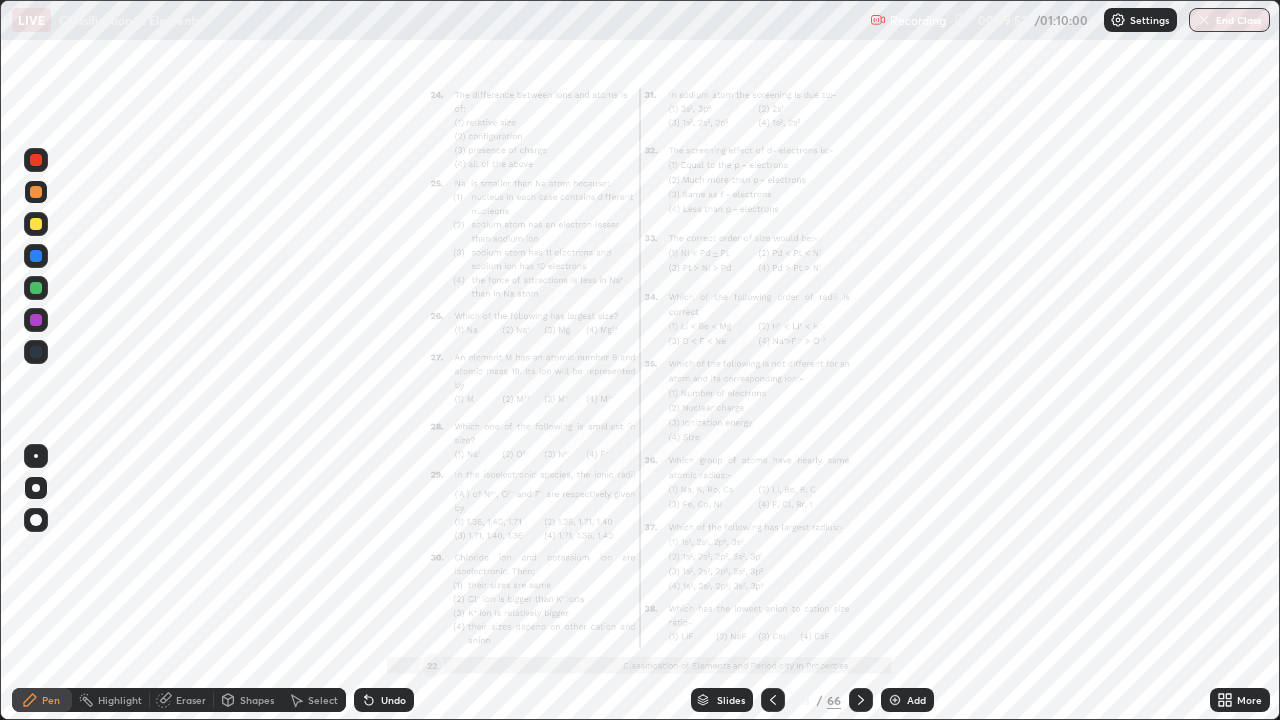 click on "More" at bounding box center [1249, 700] 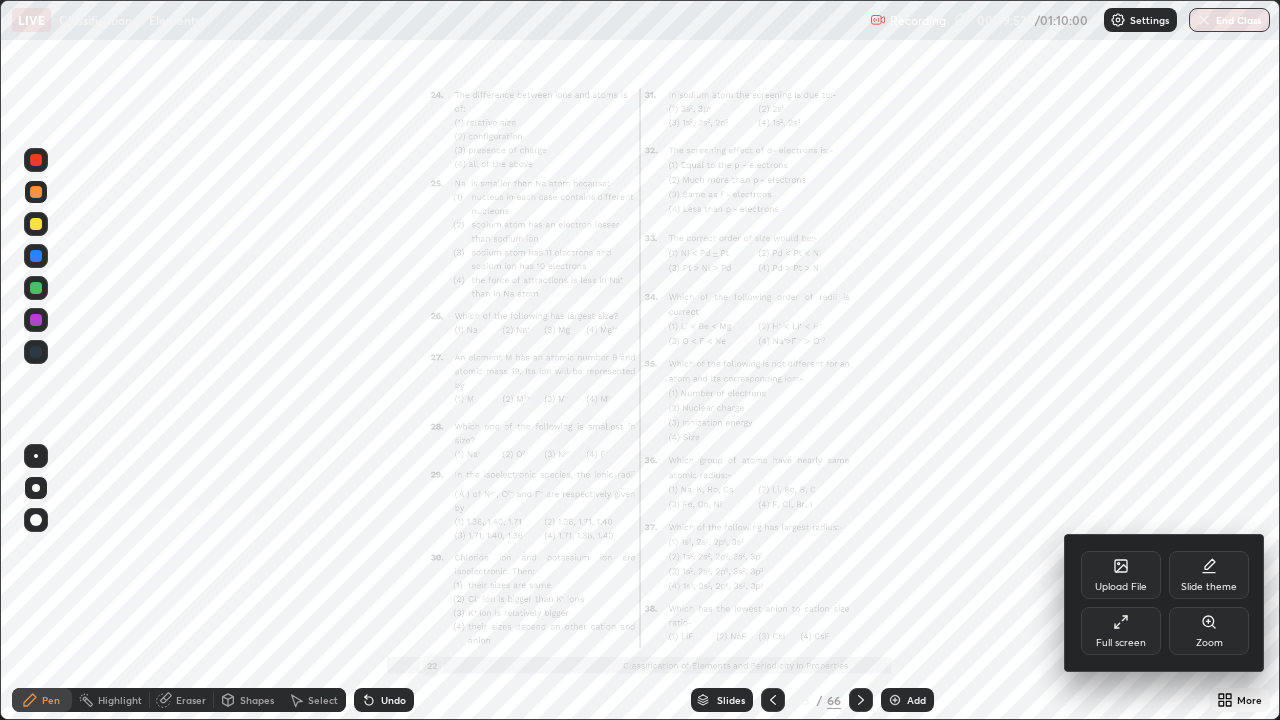 click on "Zoom" at bounding box center [1209, 643] 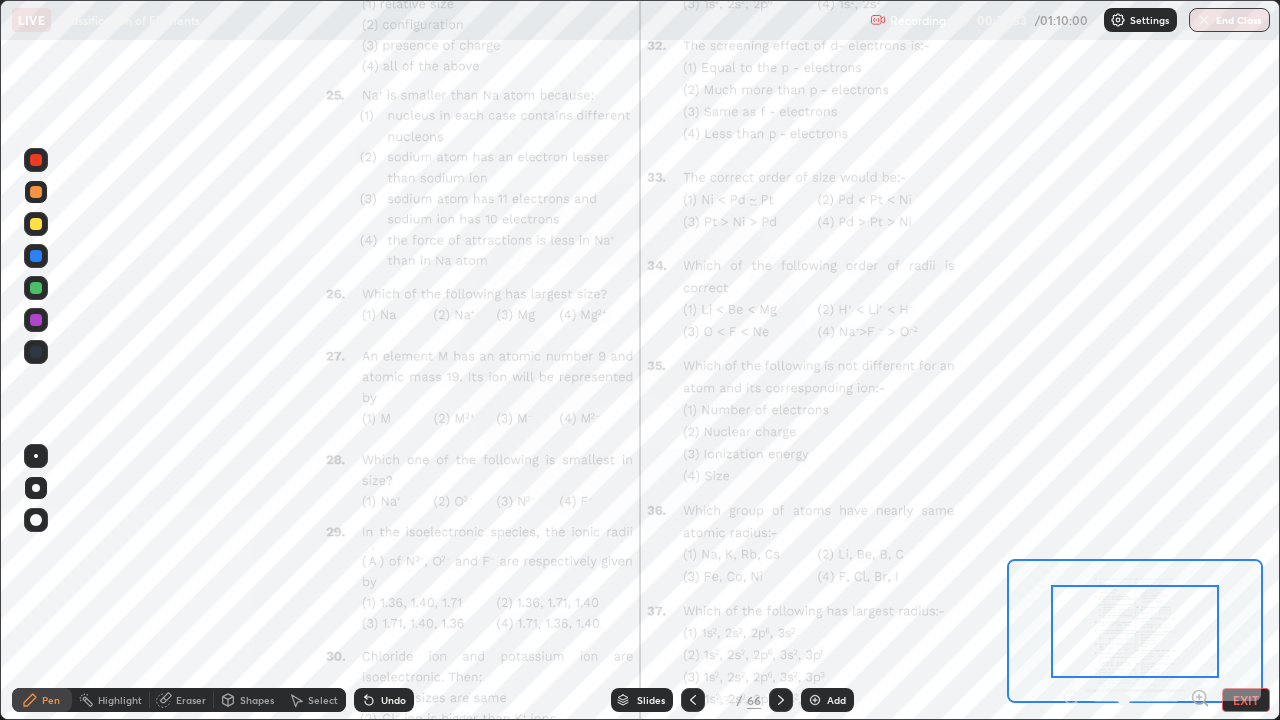 click 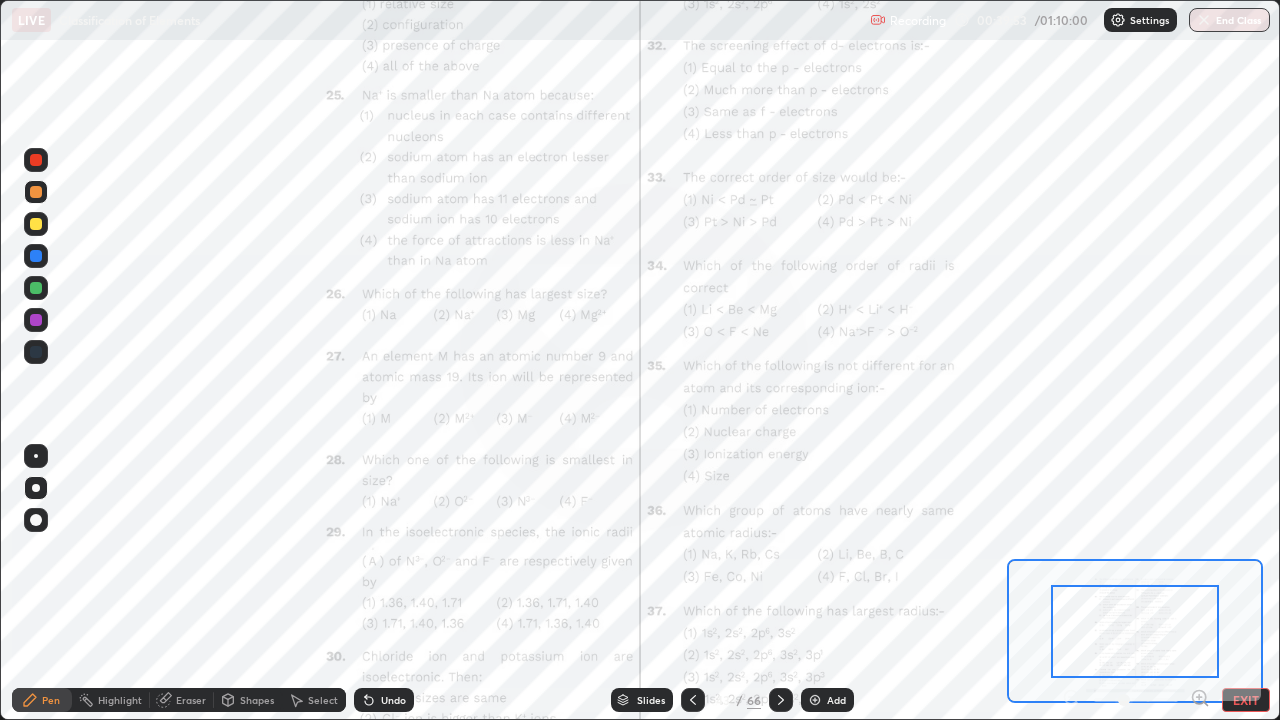 click 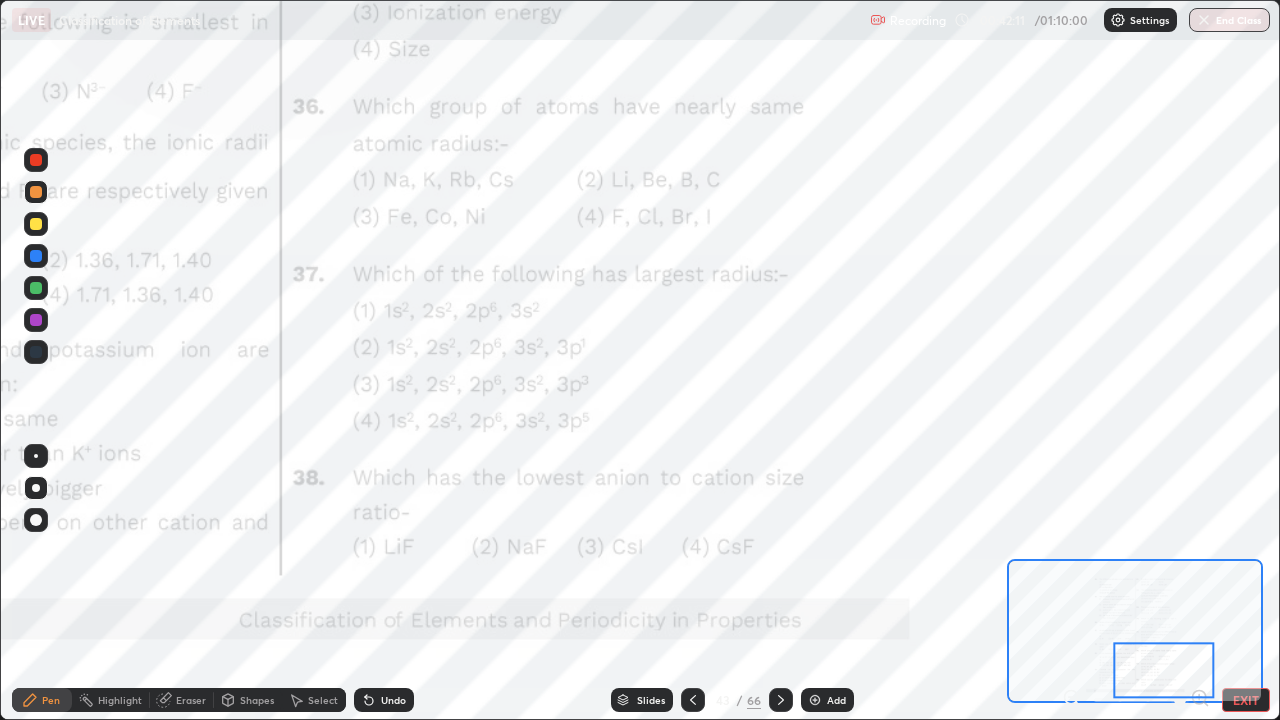 click at bounding box center (36, 320) 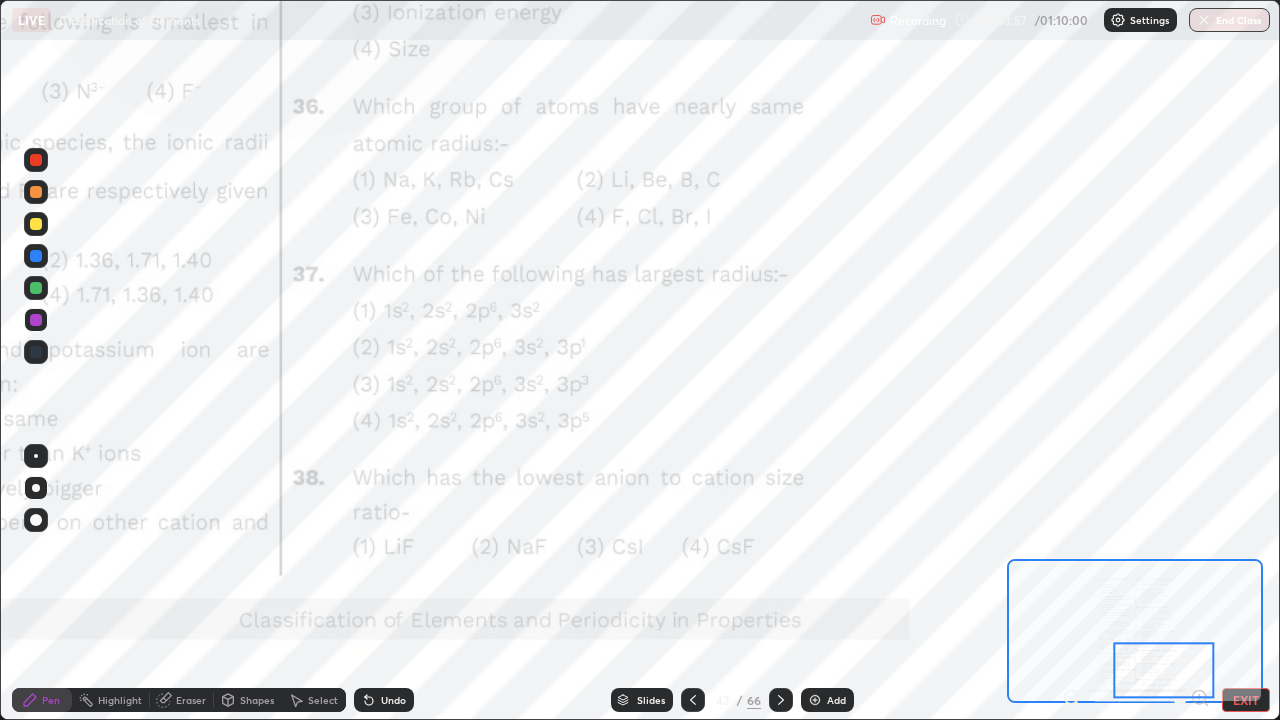 click on "Slides" at bounding box center [651, 700] 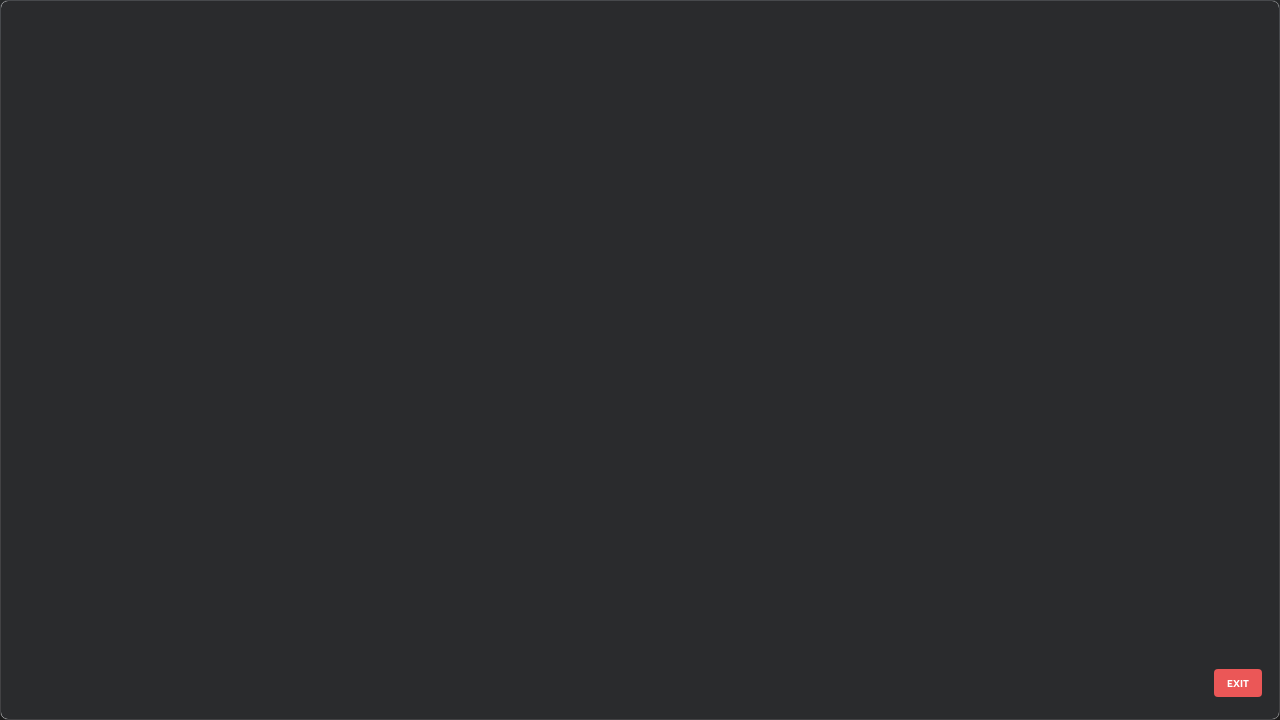 scroll, scrollTop: 2651, scrollLeft: 0, axis: vertical 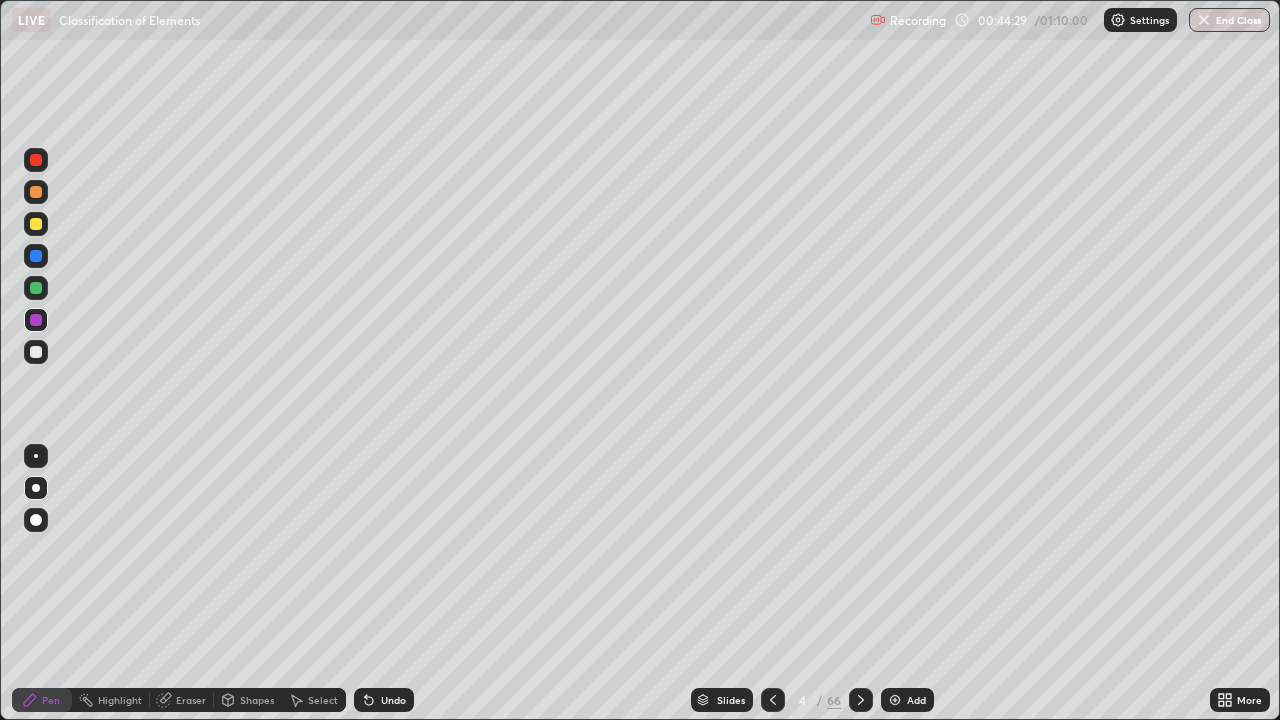 click at bounding box center (773, 700) 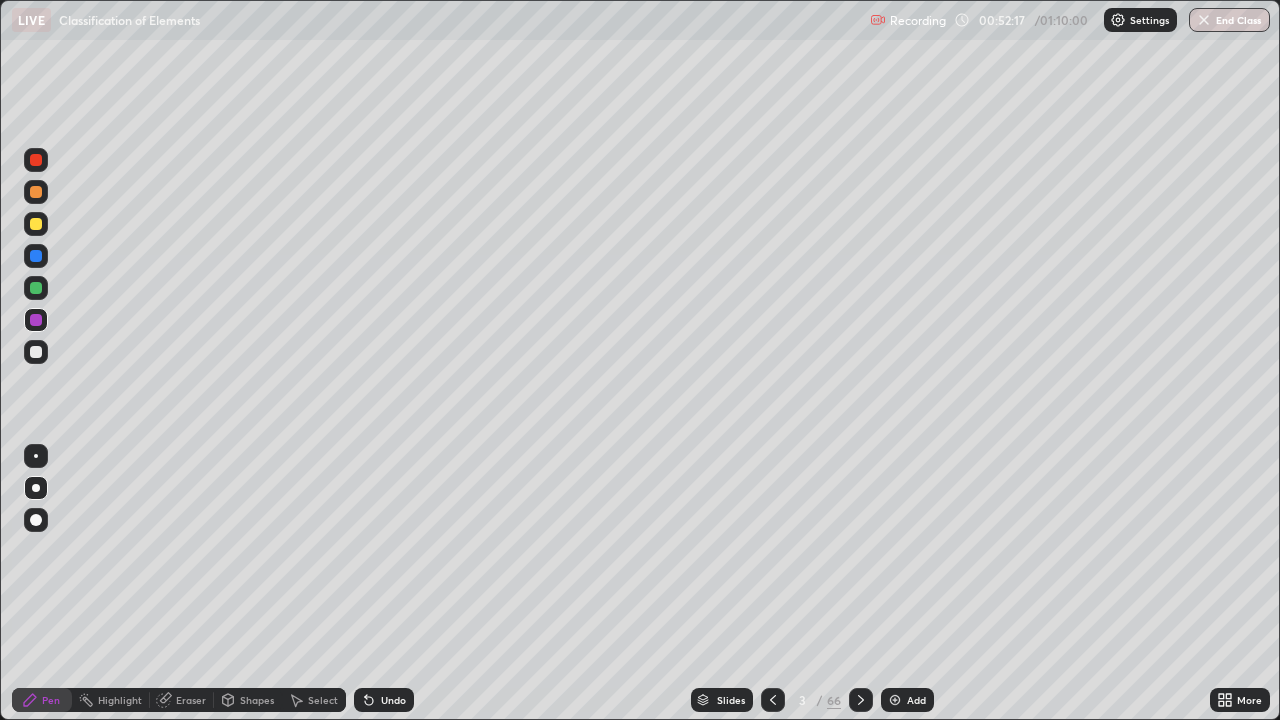 click 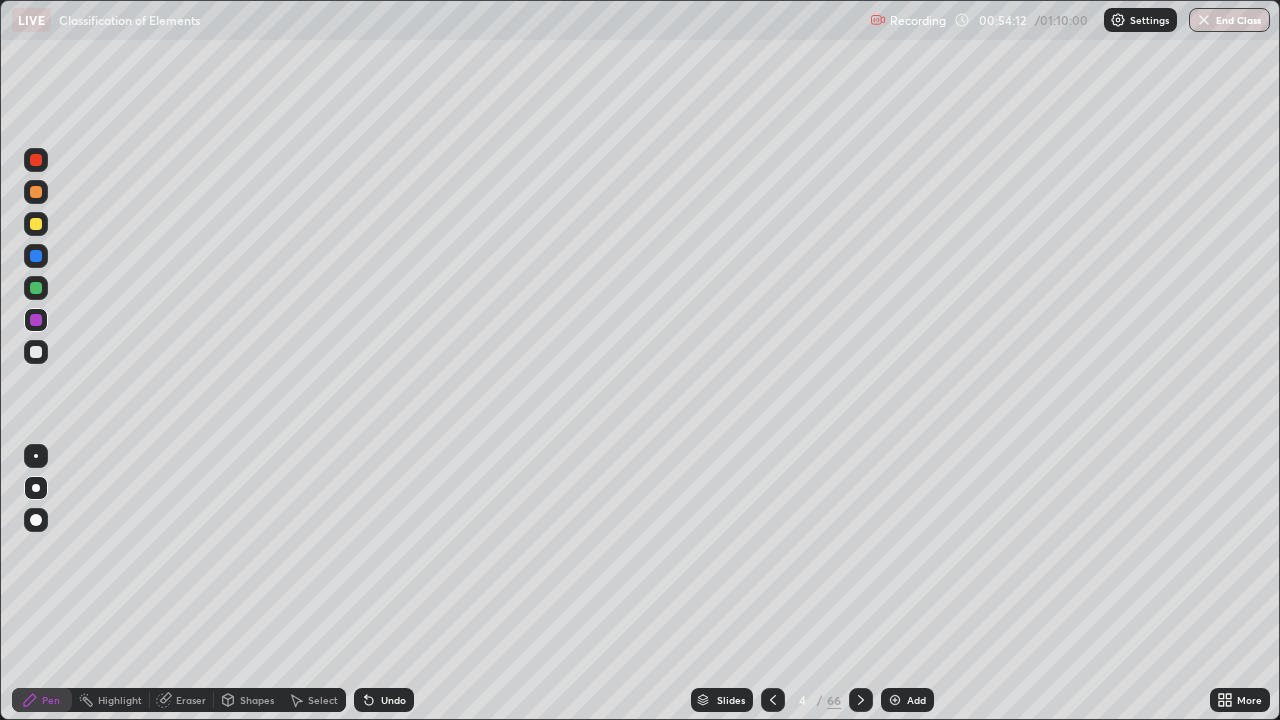 click 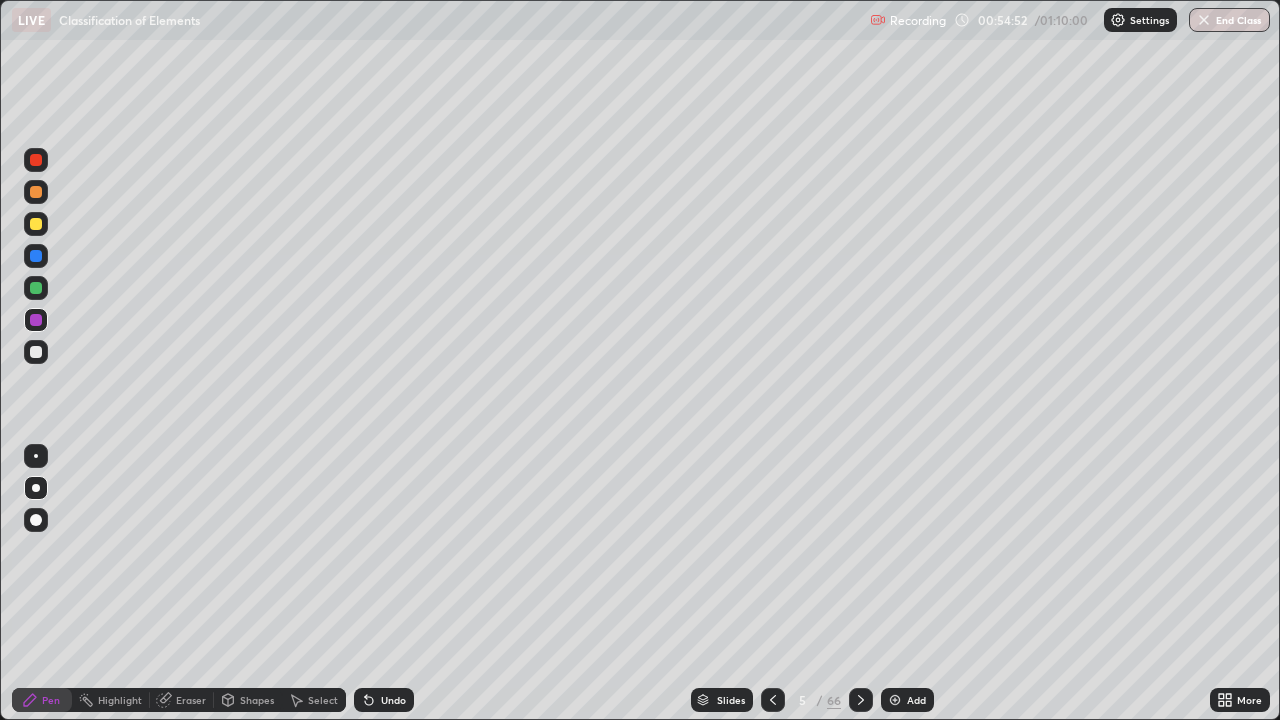 click at bounding box center [36, 352] 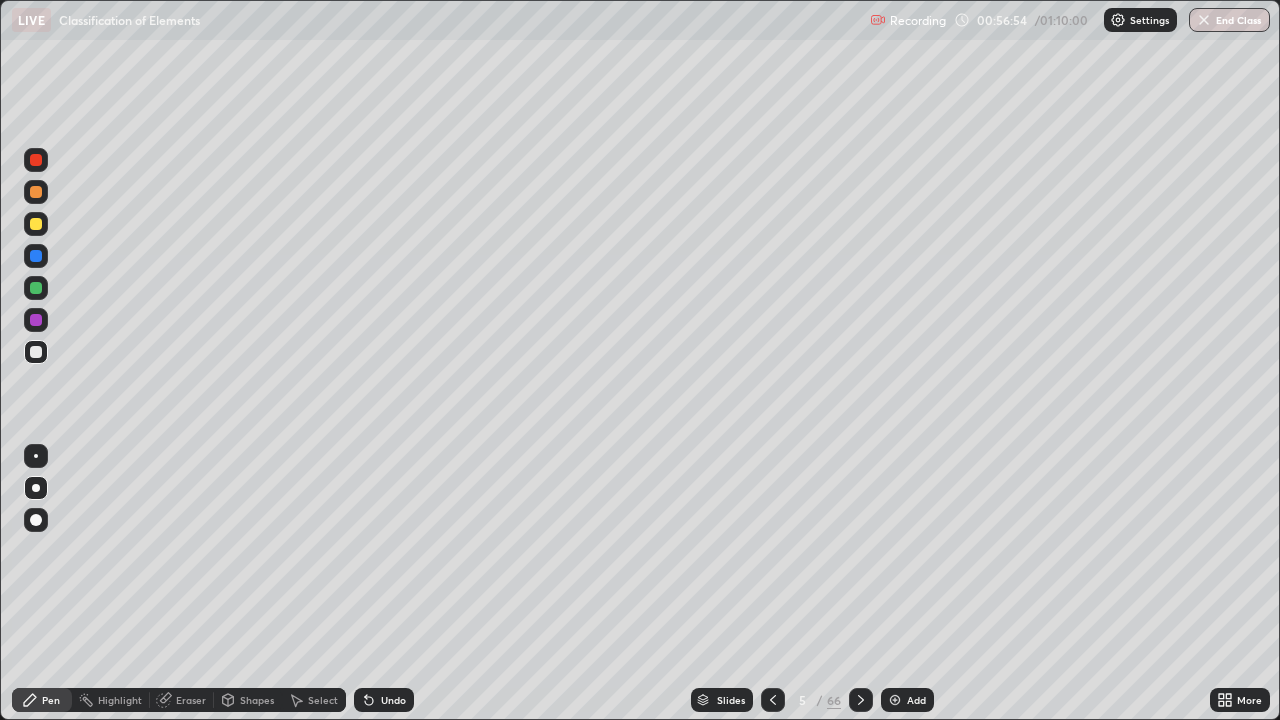 click 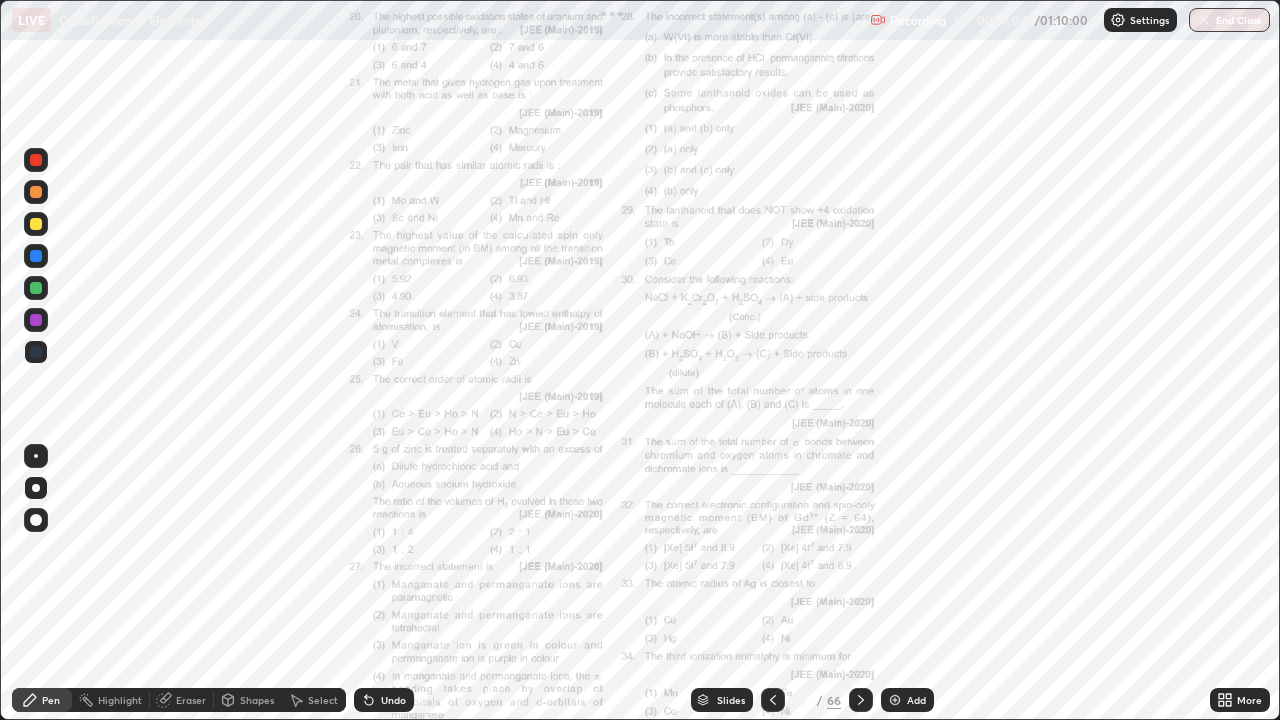click 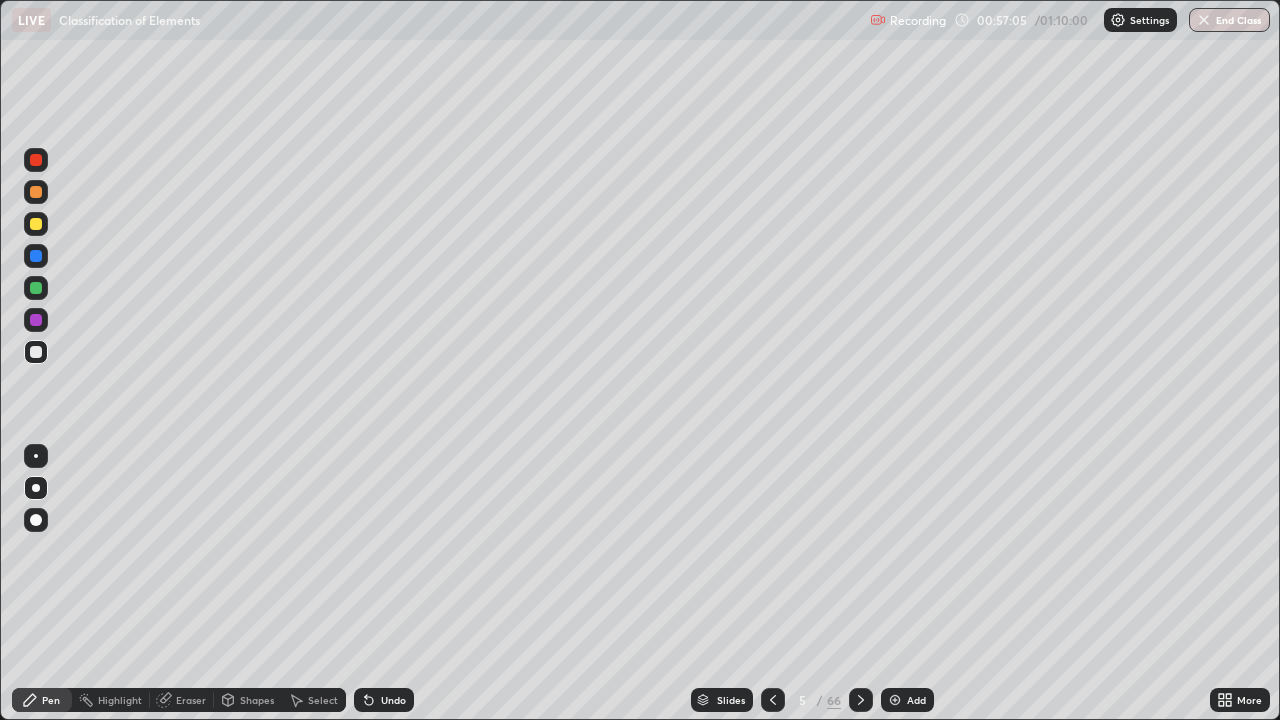 click at bounding box center (861, 700) 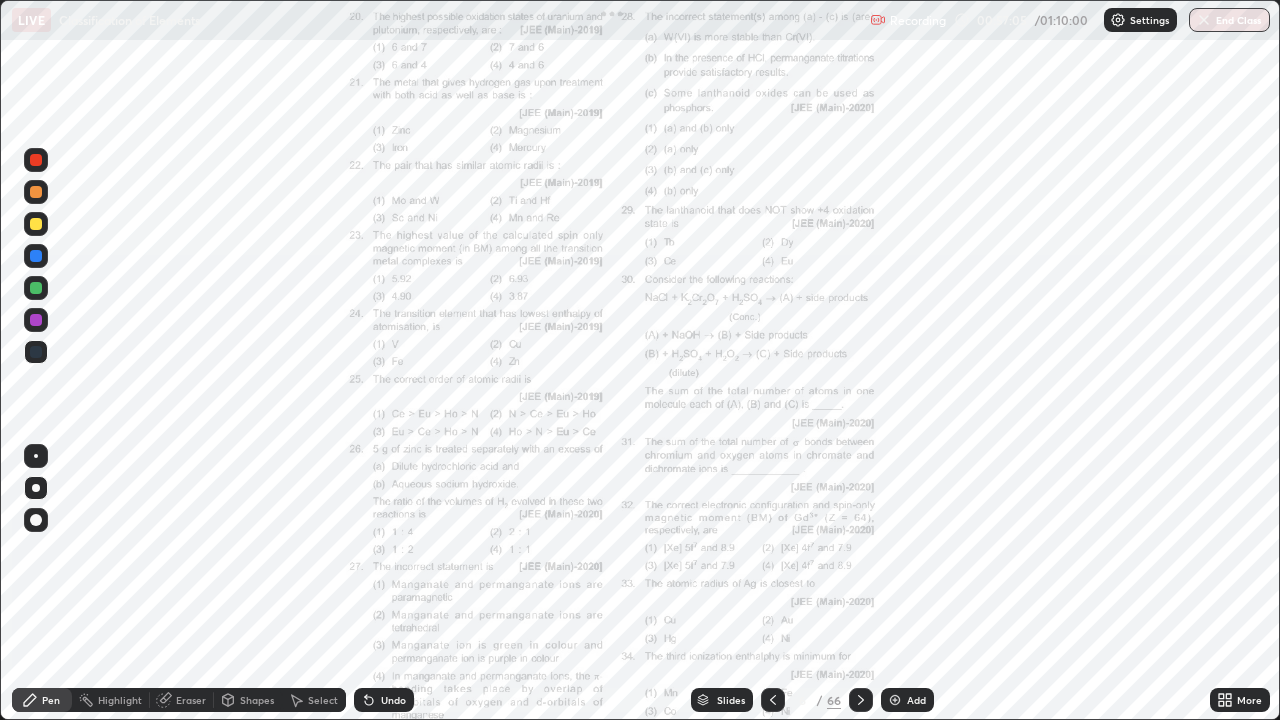 click 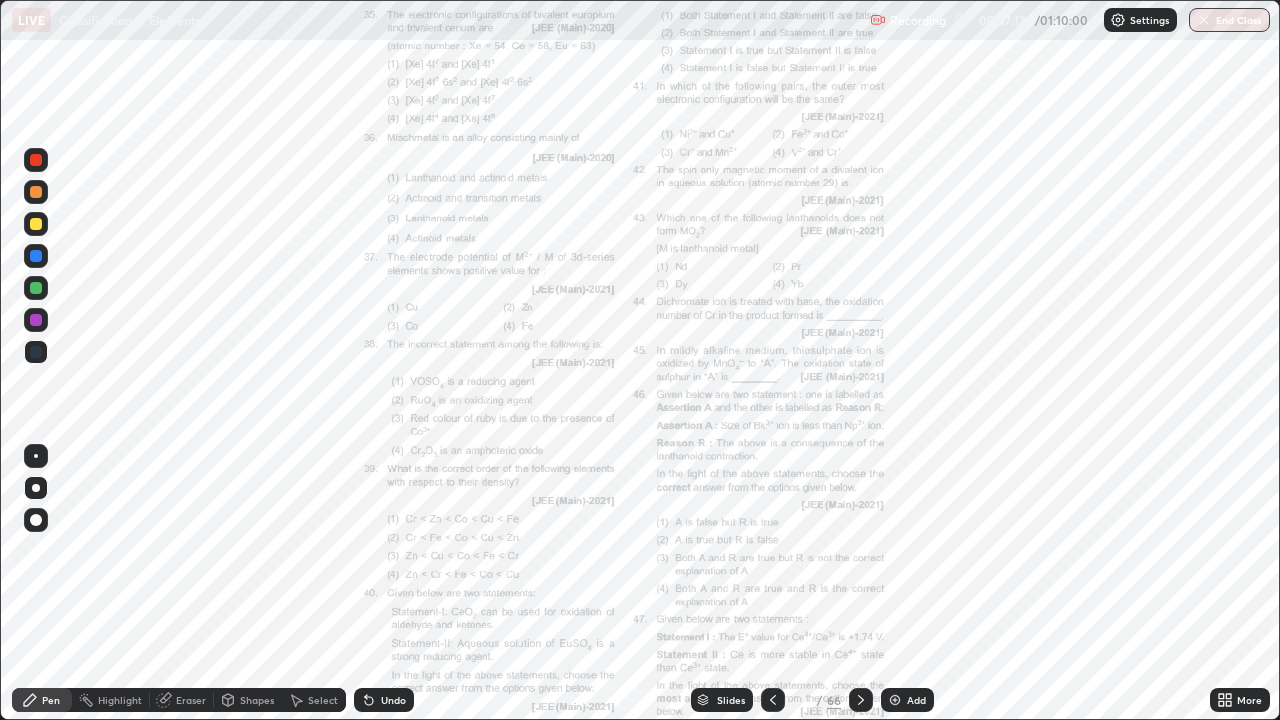 click 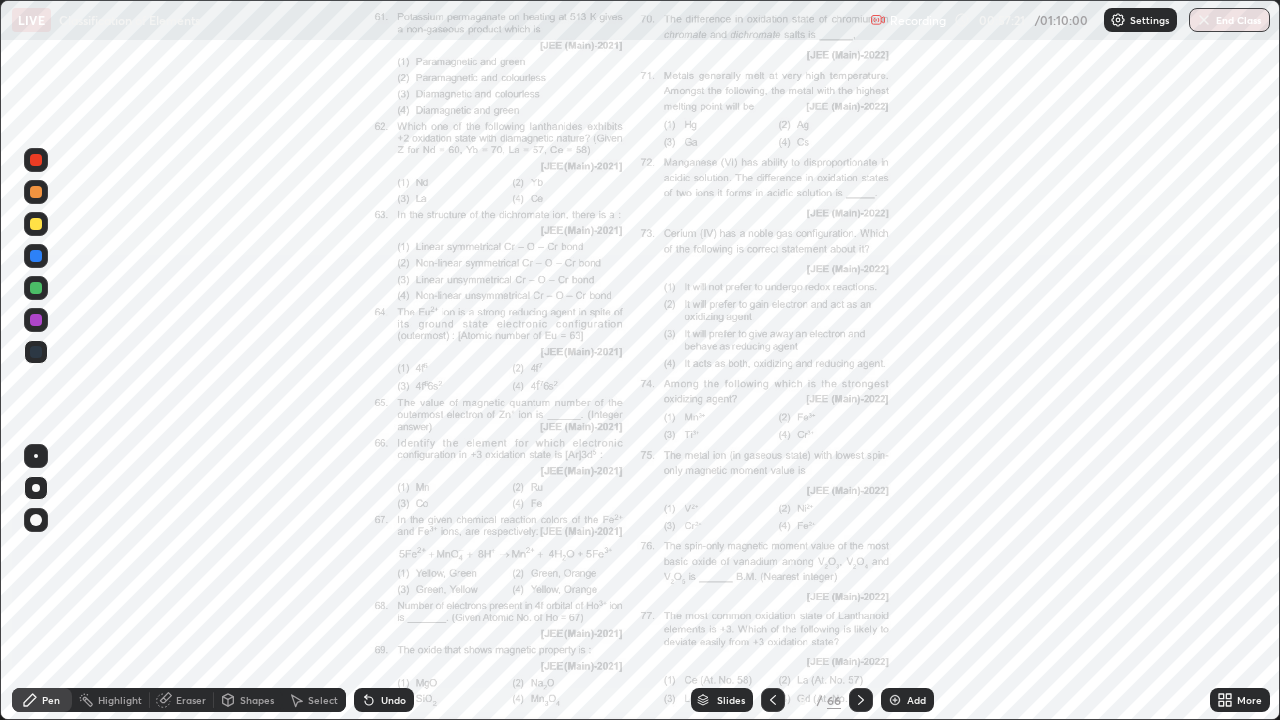 click 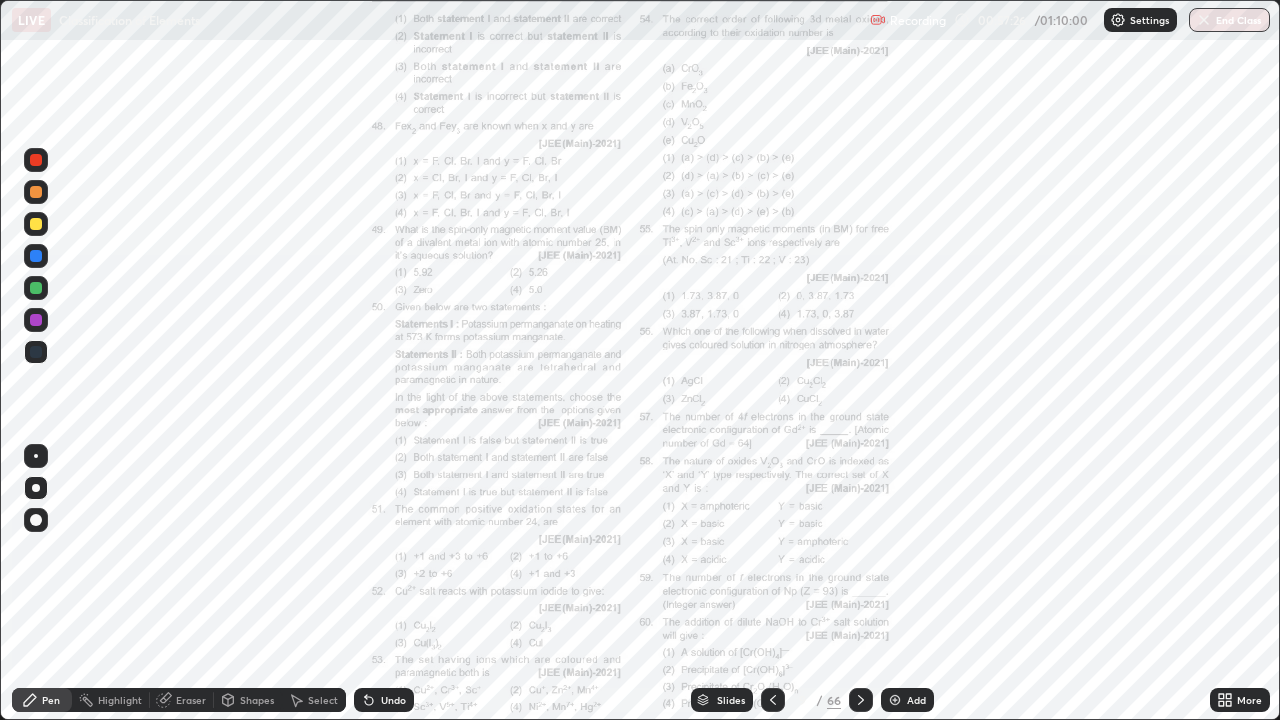 click 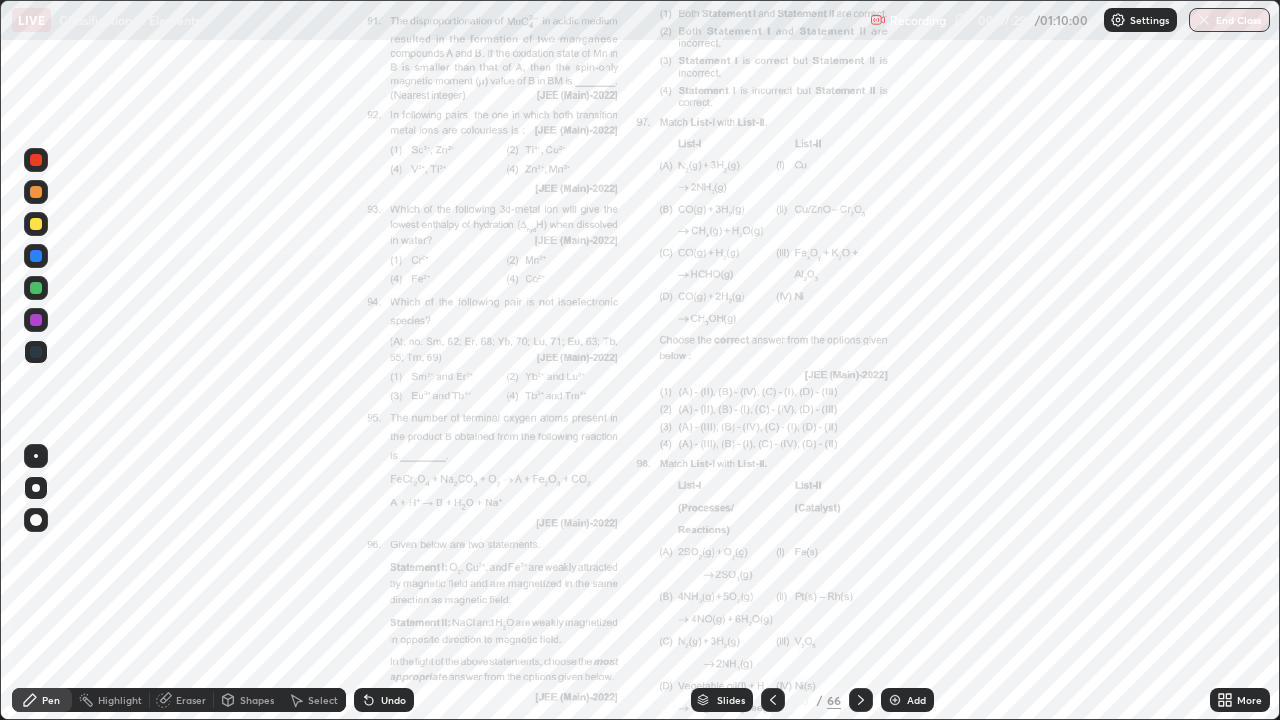 click 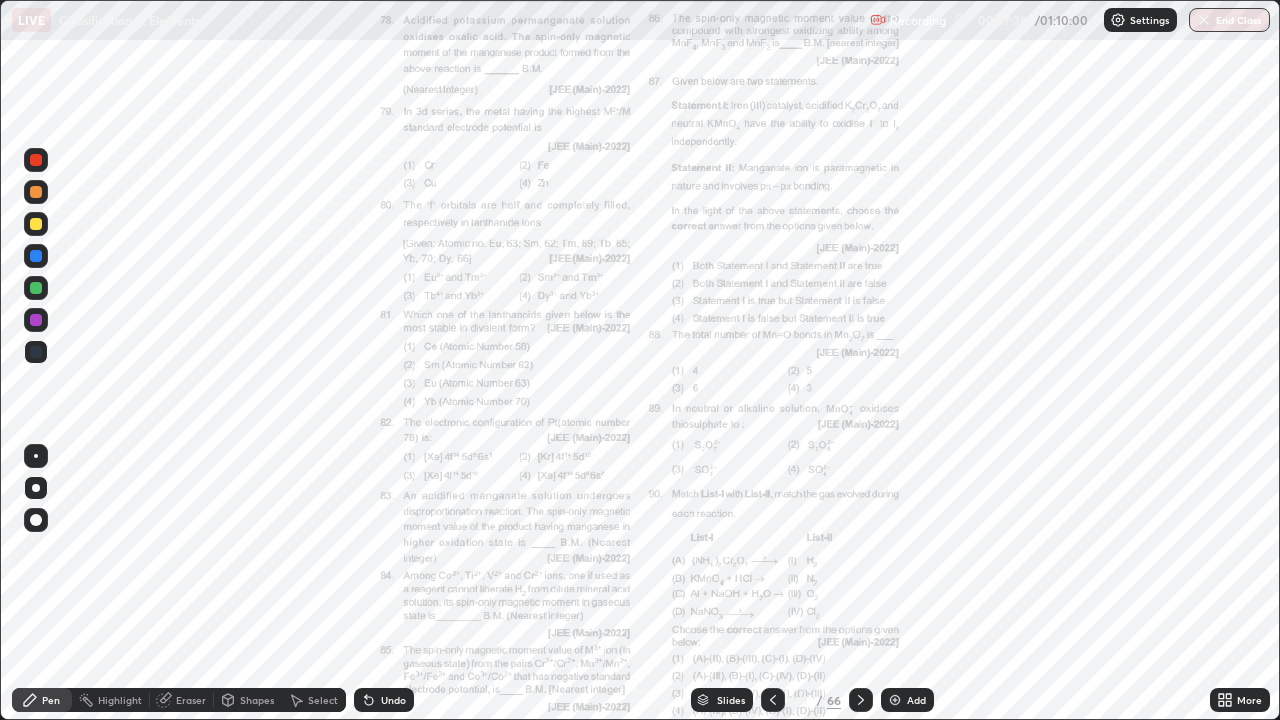 click 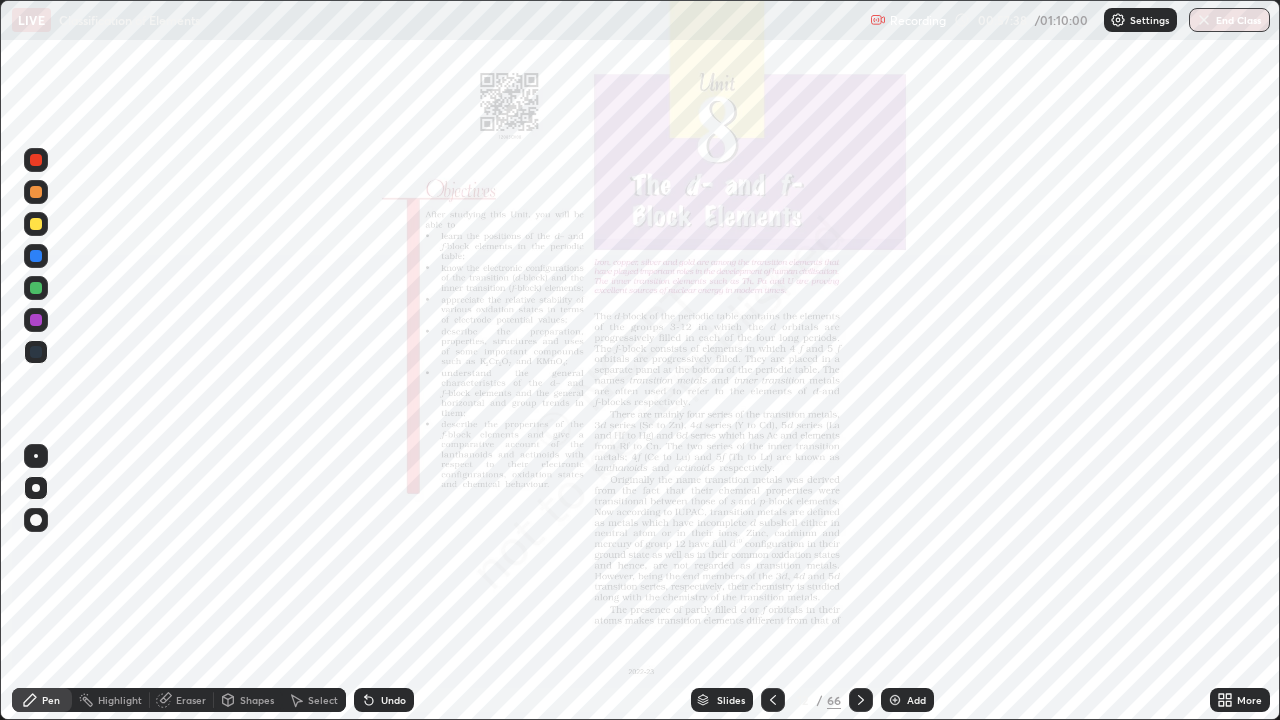 click on "Slides" at bounding box center (731, 700) 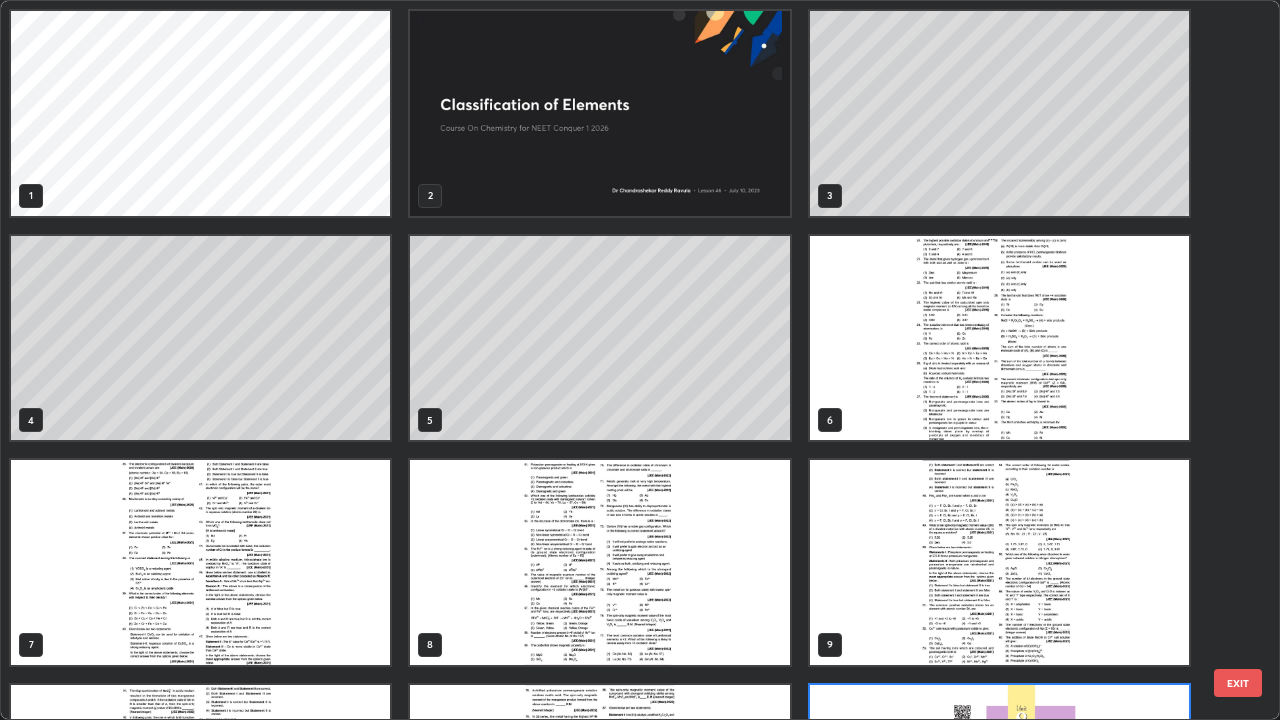 scroll, scrollTop: 180, scrollLeft: 0, axis: vertical 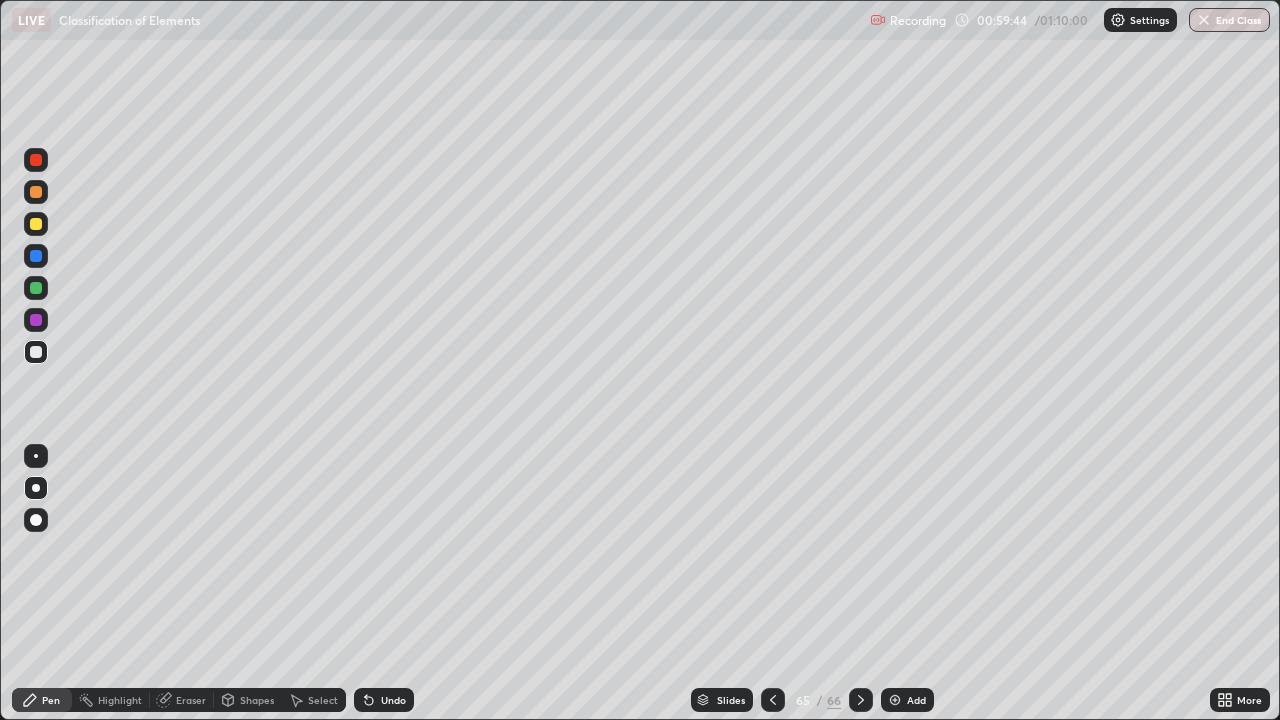 click on "Slides" at bounding box center [731, 700] 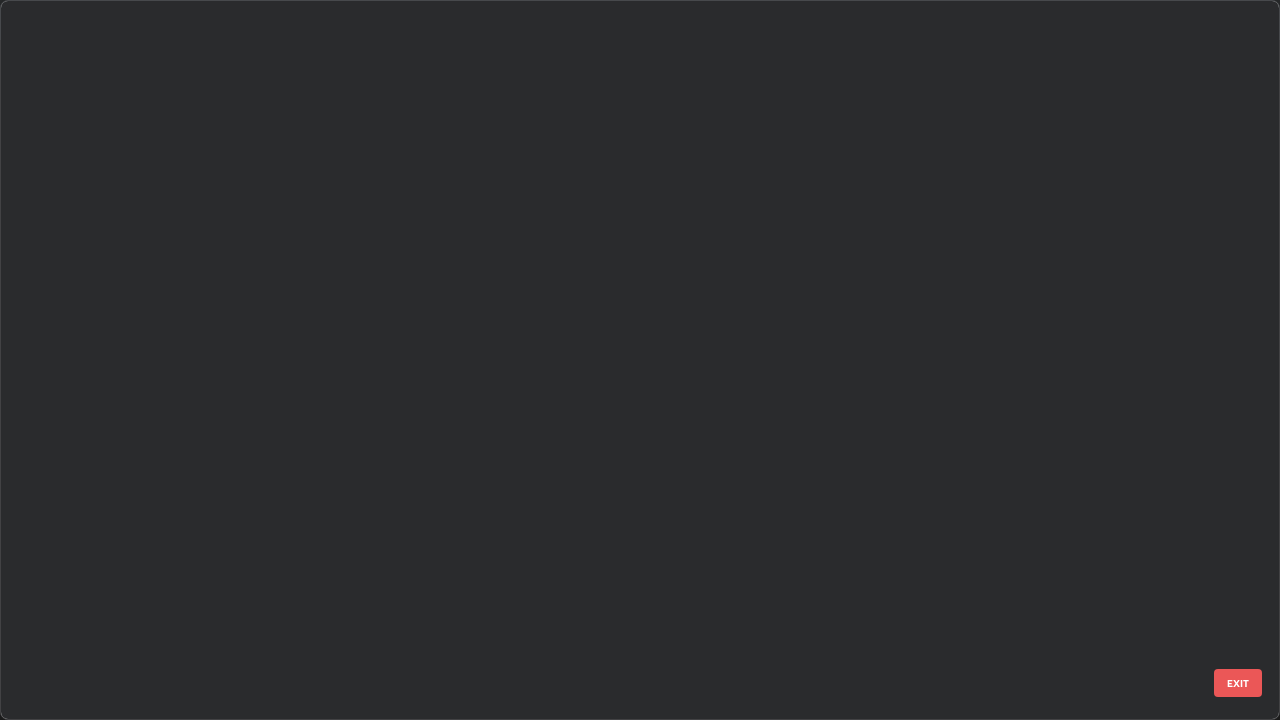 scroll, scrollTop: 4223, scrollLeft: 0, axis: vertical 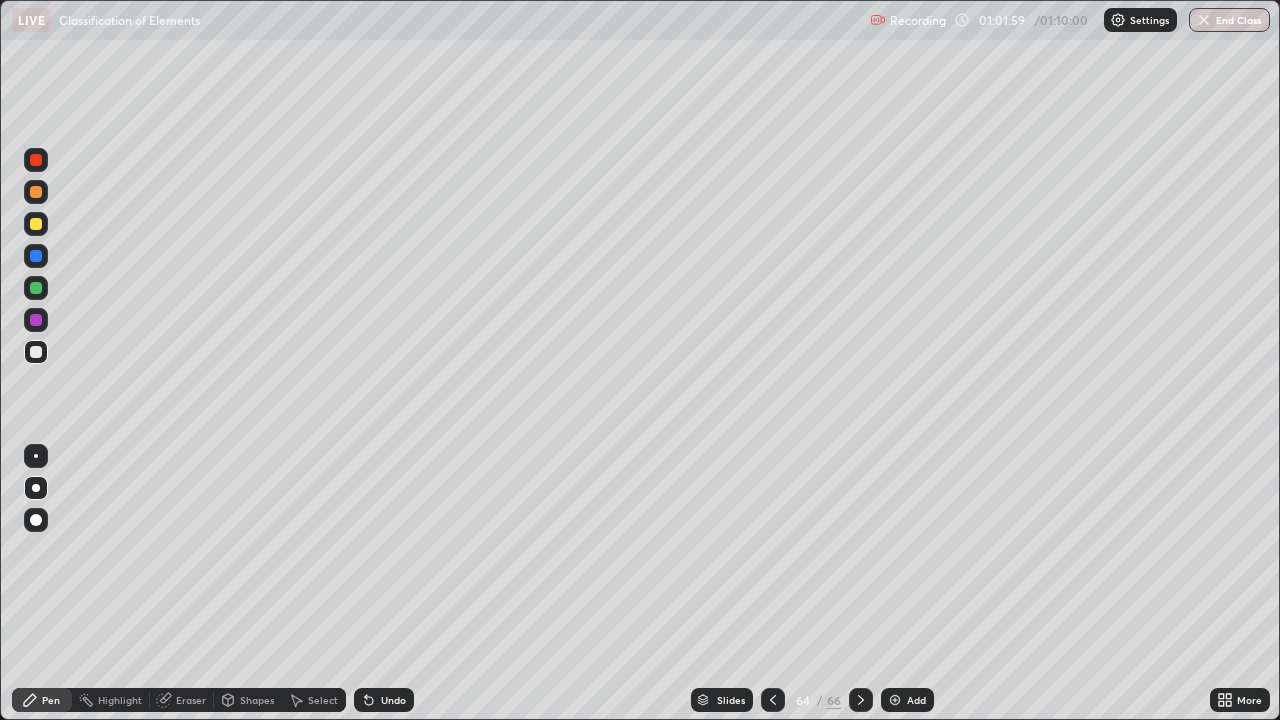 click at bounding box center [895, 700] 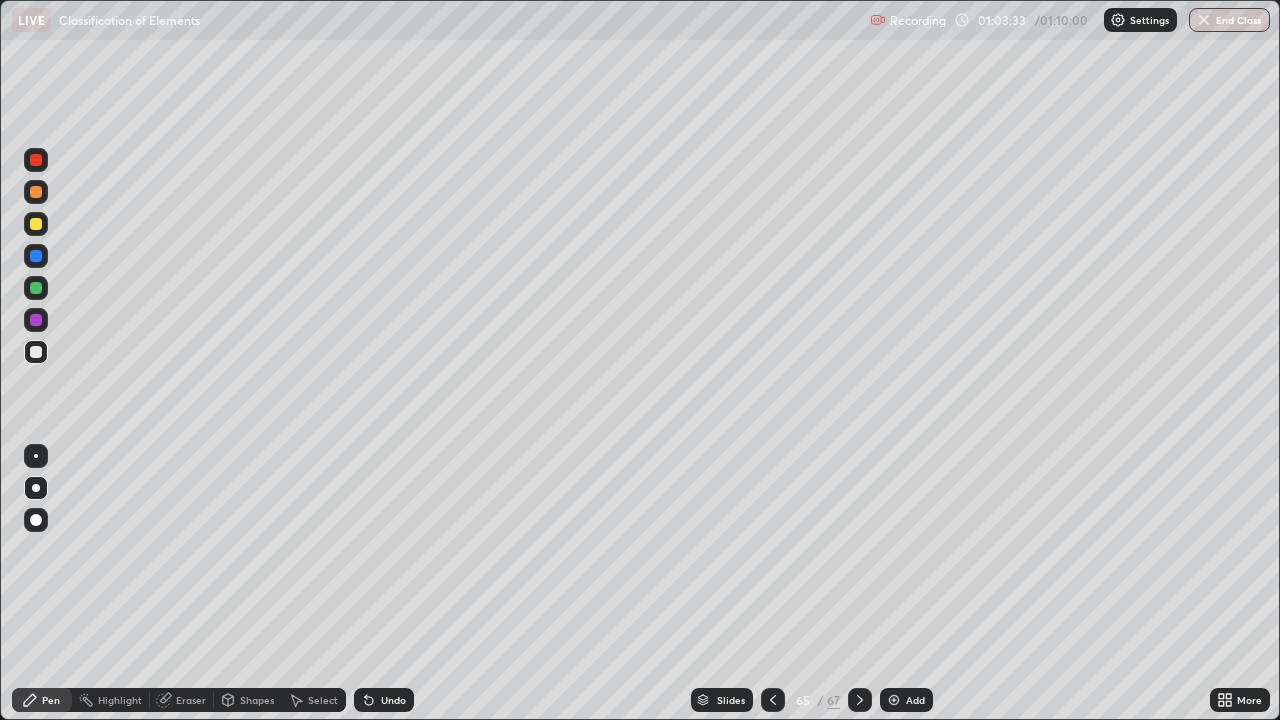 click at bounding box center (36, 224) 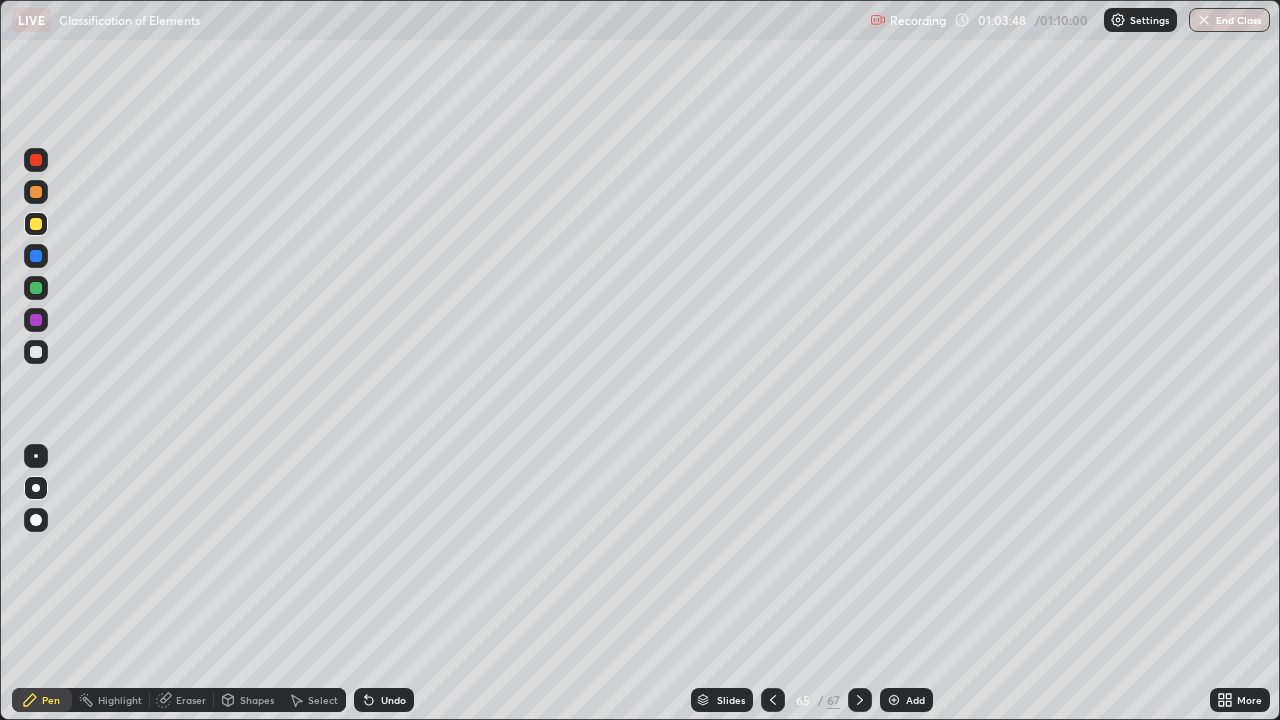 click at bounding box center (36, 320) 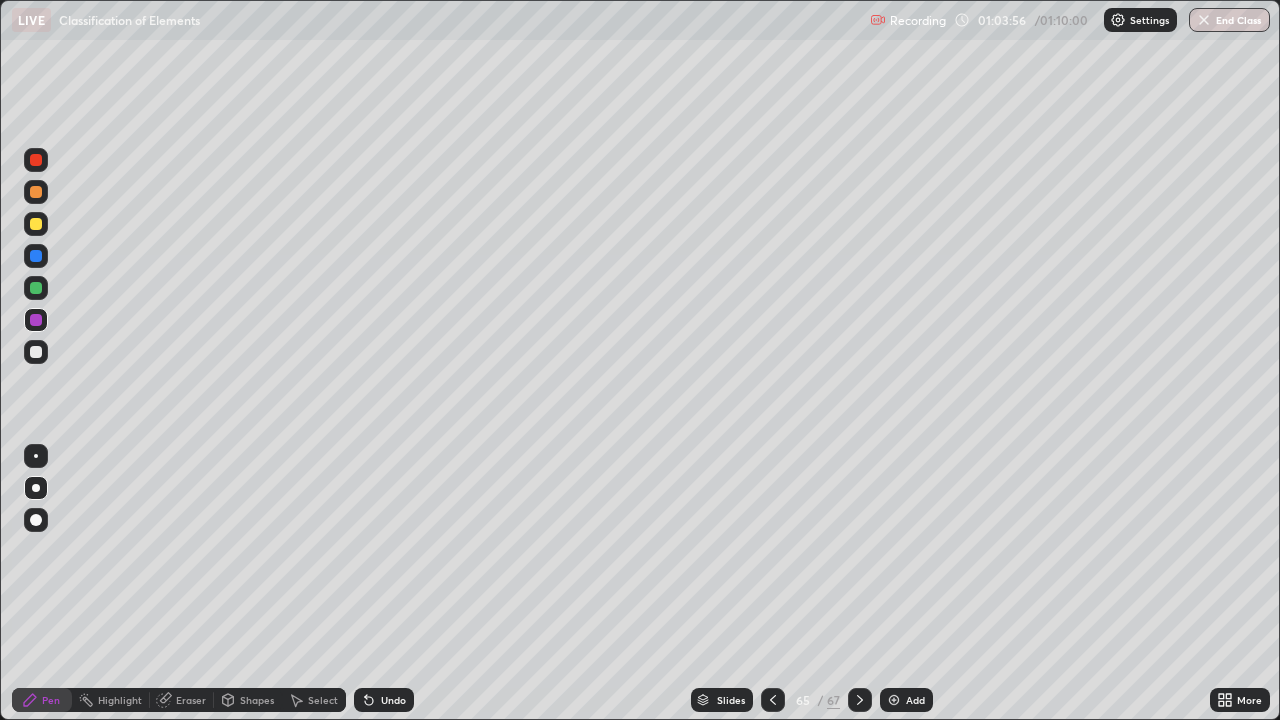 click at bounding box center (36, 352) 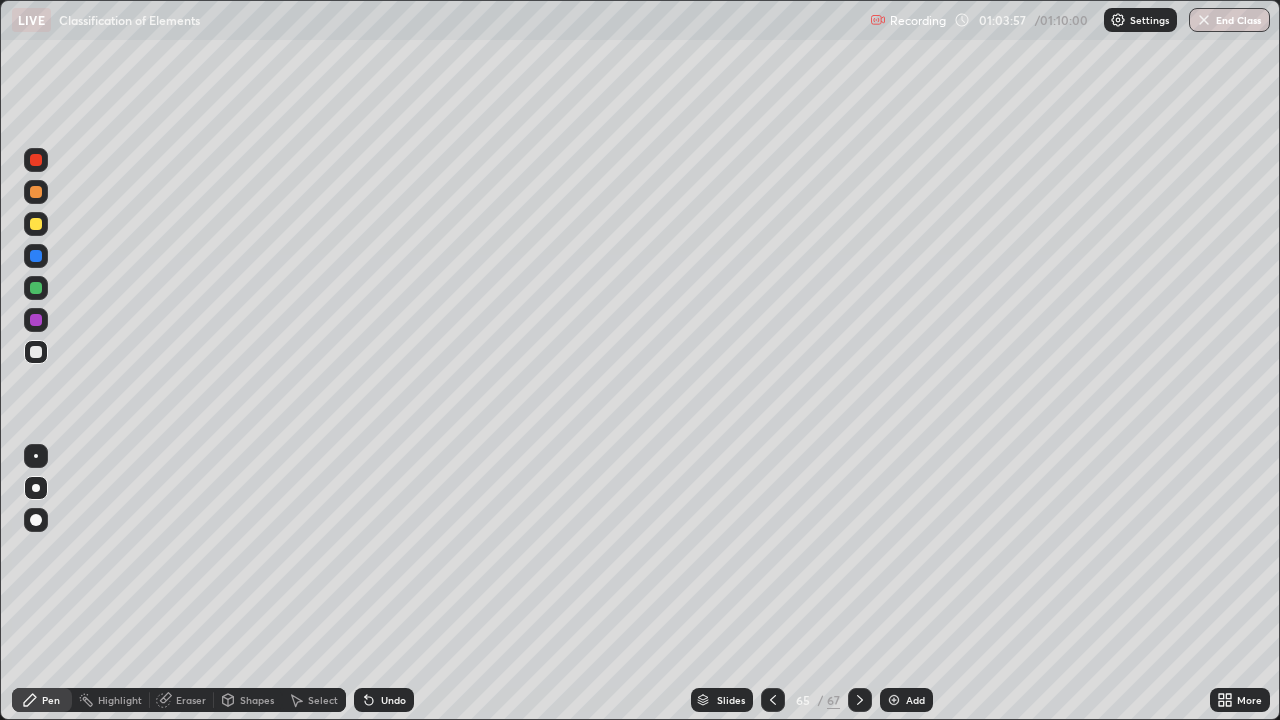 click at bounding box center [36, 224] 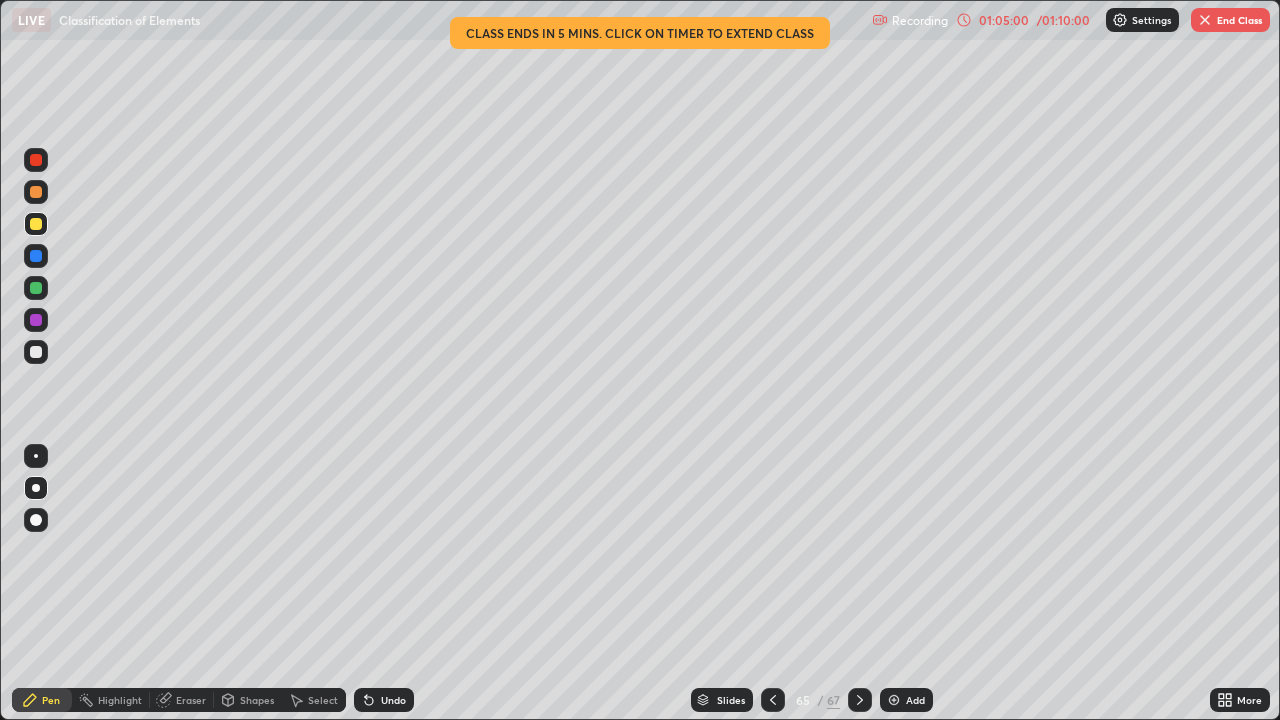 click at bounding box center (36, 352) 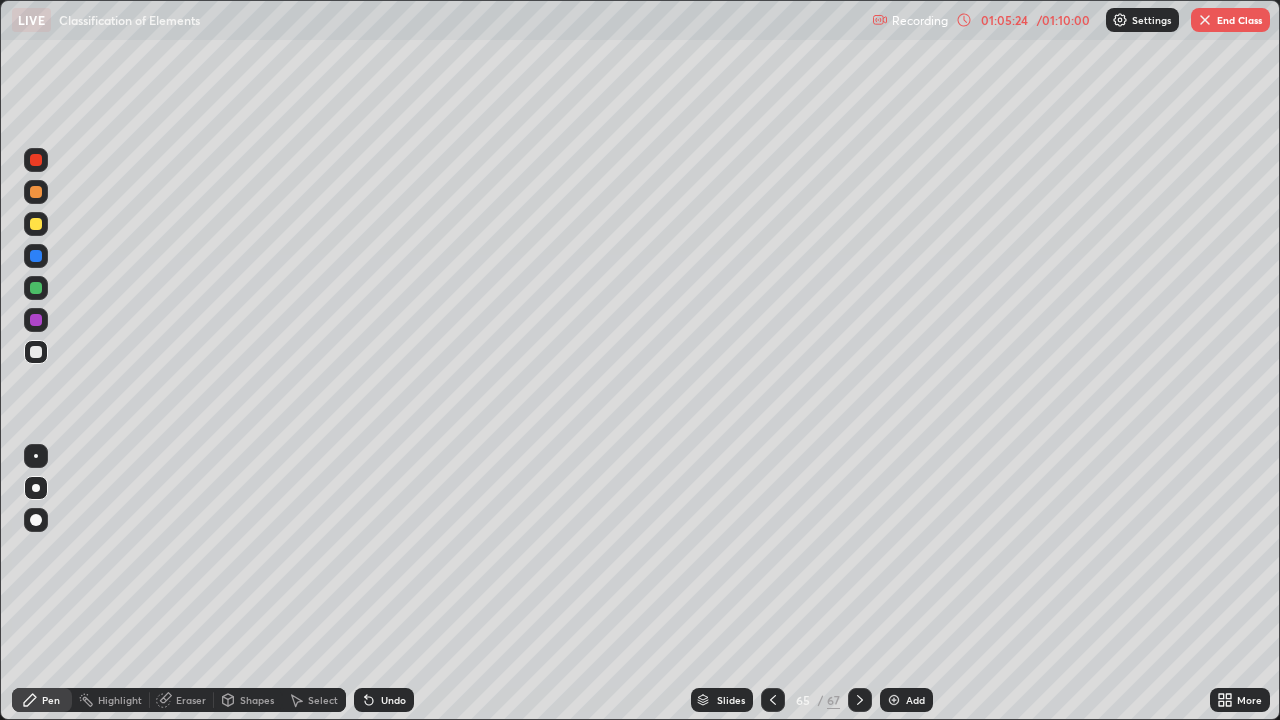 click at bounding box center (36, 320) 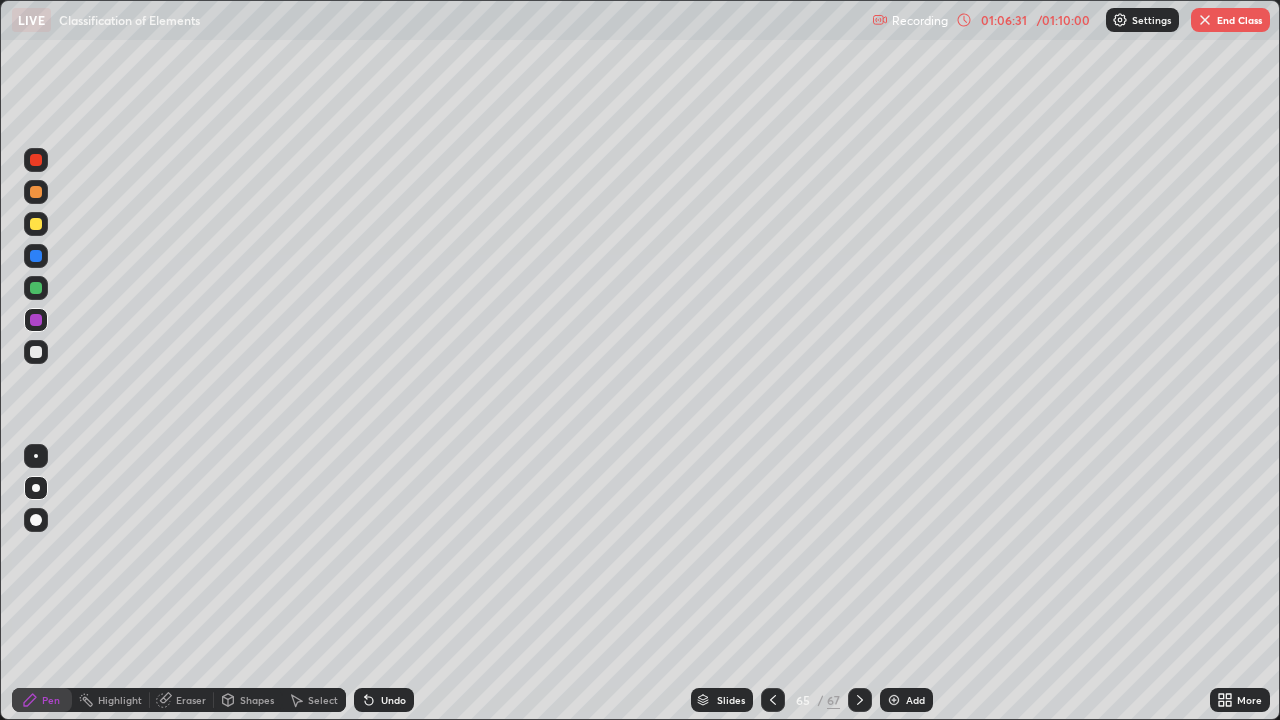 click on "Add" at bounding box center (915, 700) 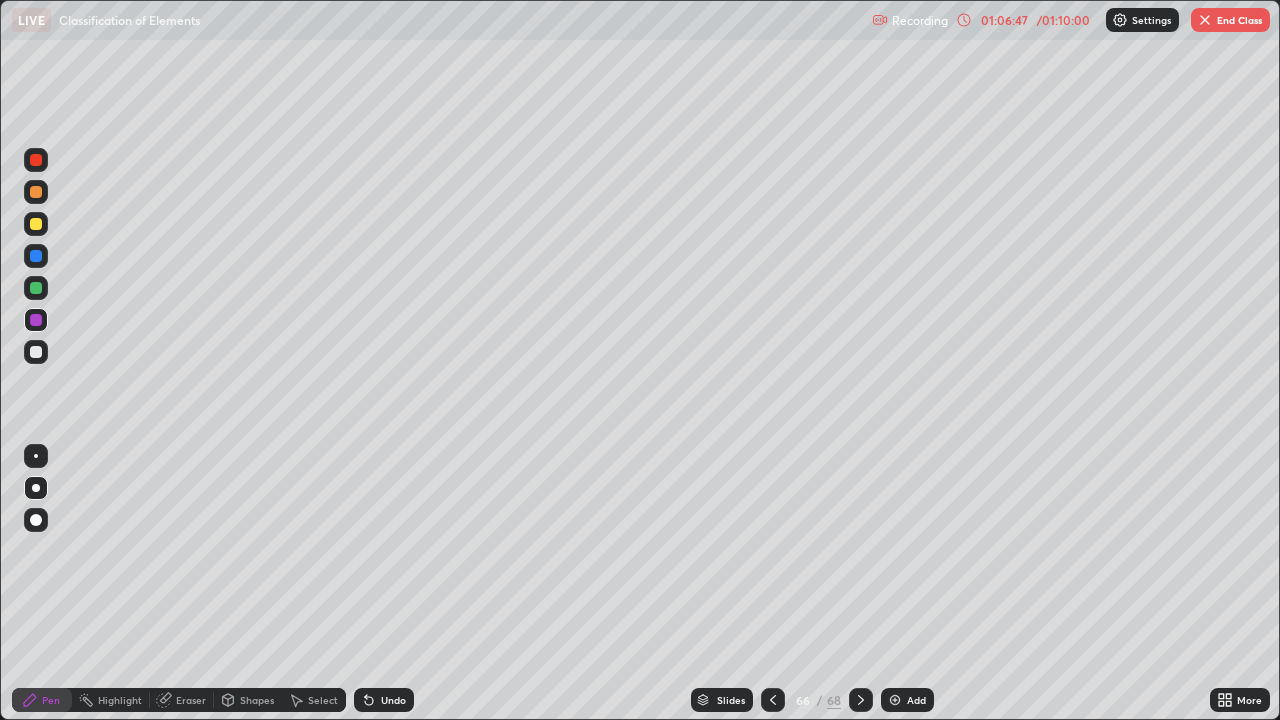 click at bounding box center (36, 352) 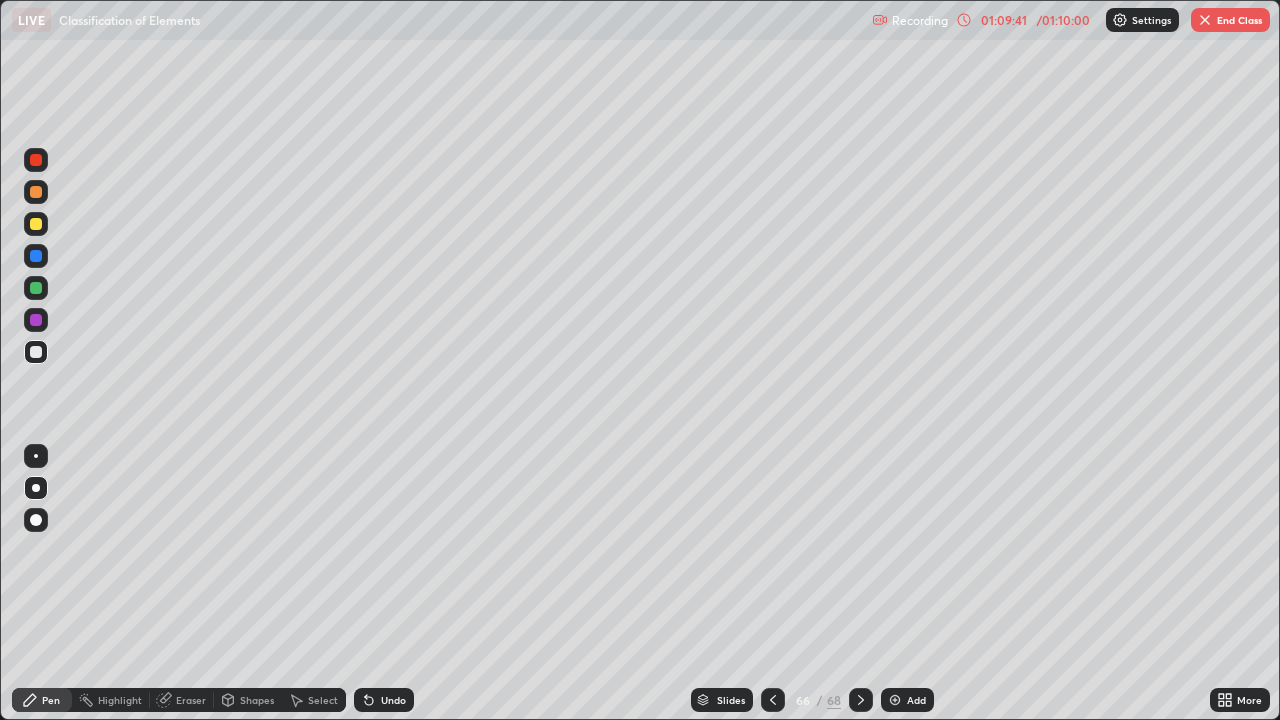 click on "End Class" at bounding box center [1230, 20] 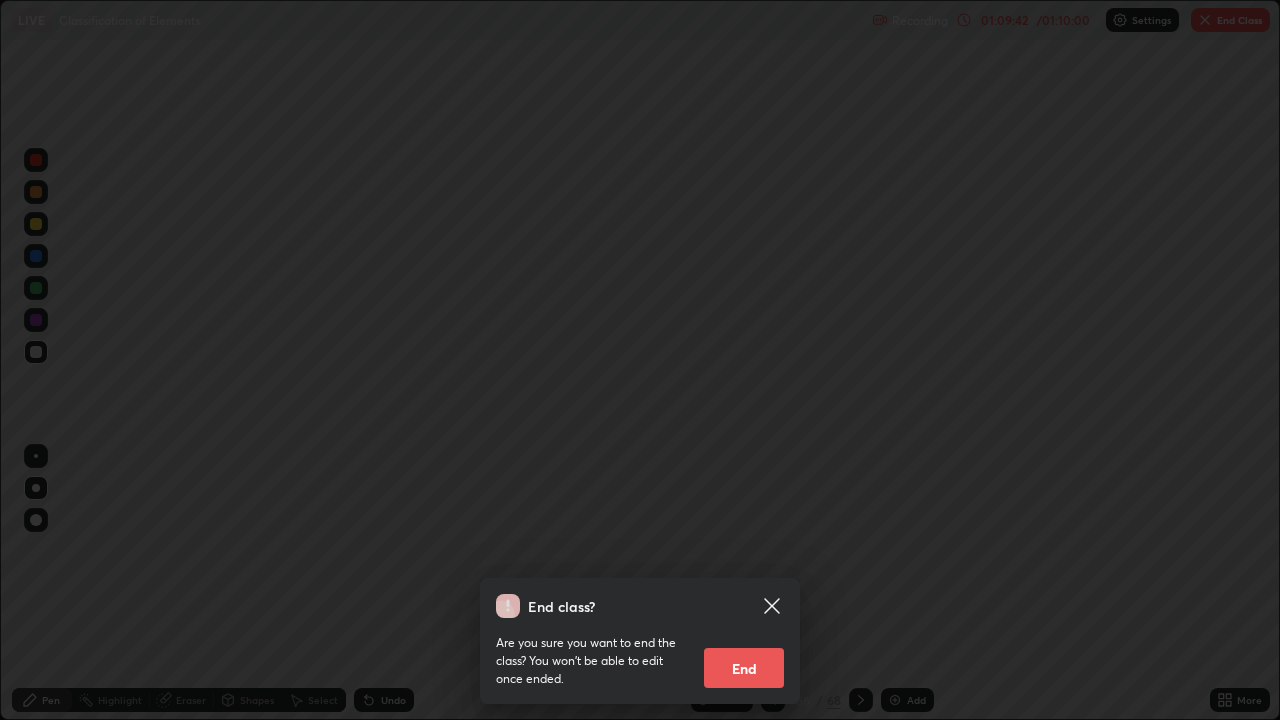 click on "End" at bounding box center [744, 668] 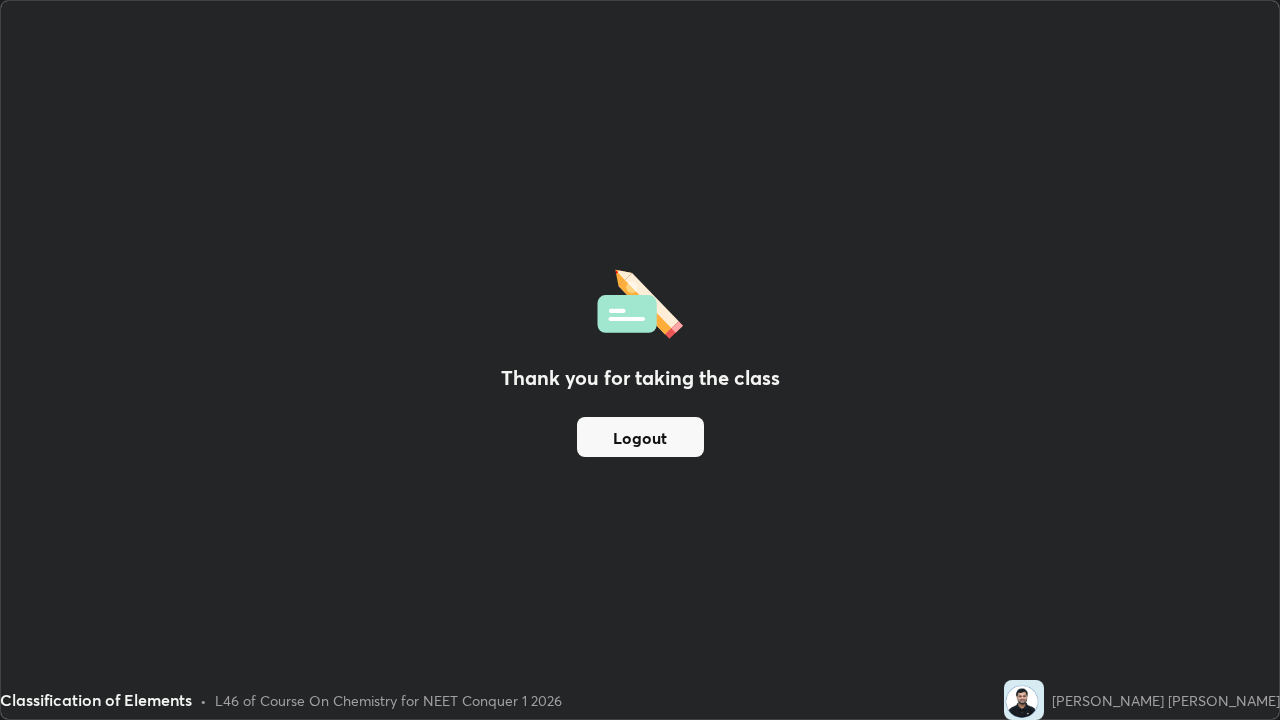 click on "Logout" at bounding box center (640, 437) 